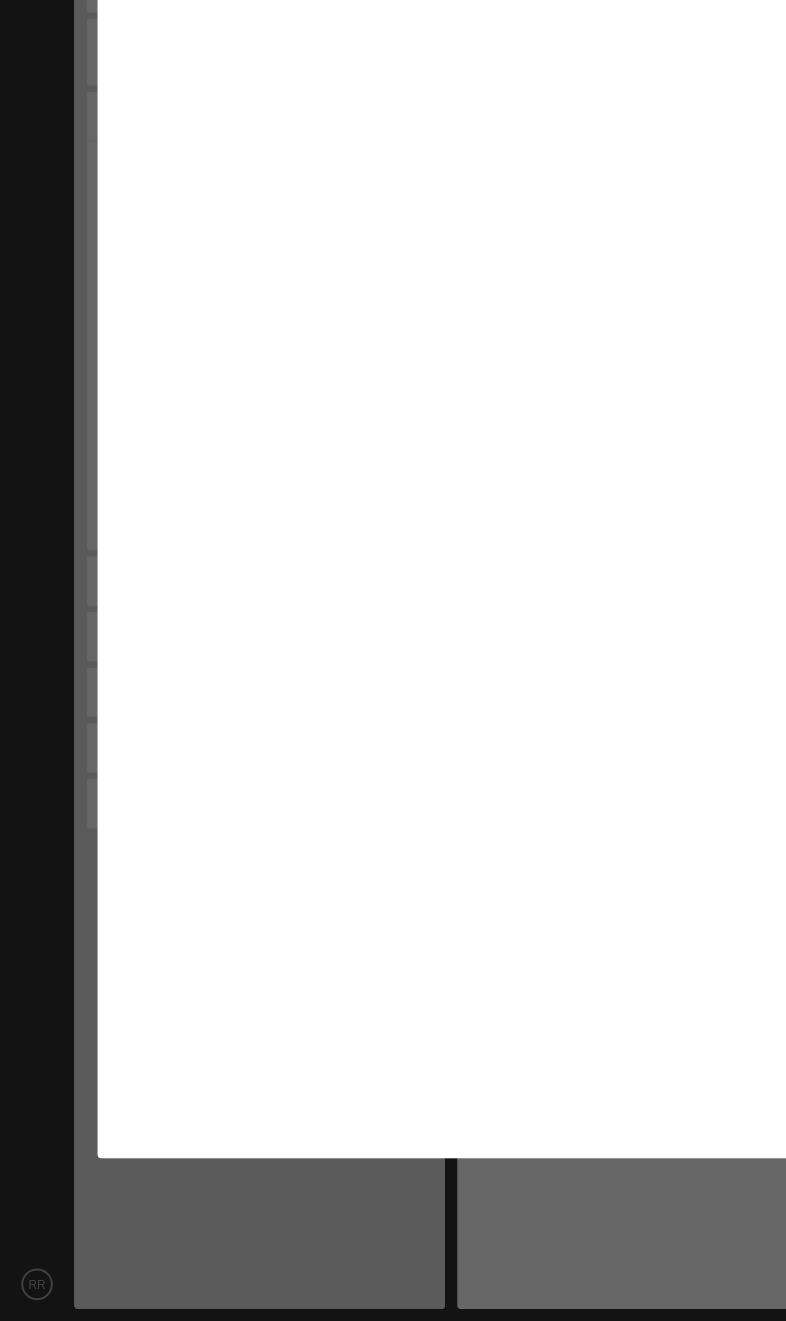 scroll, scrollTop: 232, scrollLeft: 0, axis: vertical 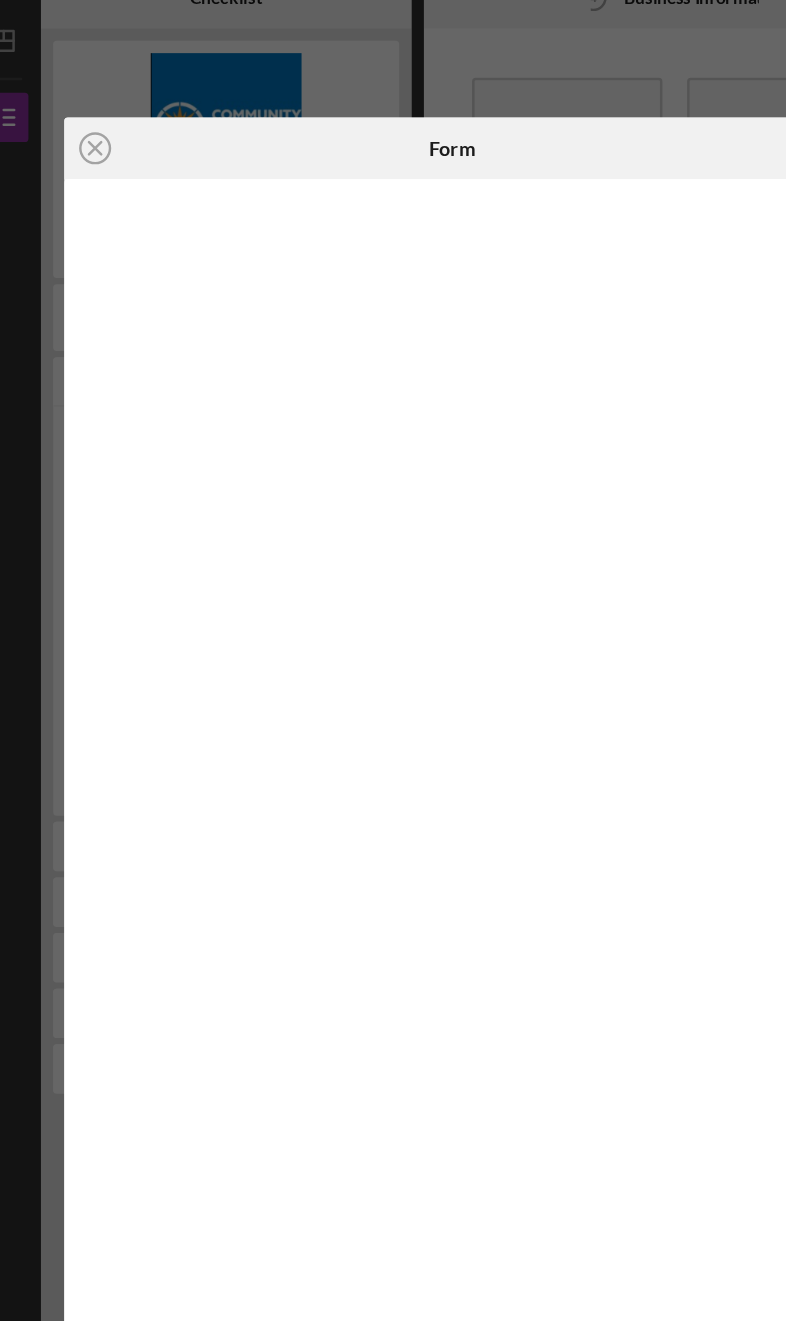 click on "Icon/Close" 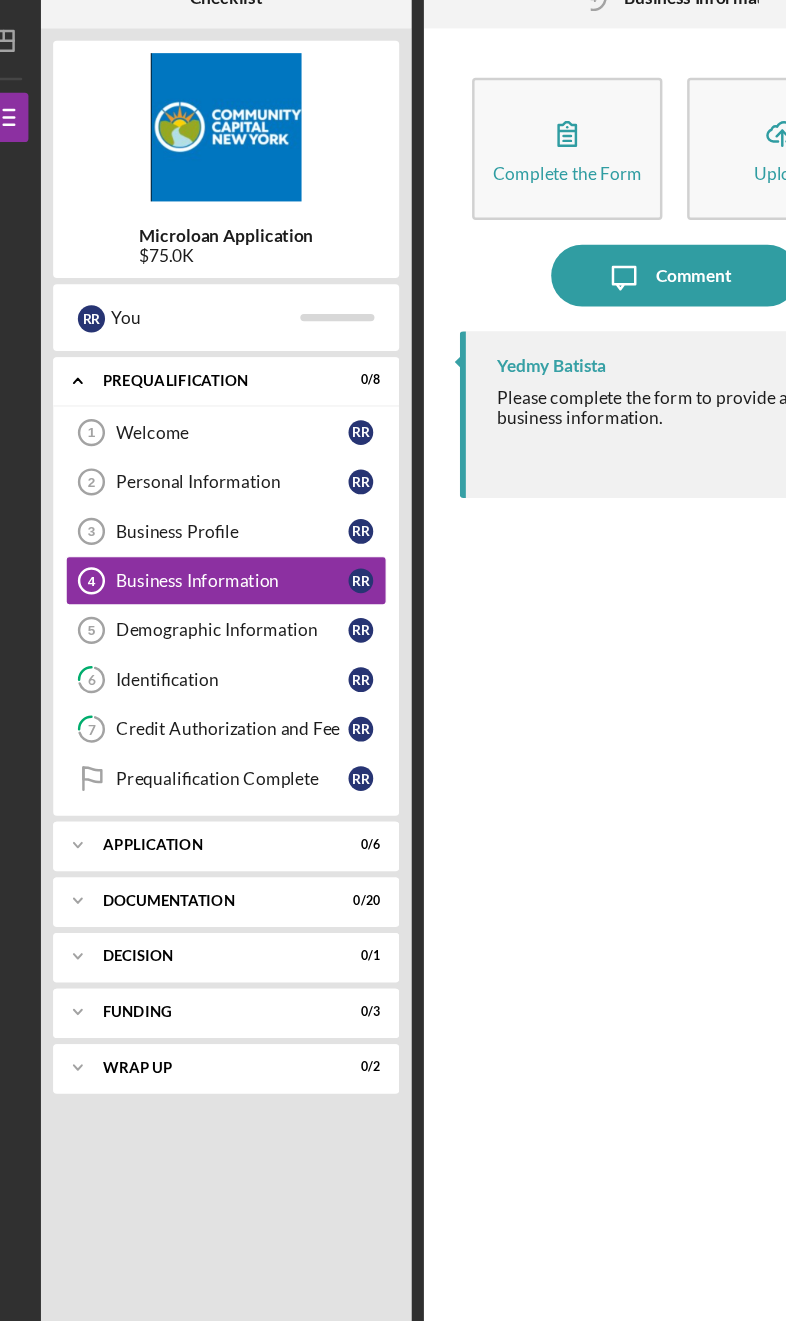 scroll, scrollTop: 70, scrollLeft: 0, axis: vertical 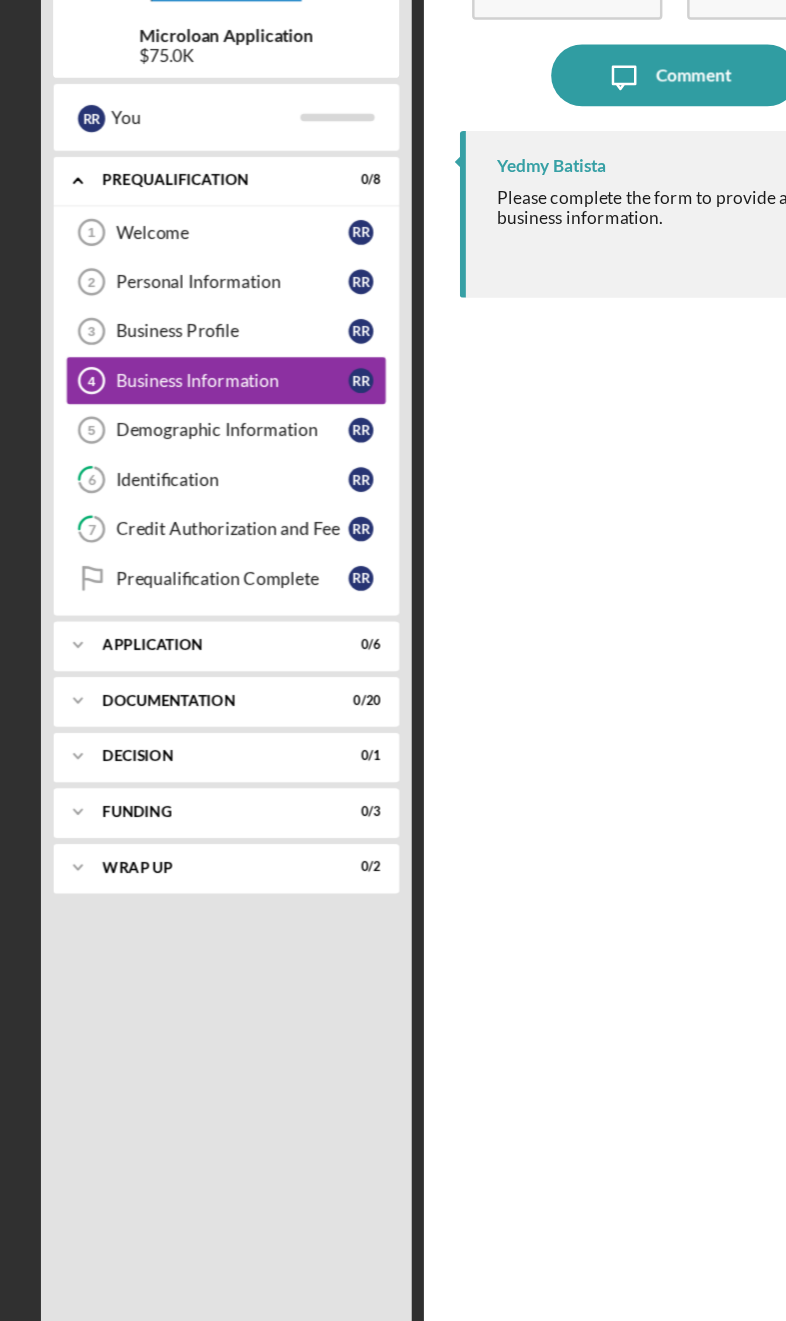 click on "Welcome" at bounding box center [215, 387] 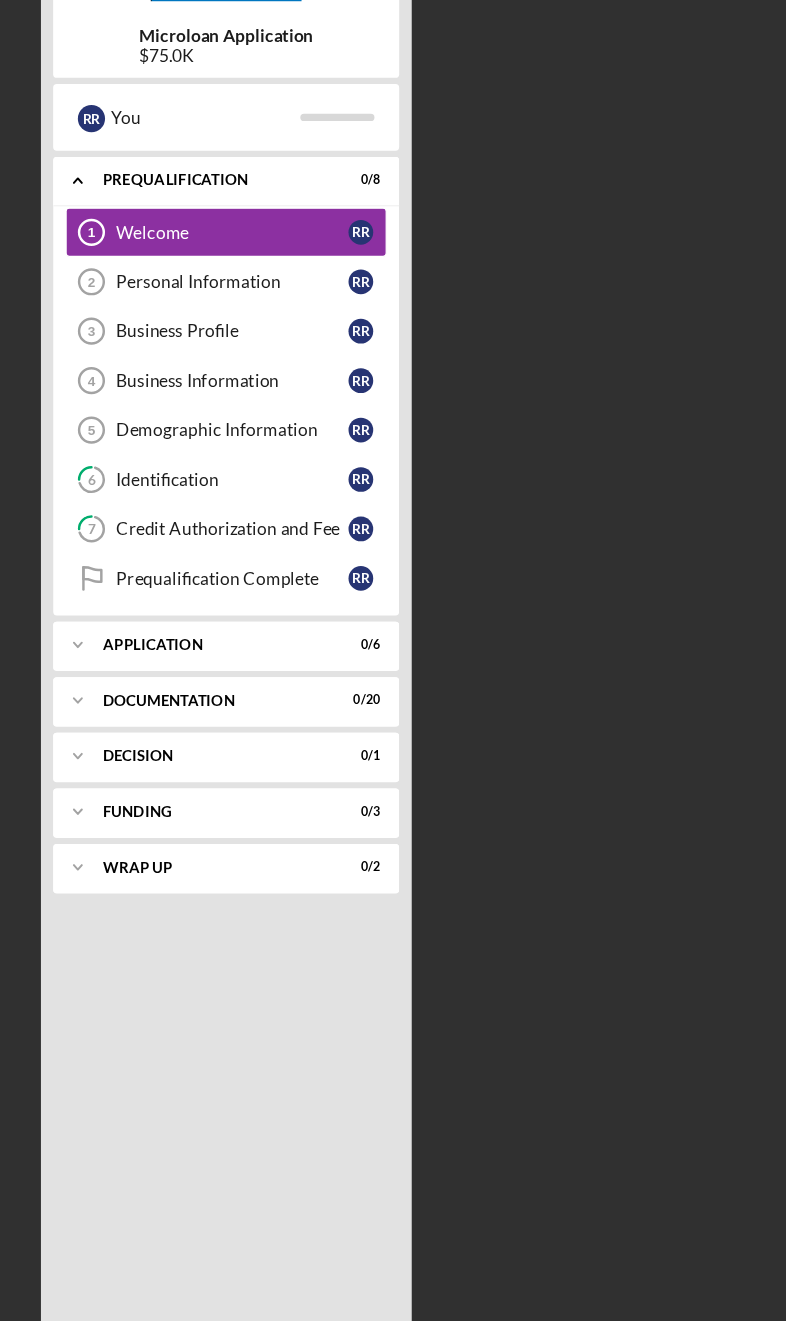 scroll, scrollTop: 232, scrollLeft: 0, axis: vertical 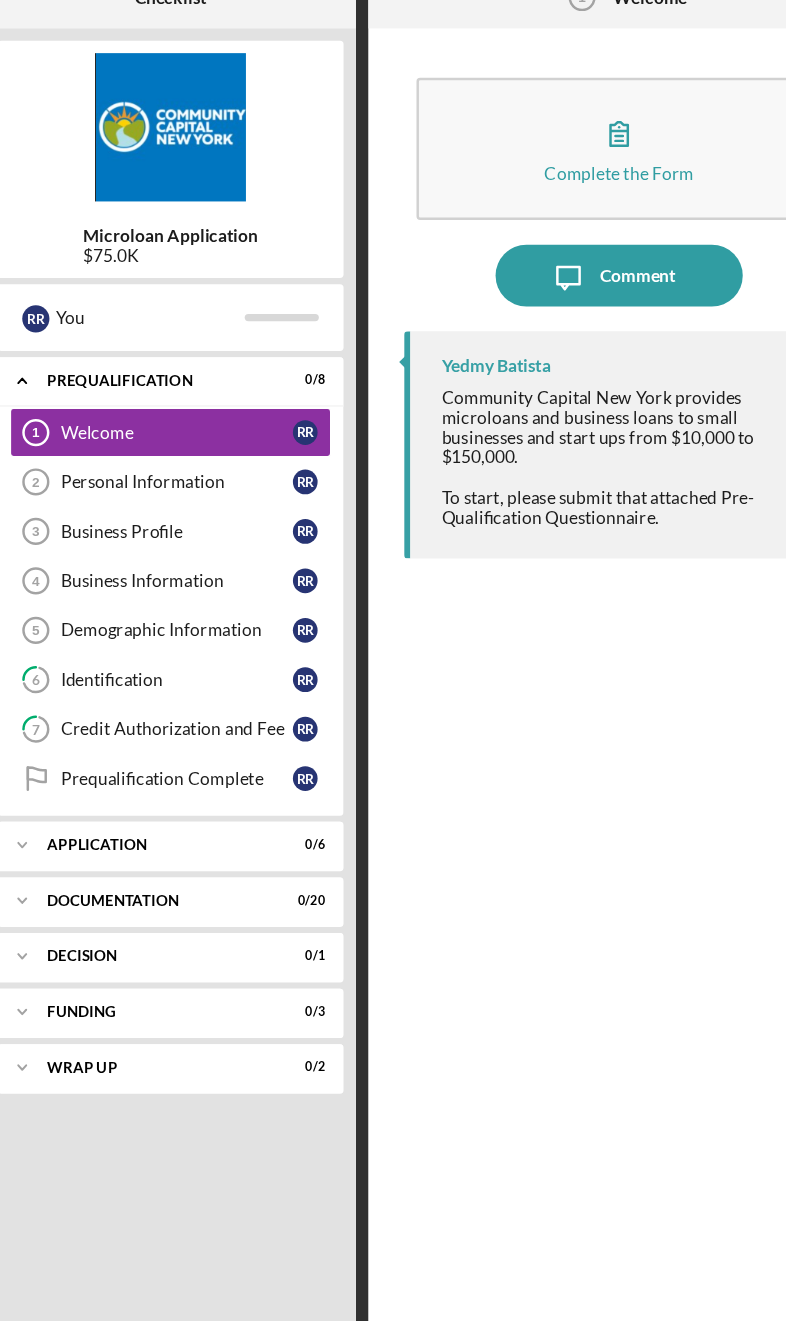 click on "Personal Information 2 Personal Information R R" at bounding box center [210, 427] 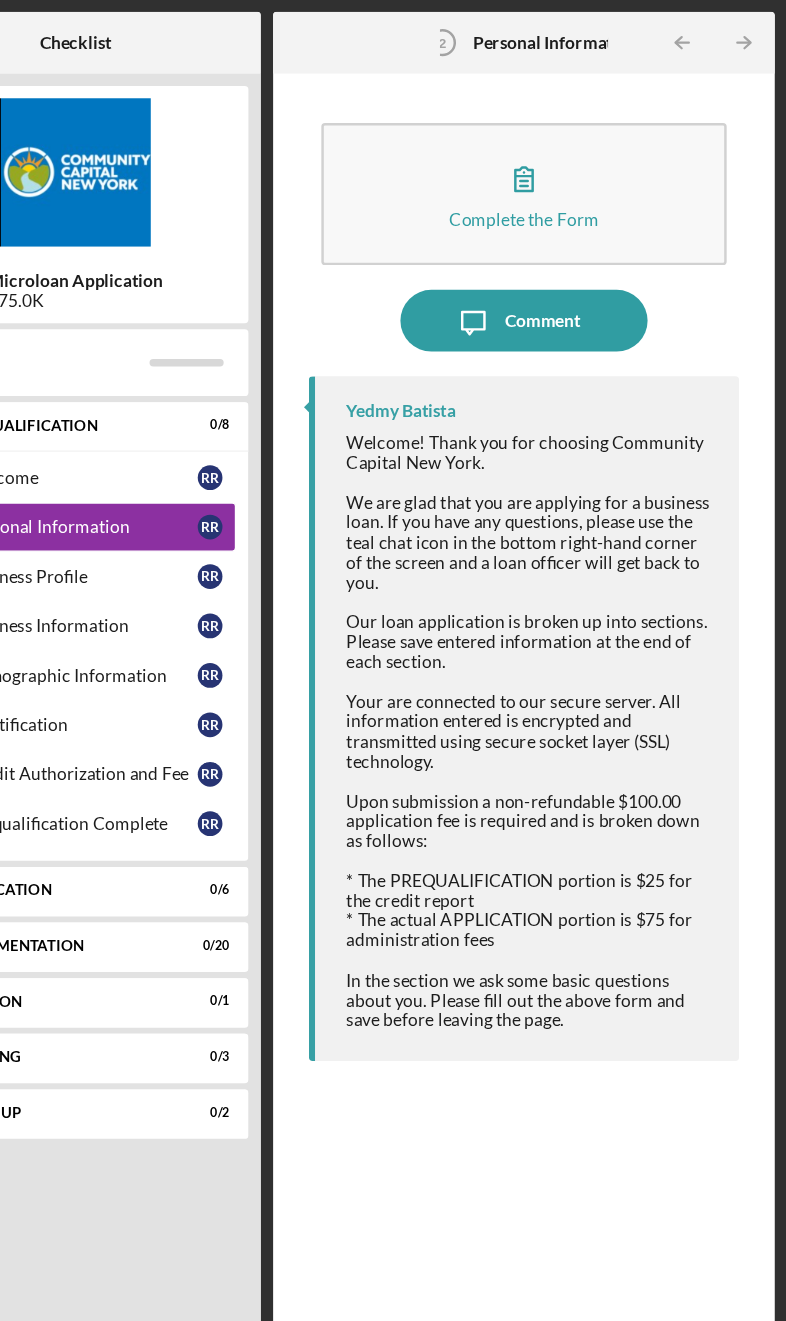 scroll, scrollTop: 42, scrollLeft: 0, axis: vertical 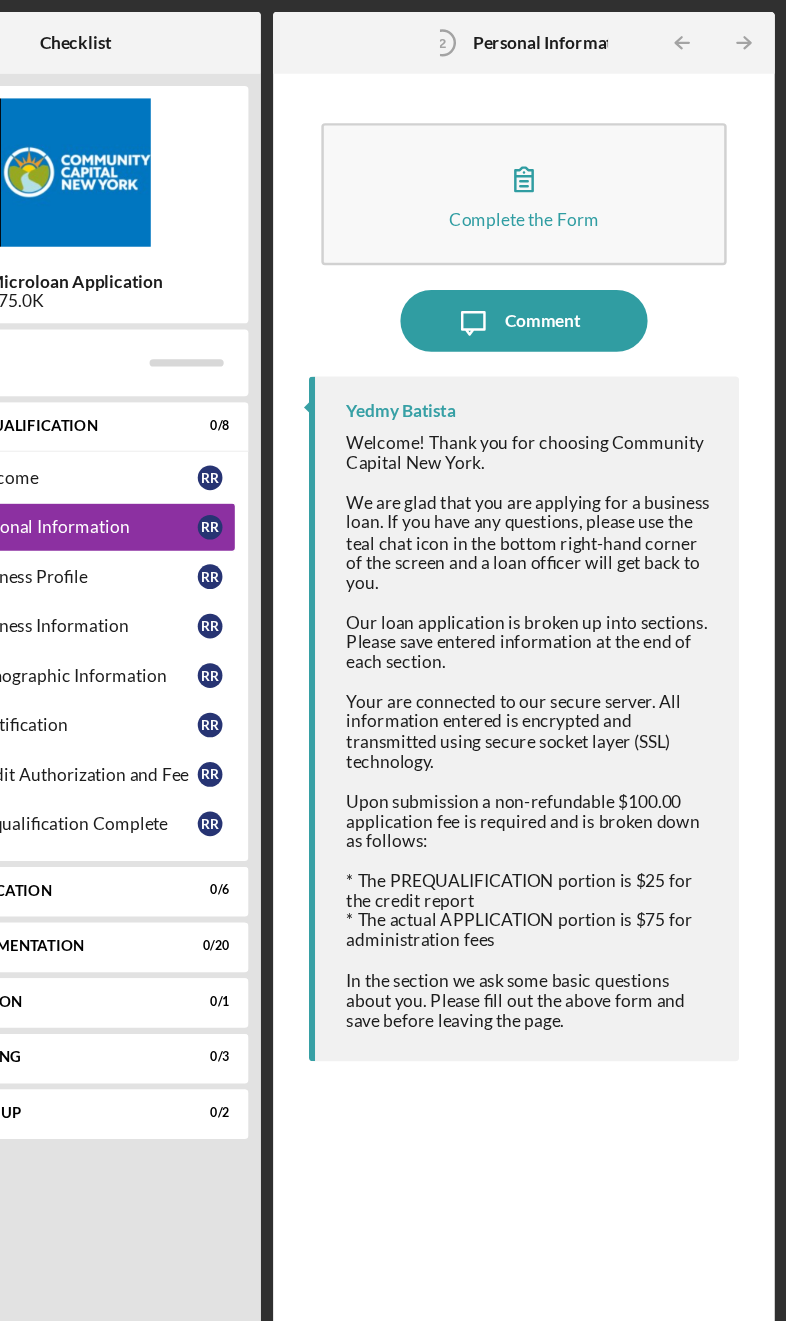 click on "Complete the Form Form" at bounding box center (572, 157) 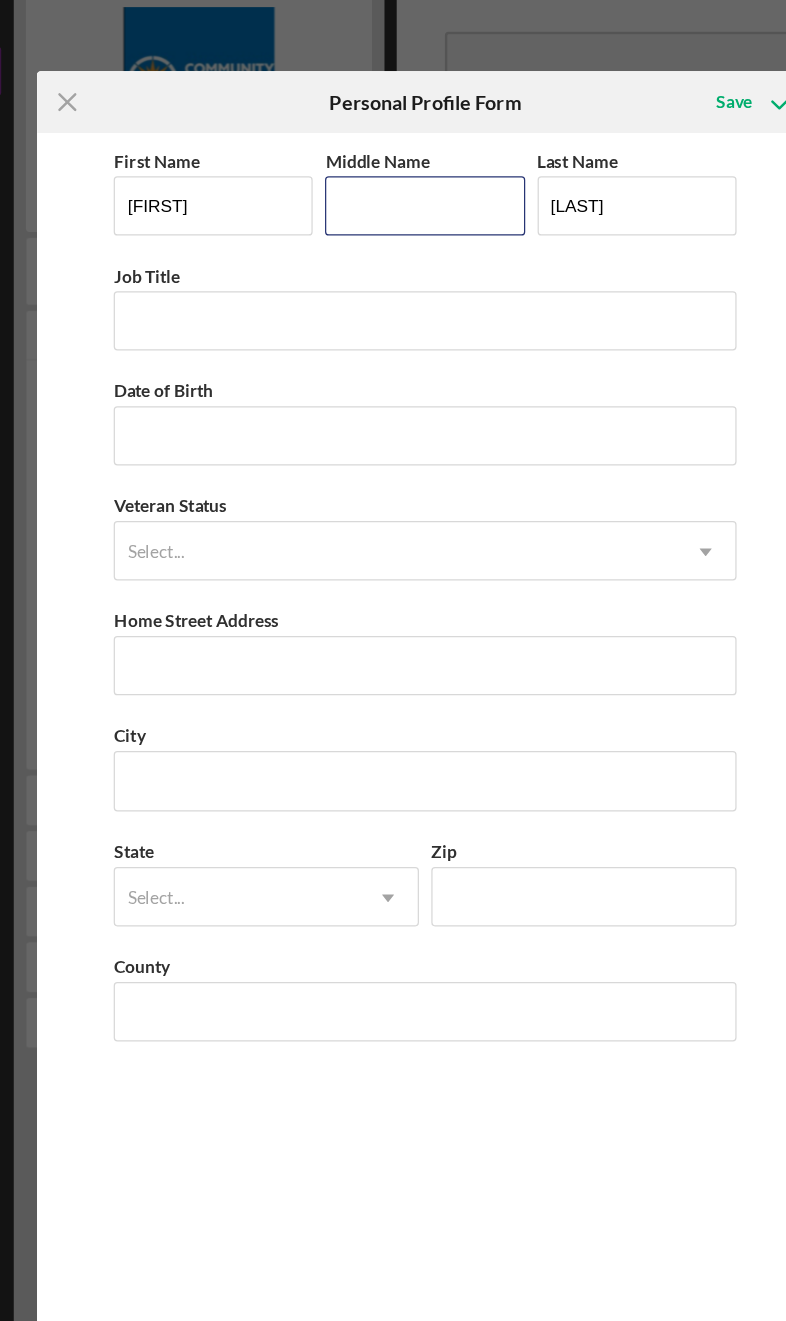 click on "Middle Name" at bounding box center (392, 241) 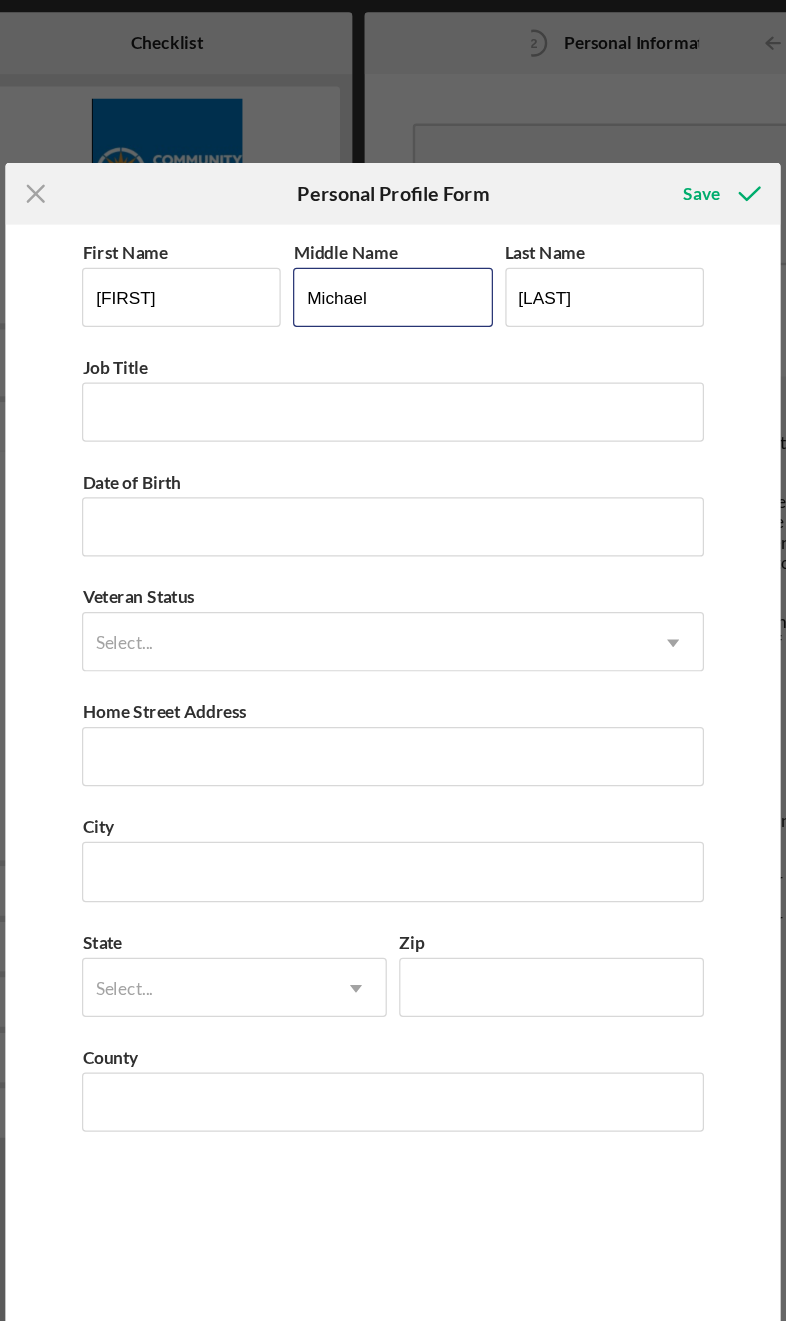 type on "Michael" 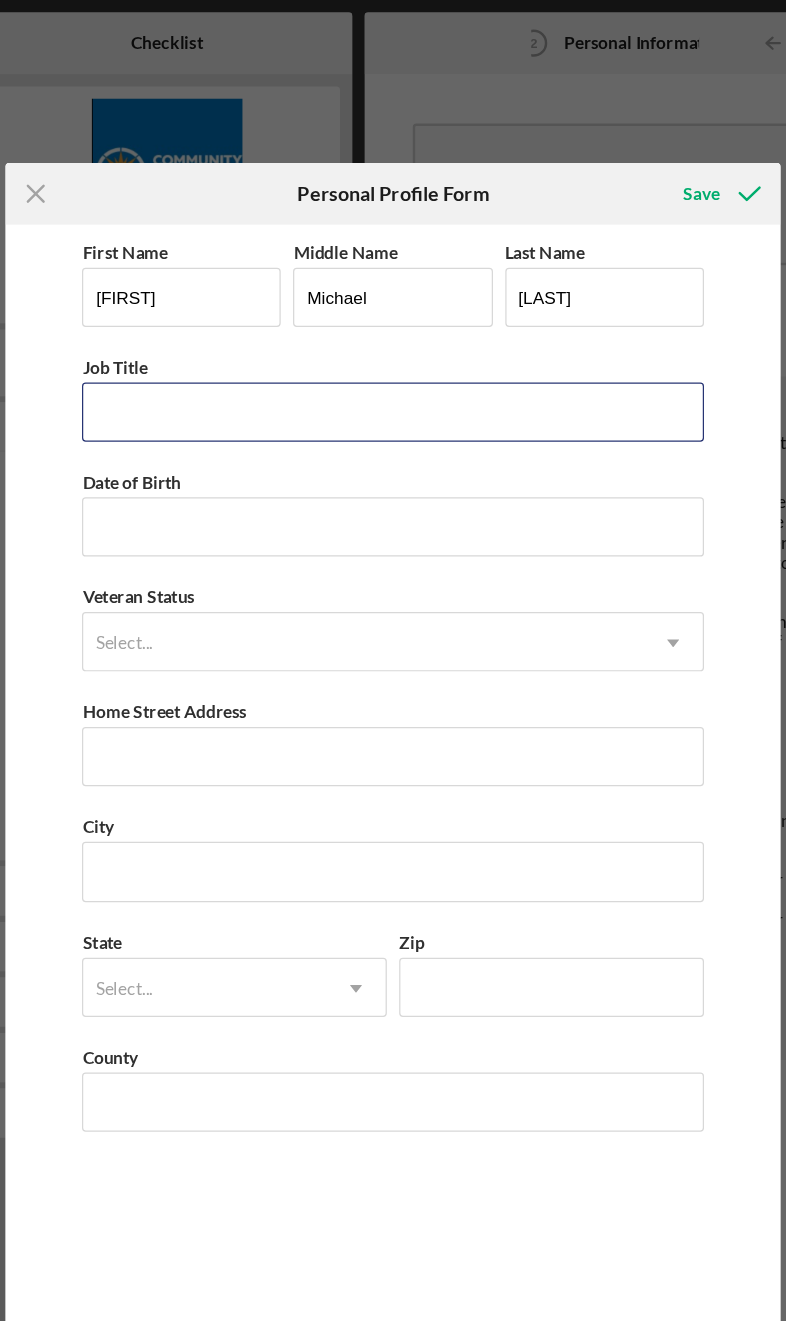 click on "Job Title" at bounding box center (392, 334) 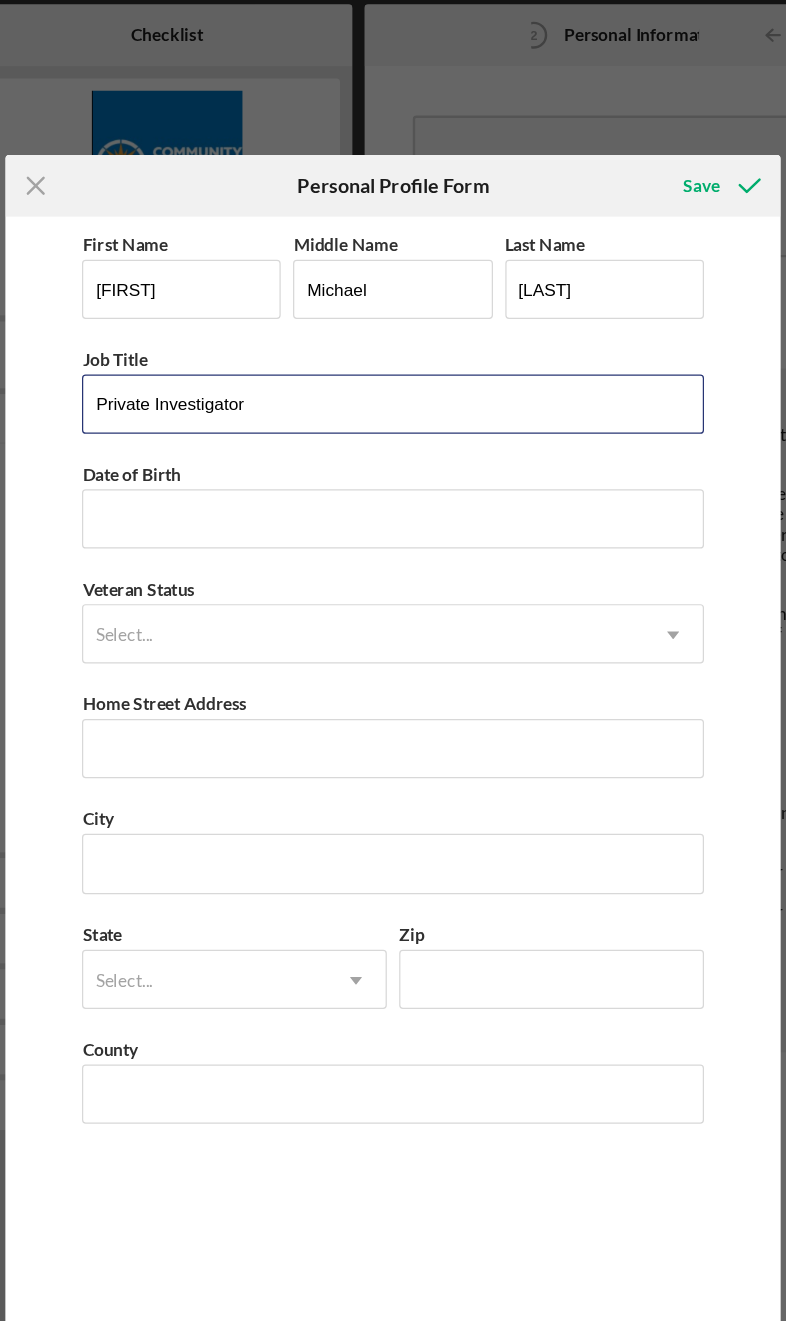 type on "Private Investigator" 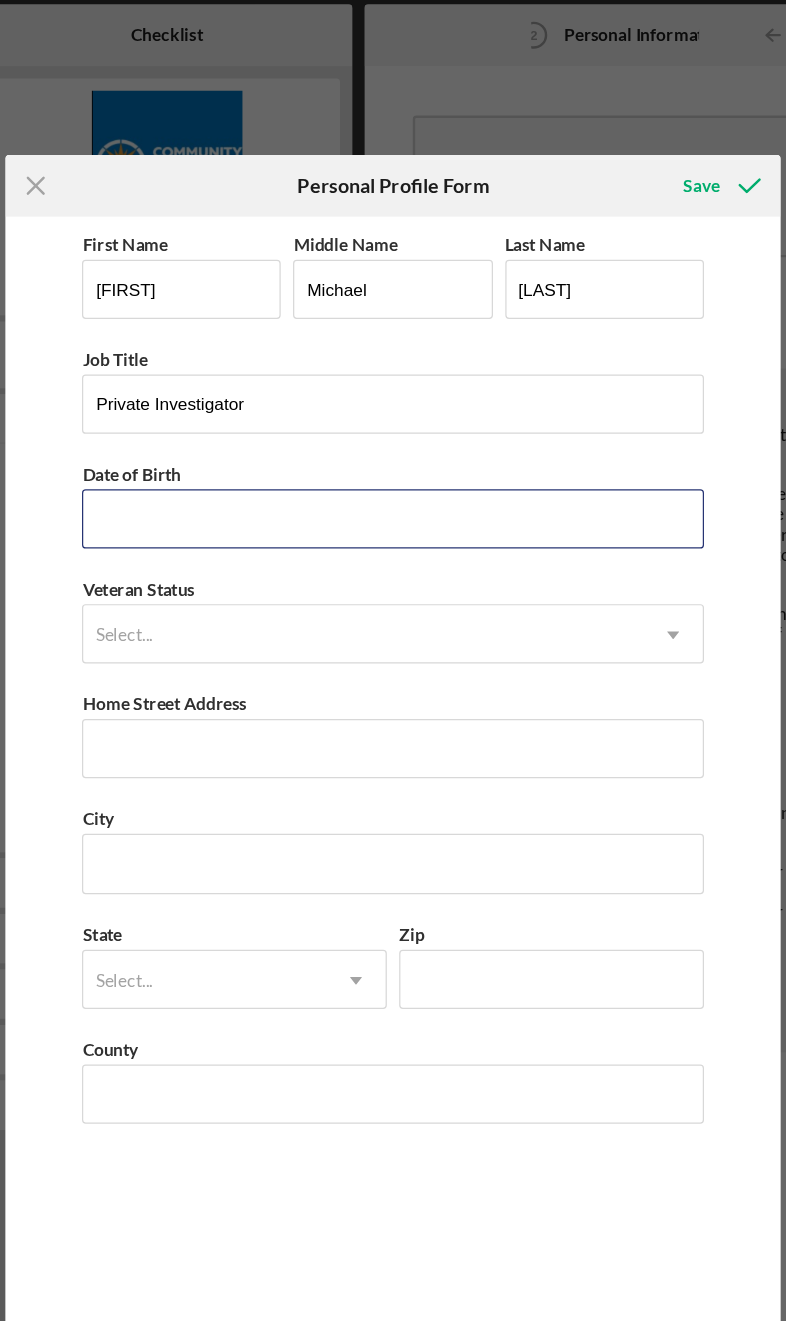 click on "Date of Birth" at bounding box center (392, 427) 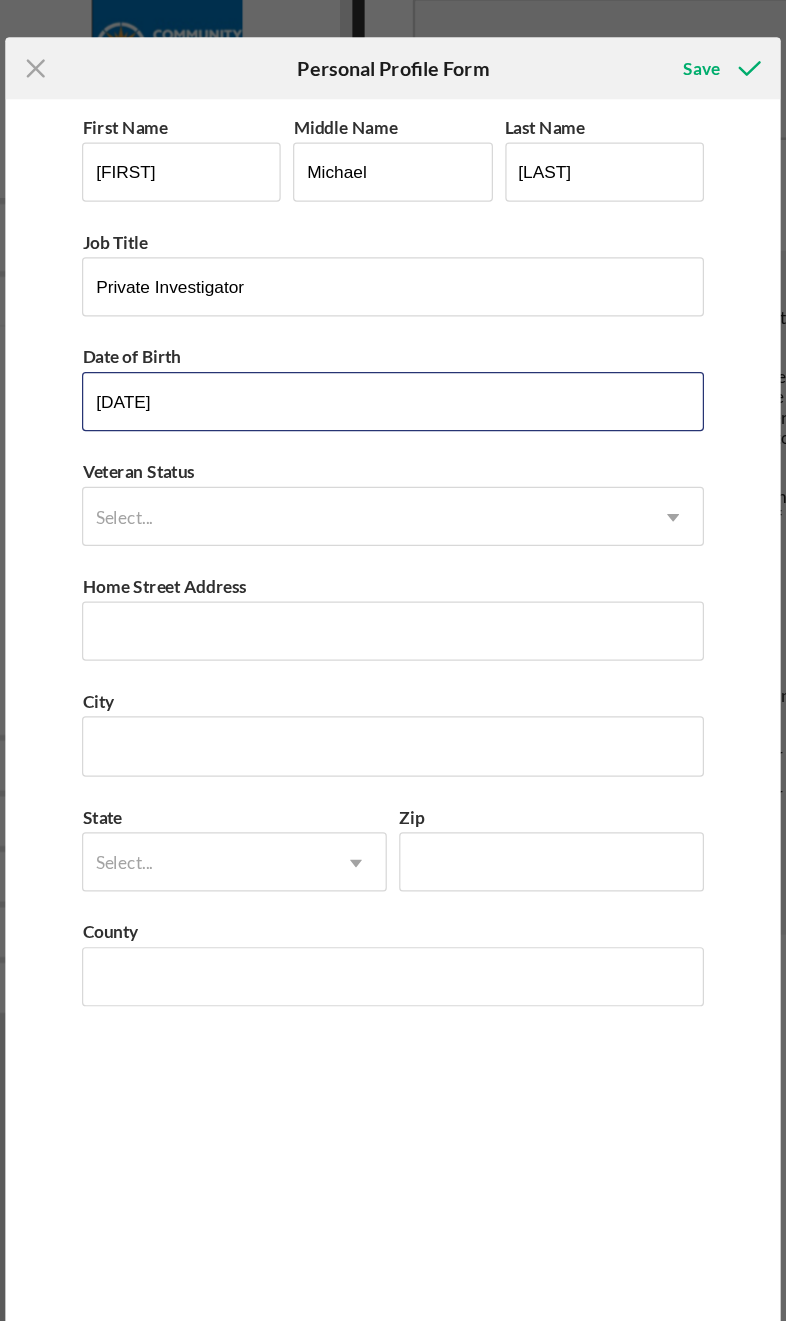 type on "[DATE]" 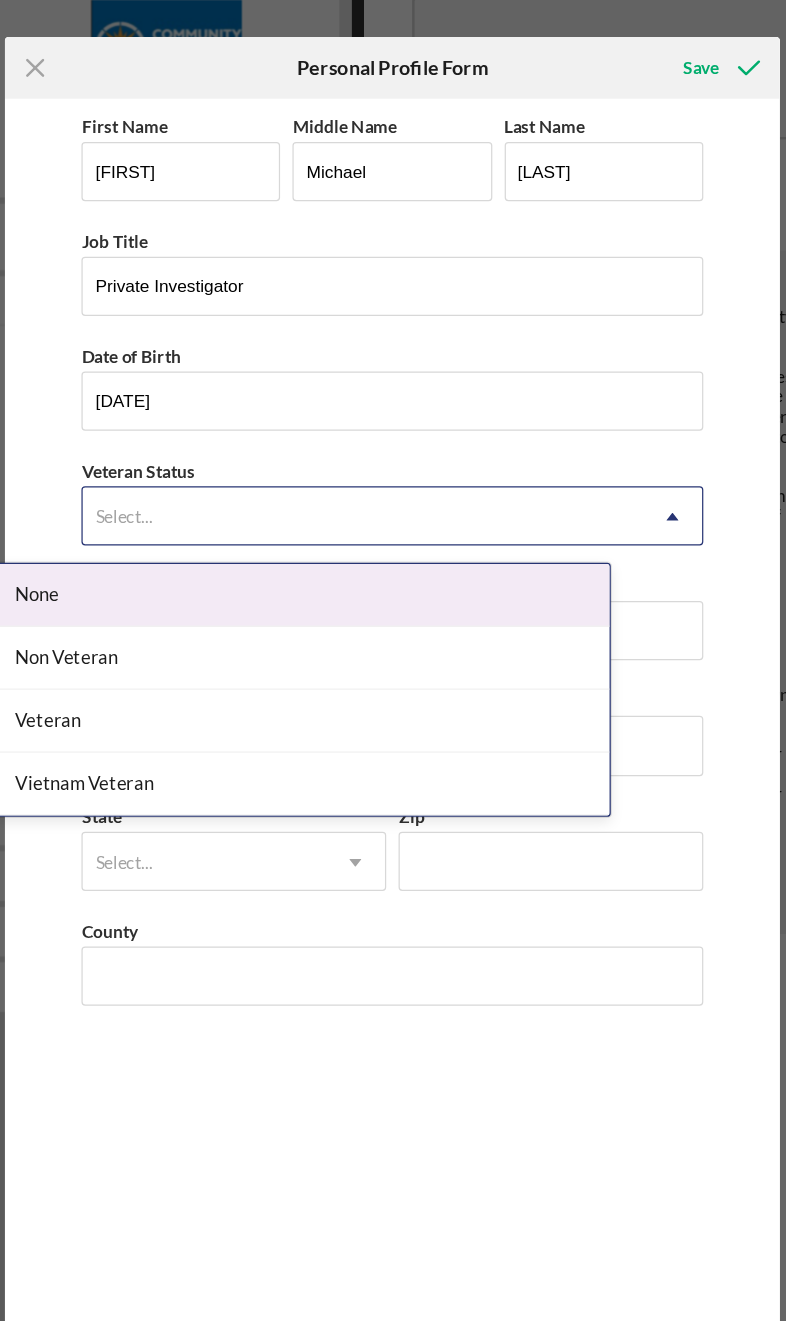 click on "None" at bounding box center [317, 584] 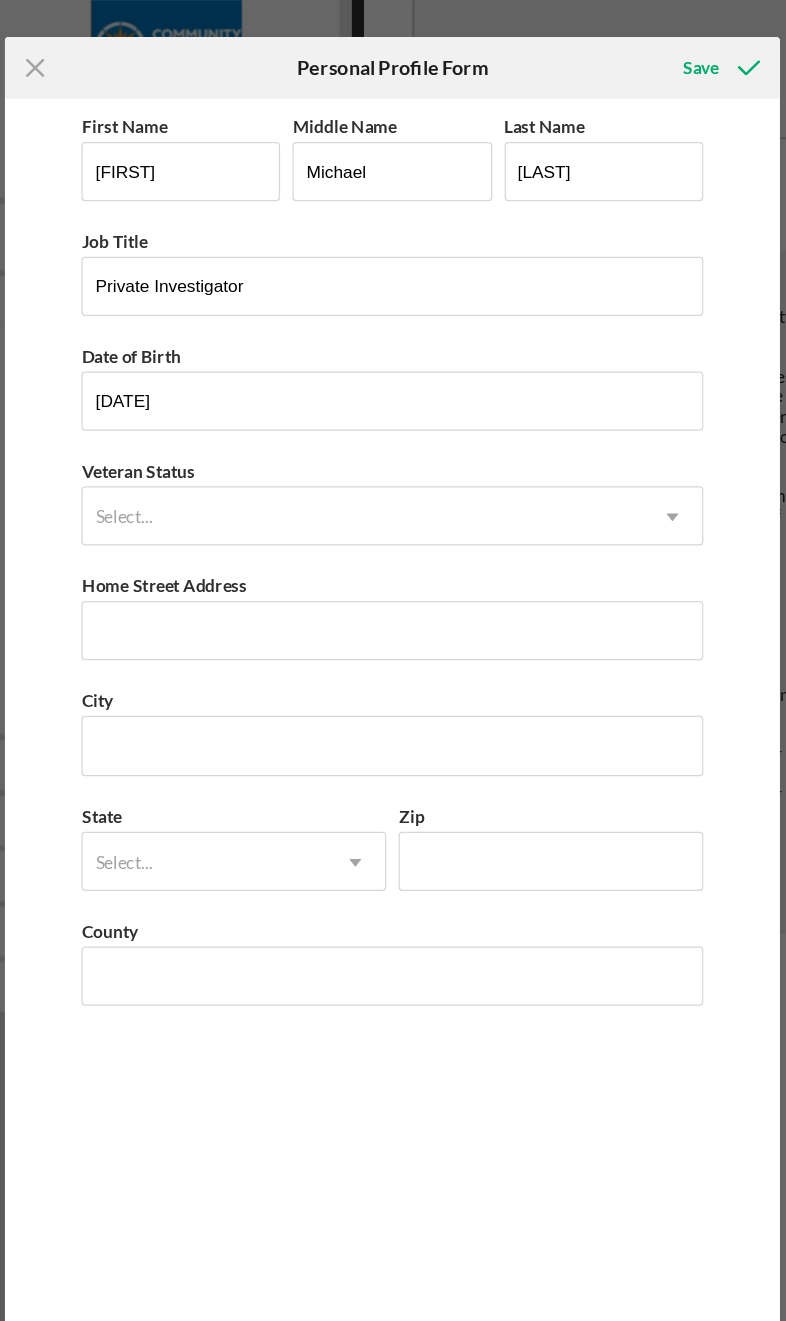 click on "First Name [FIRST] Middle Name [MIDDLE] Last Name [LAST] Job Title Private Investigator Date of Birth [DATE] Veteran Status Select... Icon/Dropdown Arrow Home Street Address City State Select... Icon/Dropdown Arrow Zip County" at bounding box center (392, 685) 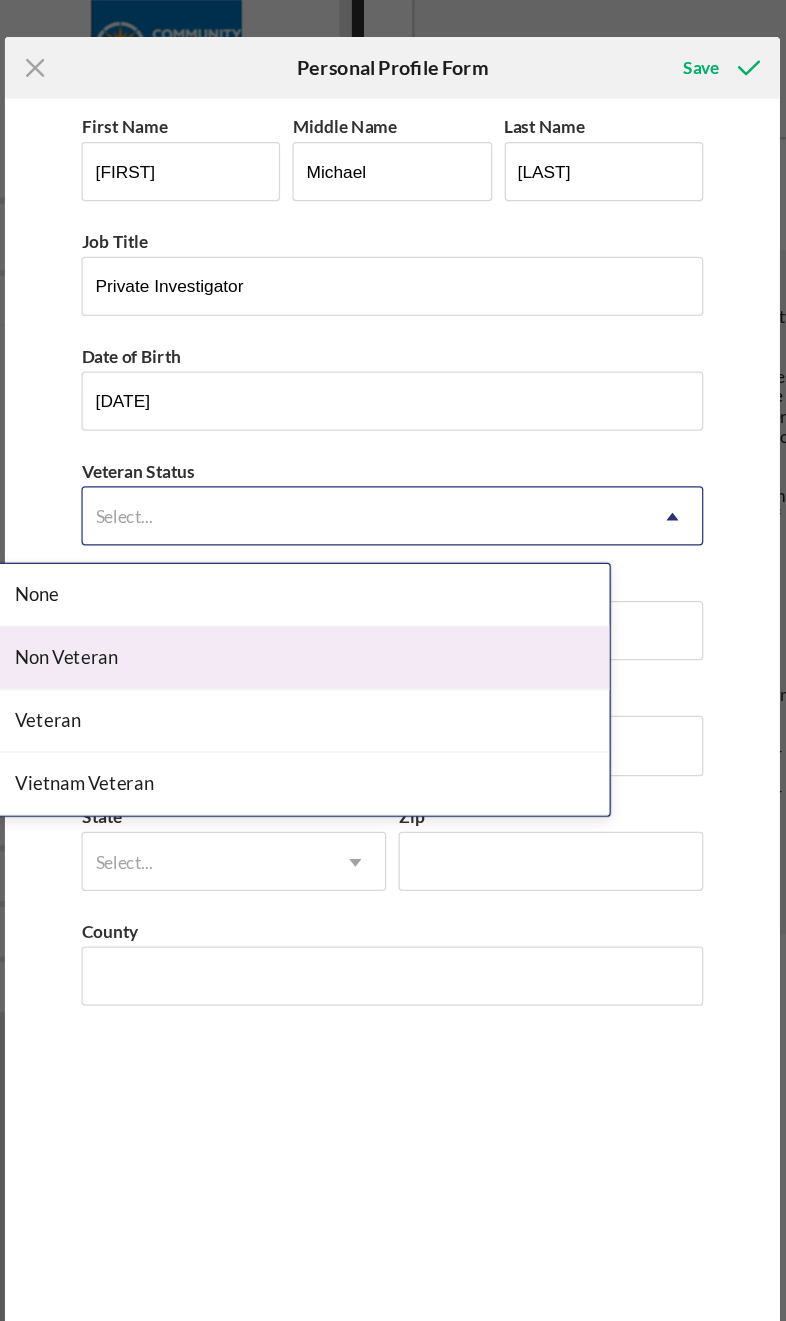 click on "Non Veteran" at bounding box center (317, 635) 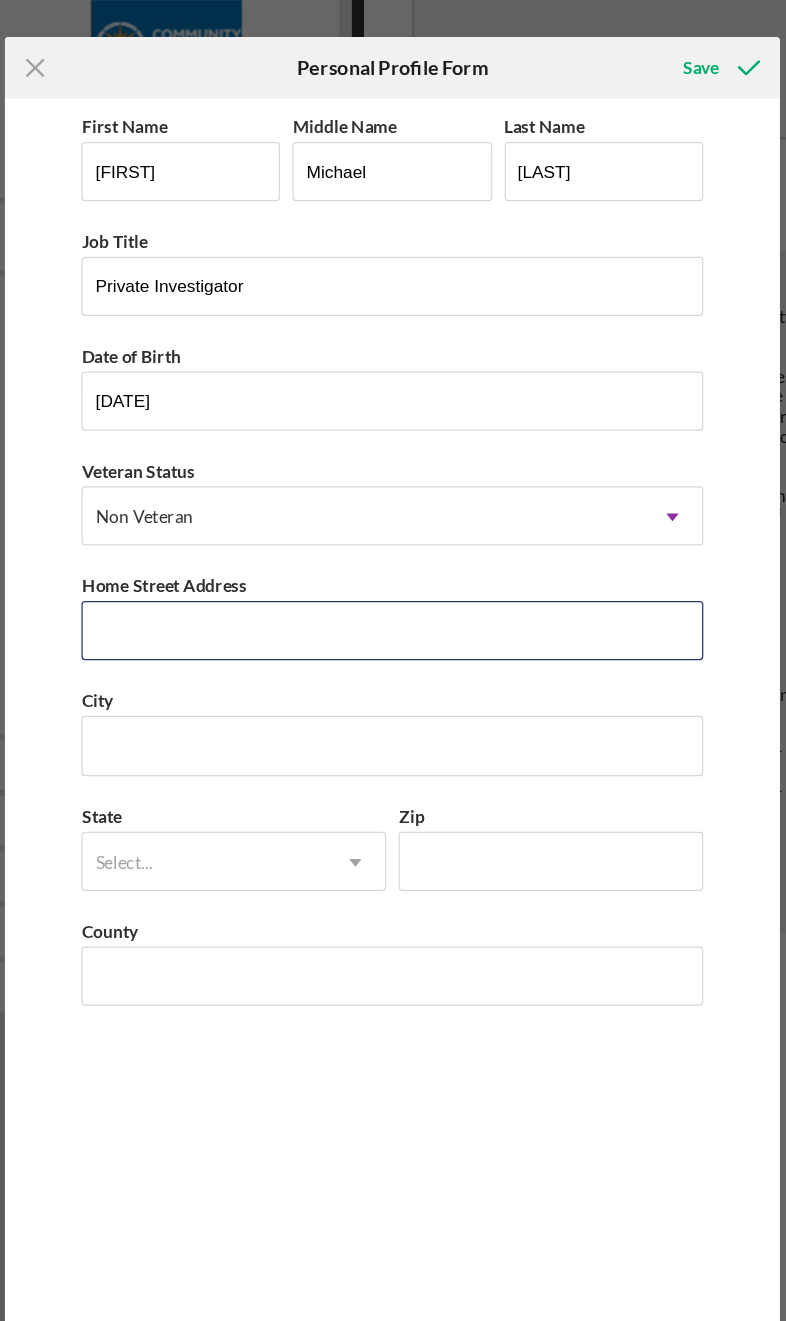 click on "Home Street Address" at bounding box center [392, 613] 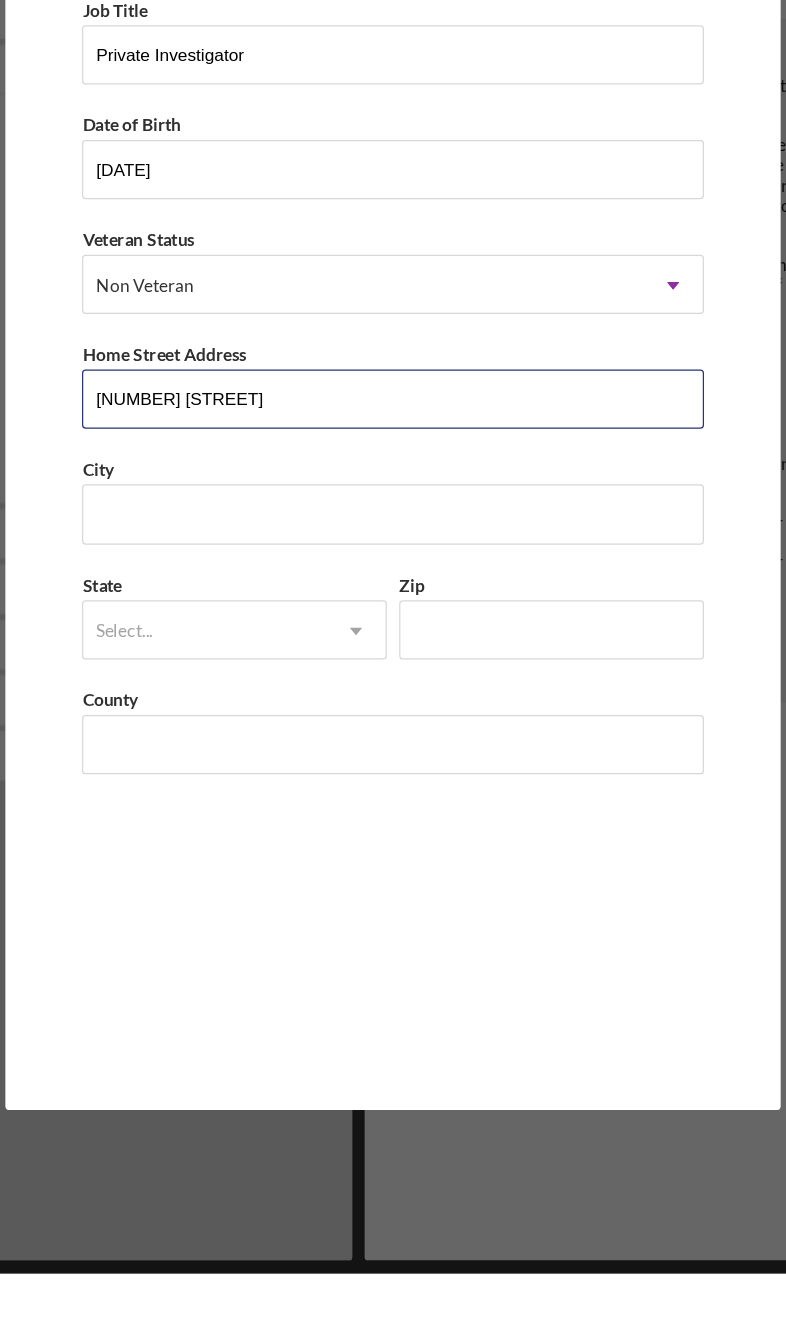 type on "[NUMBER] [STREET]" 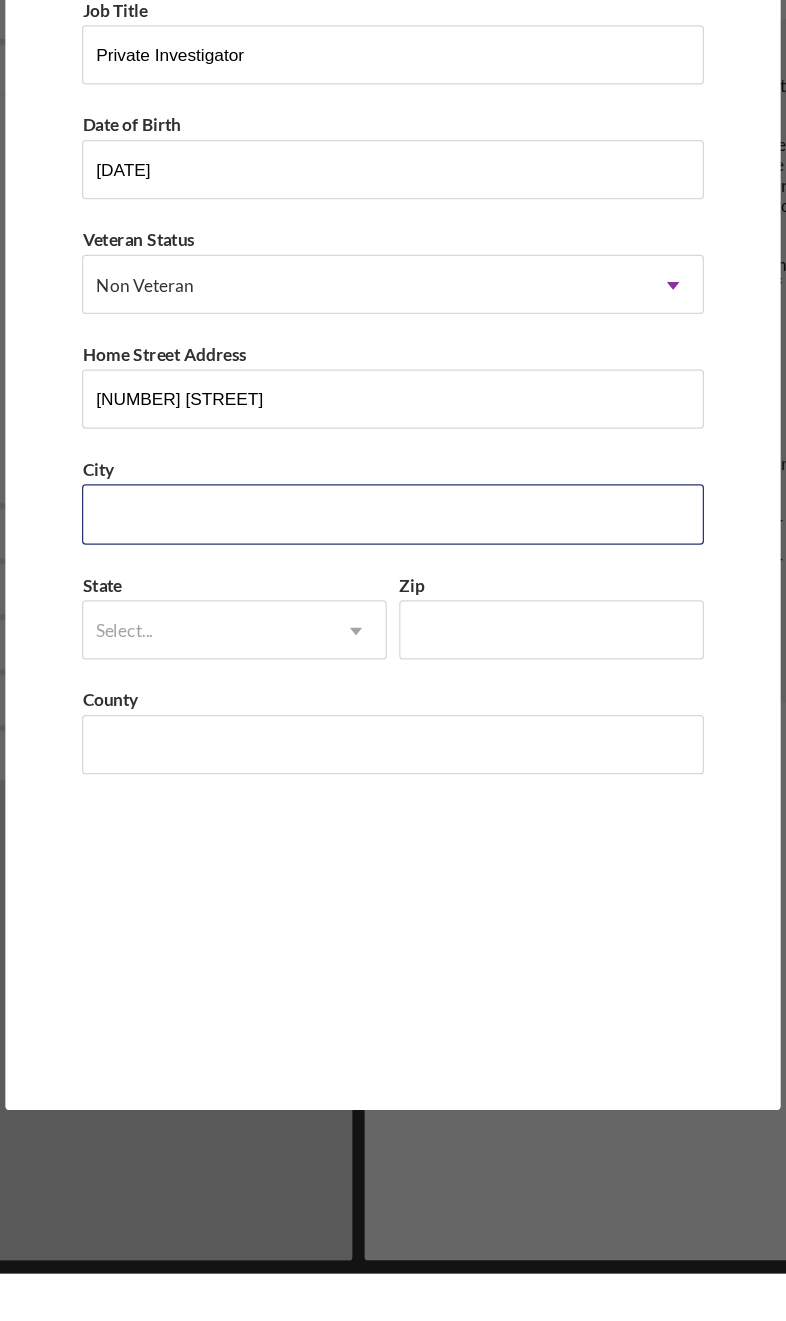 click on "City" at bounding box center (392, 706) 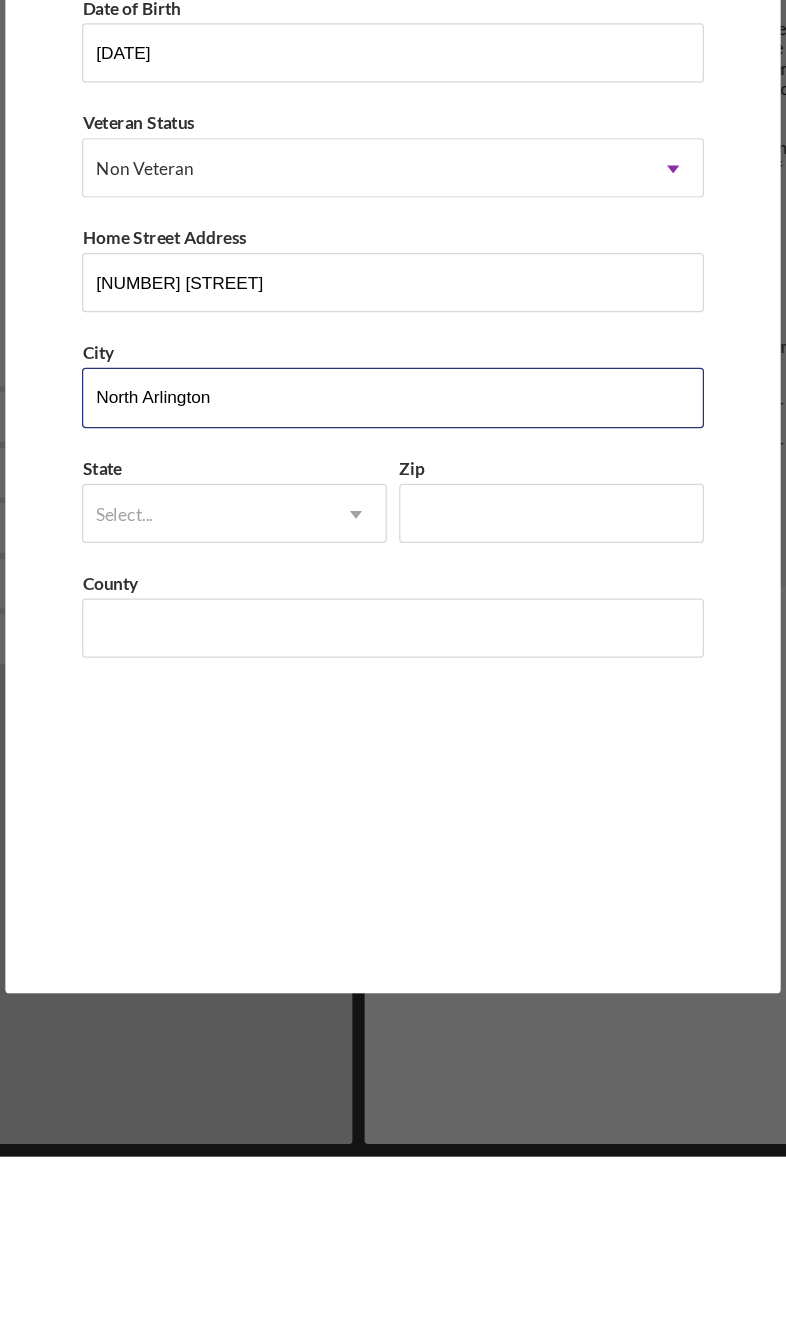 type on "North Arlington" 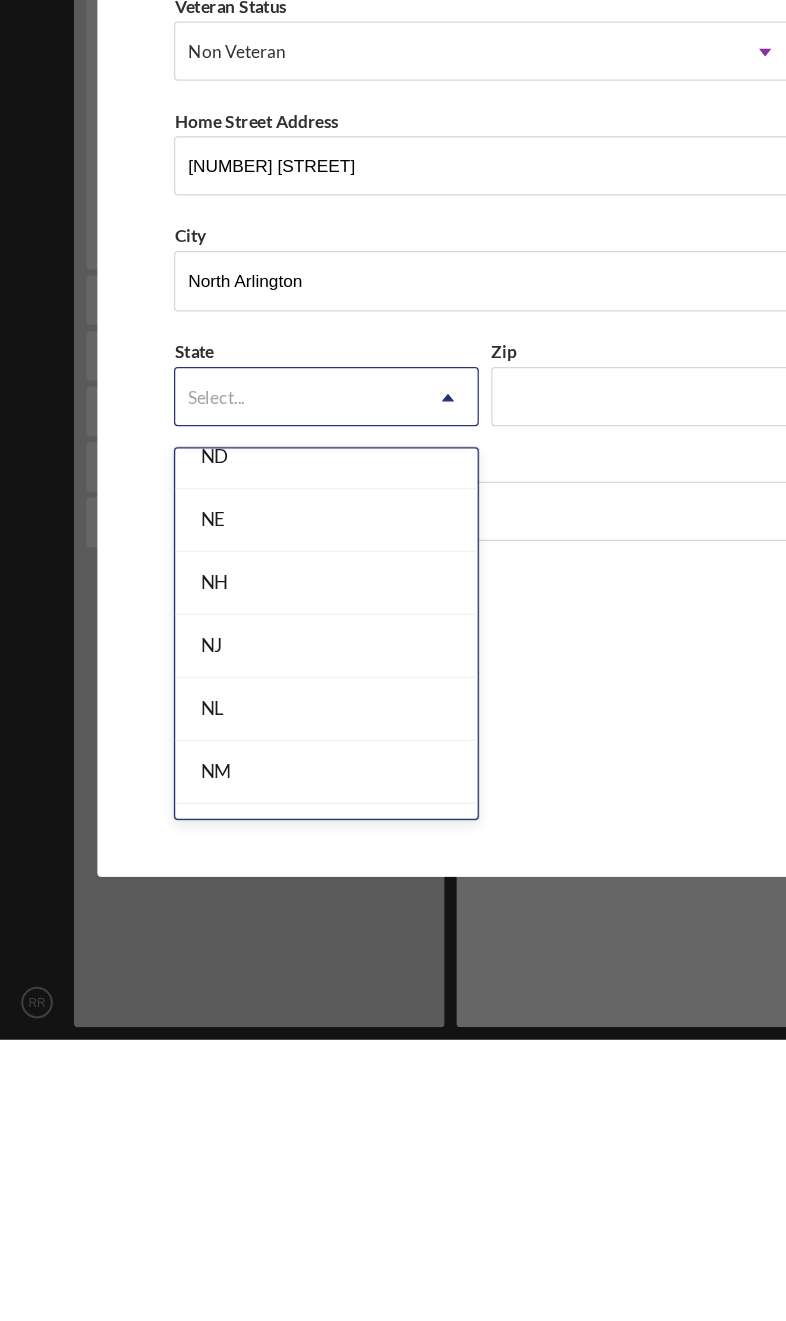 scroll, scrollTop: 2108, scrollLeft: 0, axis: vertical 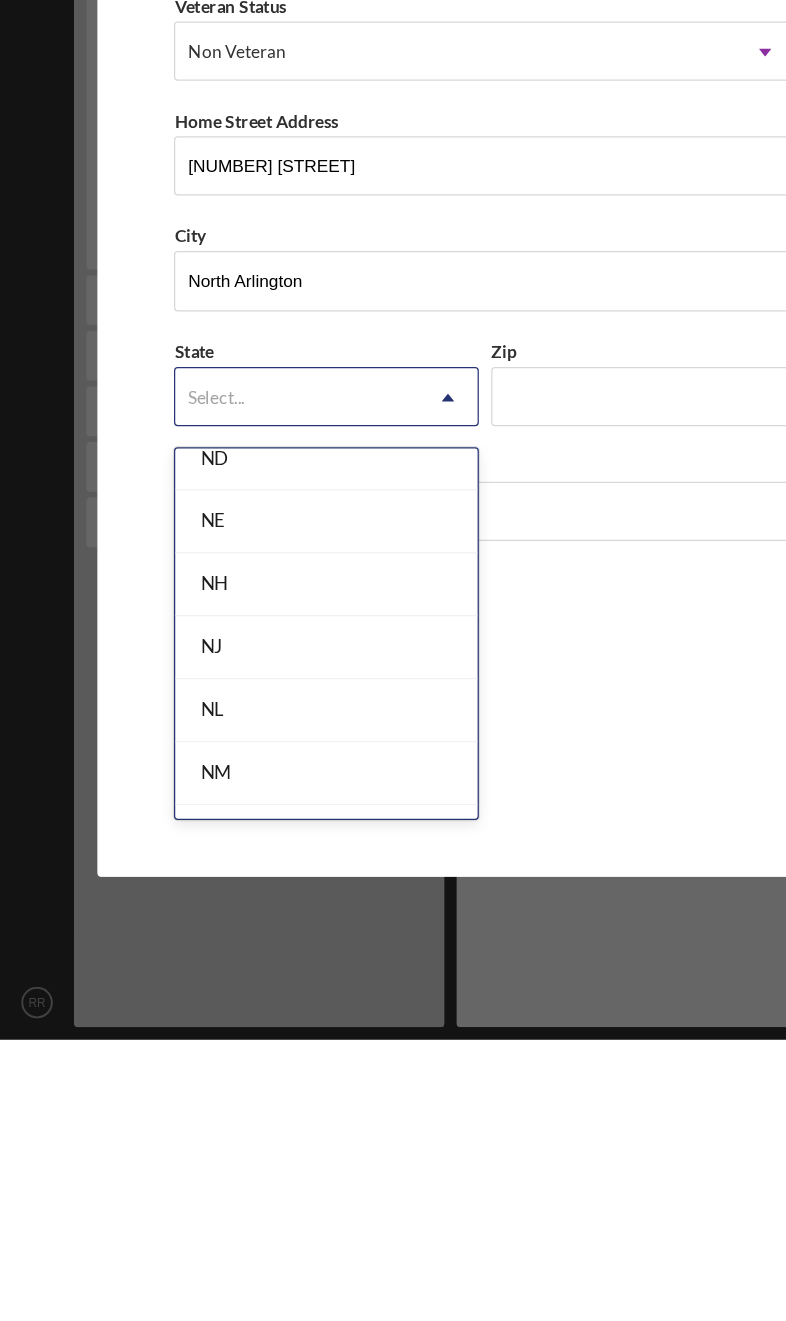 click on "NJ" at bounding box center (264, 1003) 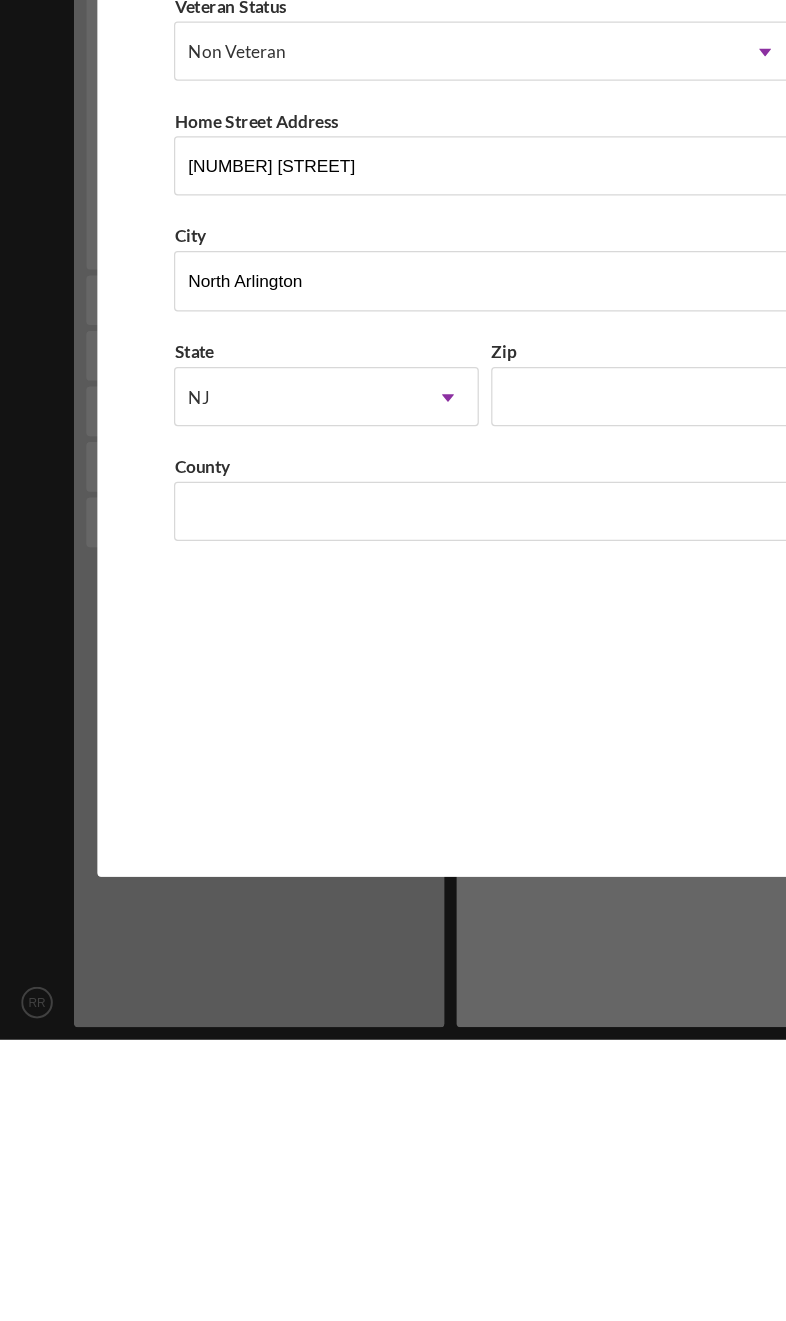scroll, scrollTop: 228, scrollLeft: 0, axis: vertical 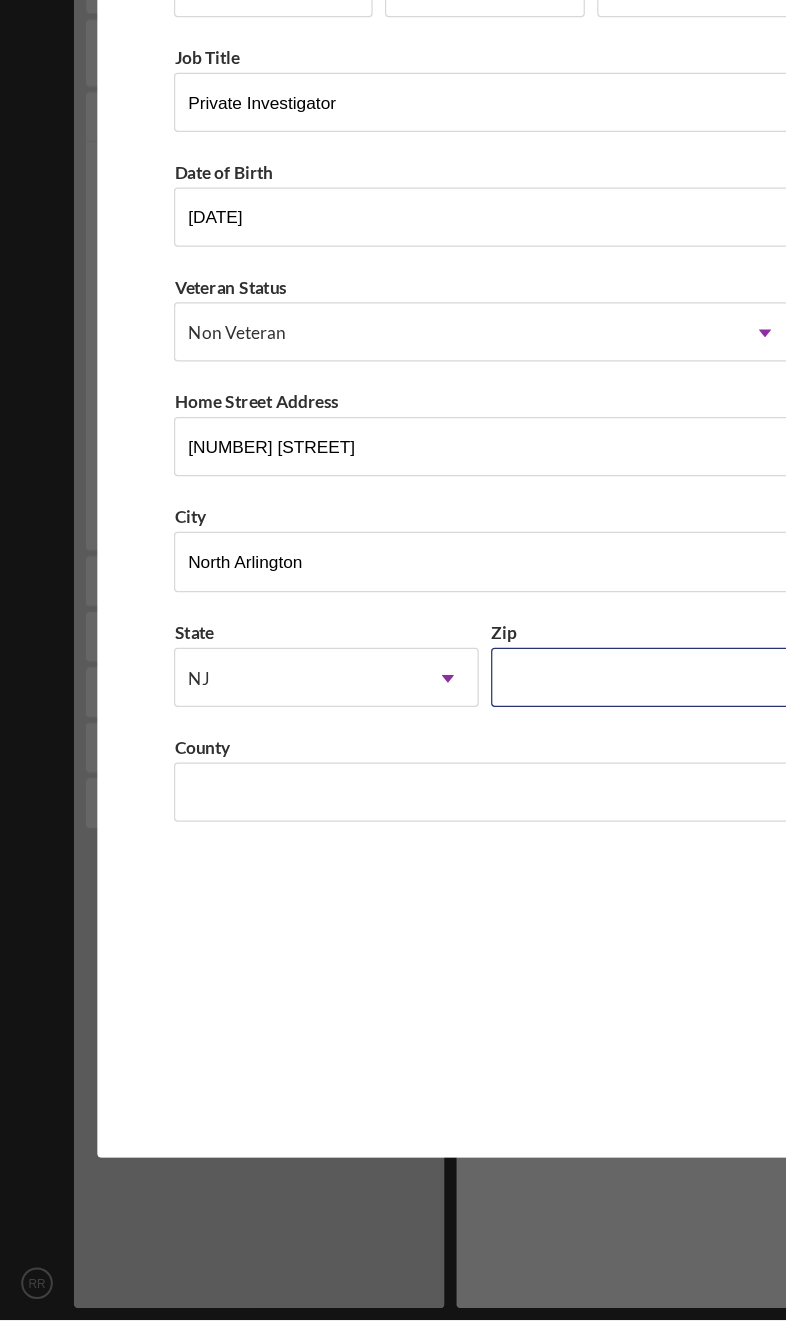 click on "Zip" at bounding box center [521, 800] 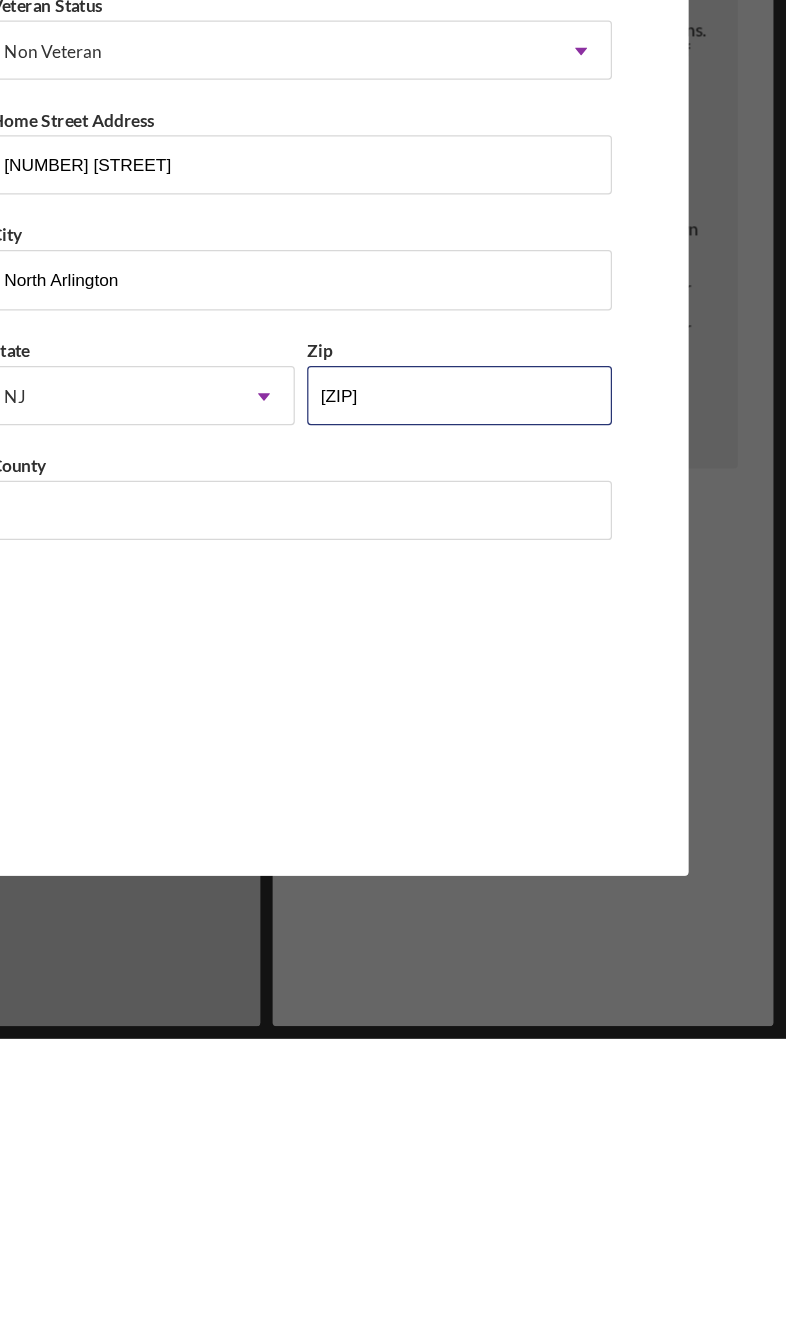 type on "[ZIP]" 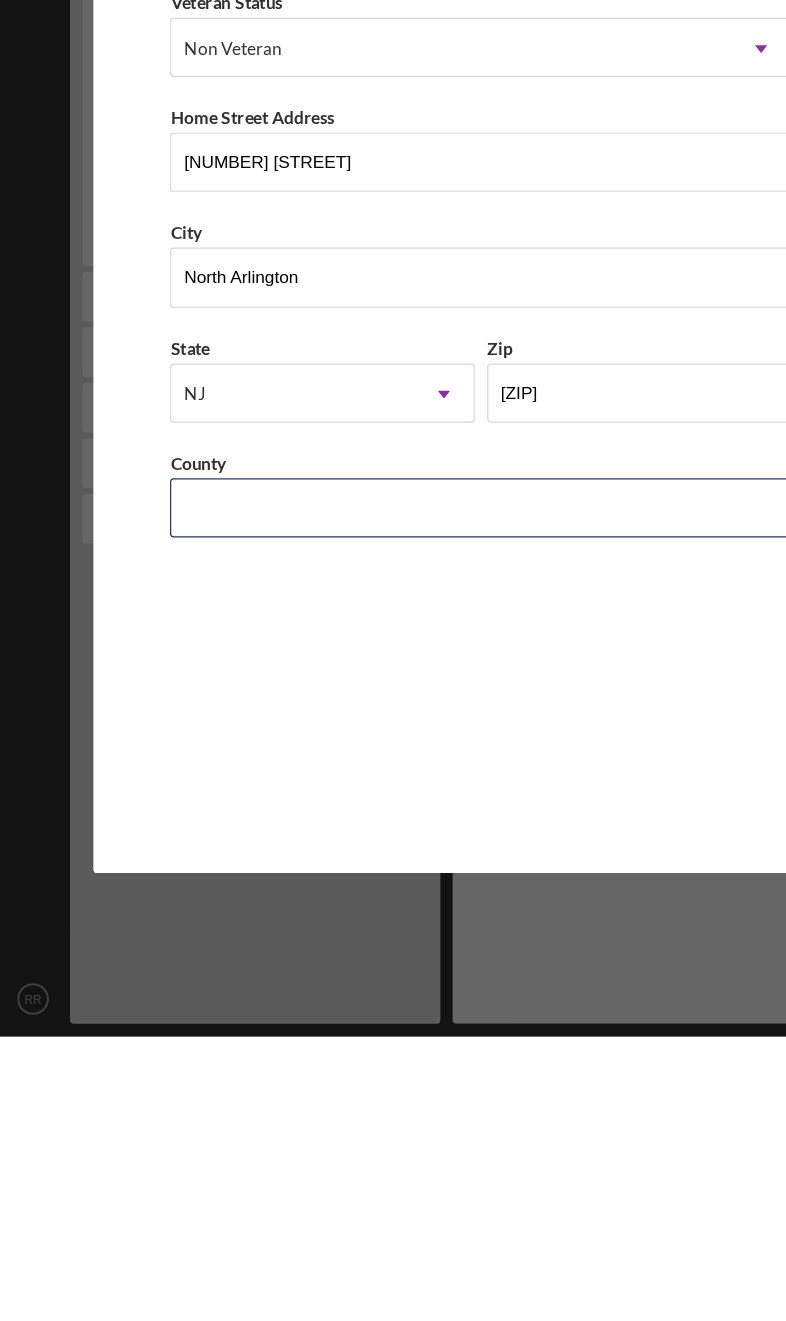 click on "County" at bounding box center (392, 893) 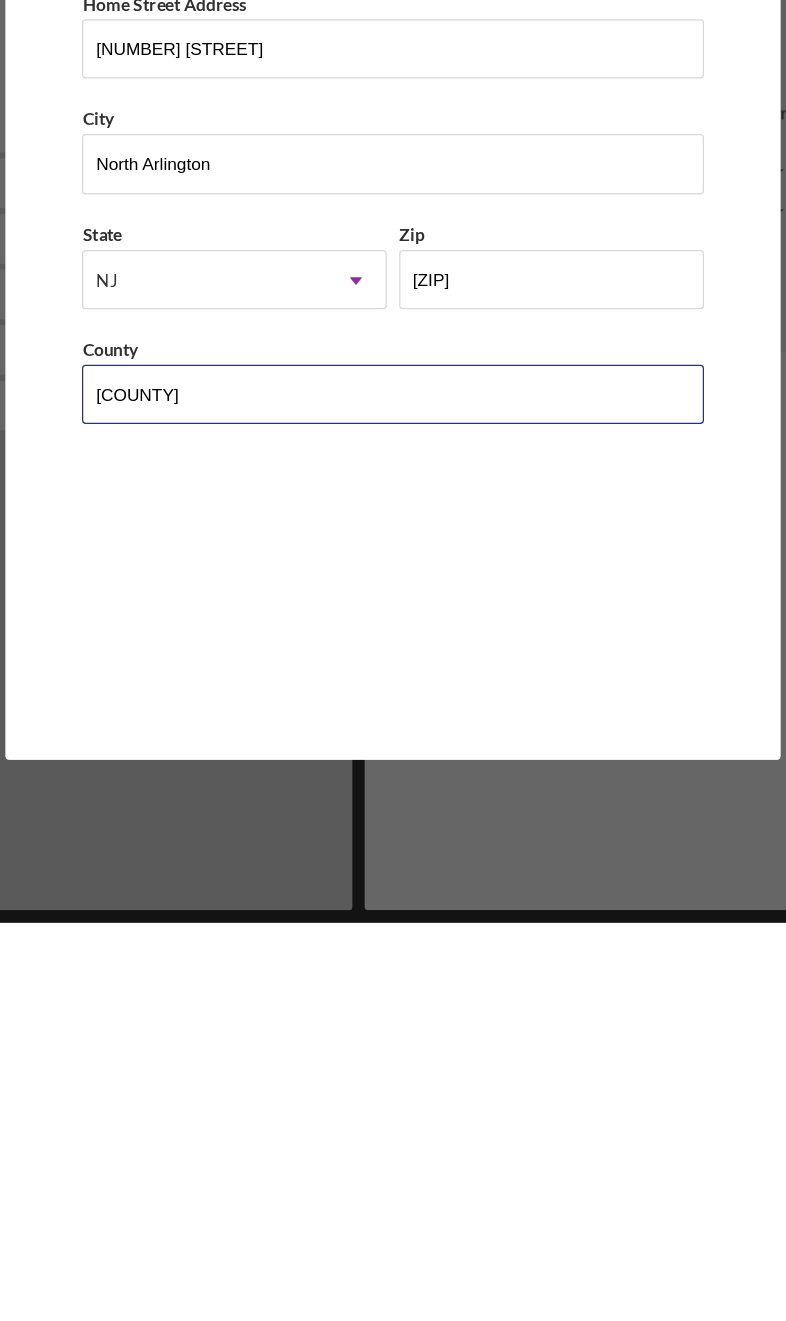 type on "[COUNTY]" 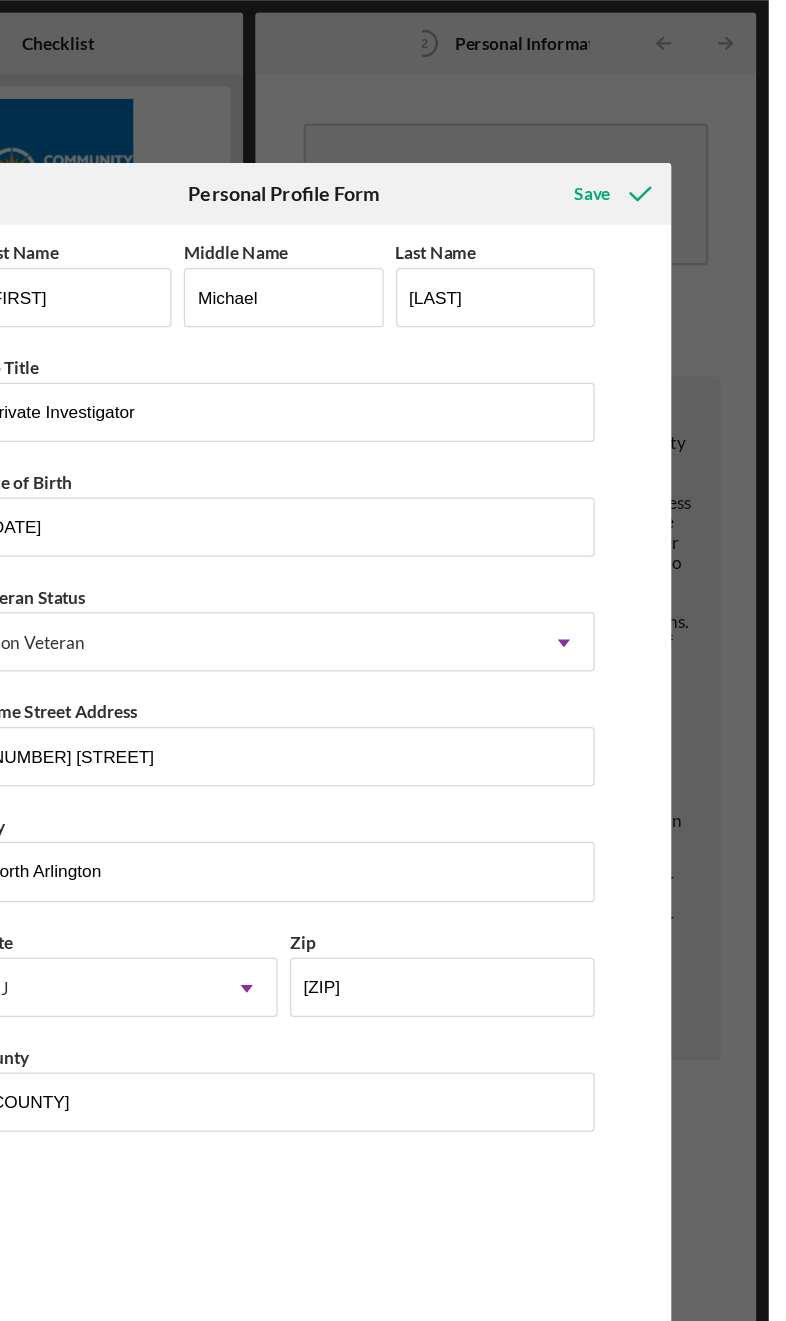 scroll, scrollTop: 0, scrollLeft: 0, axis: both 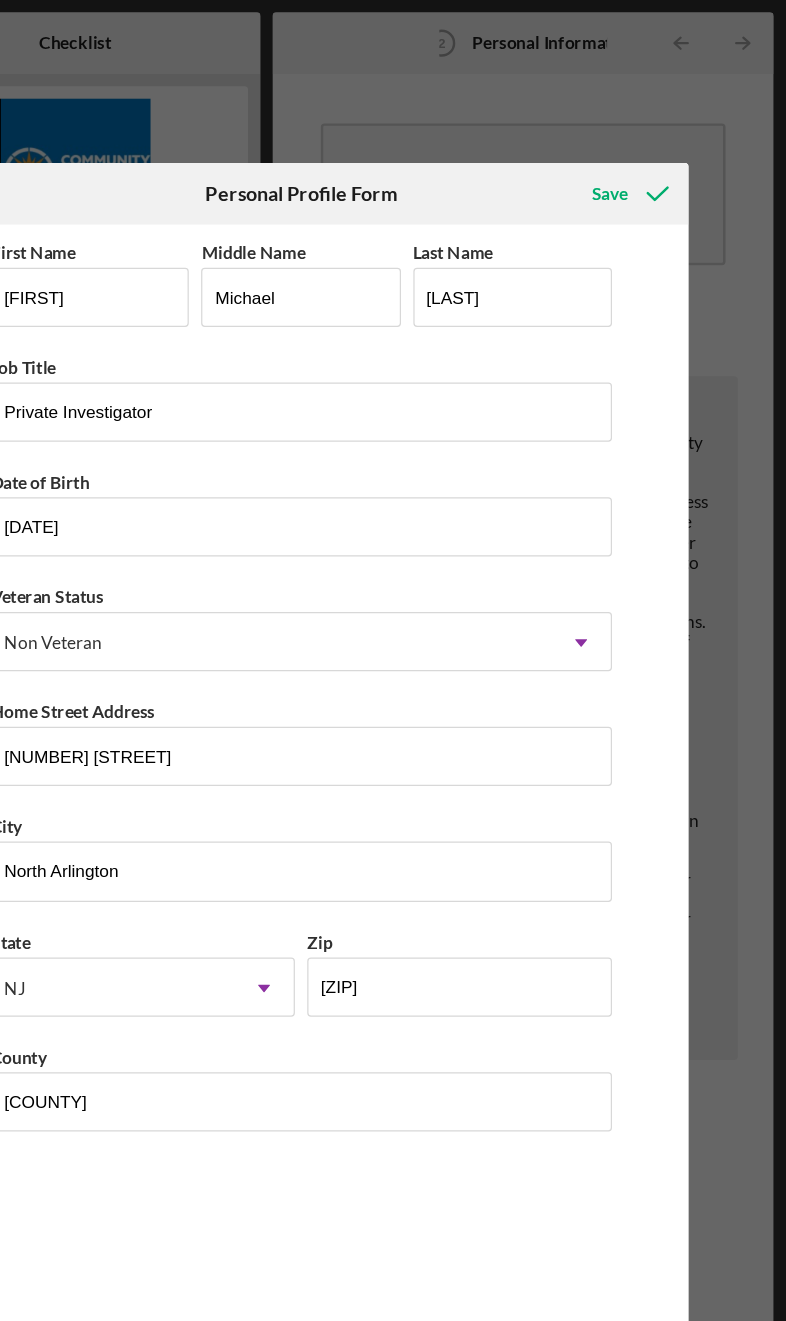 click 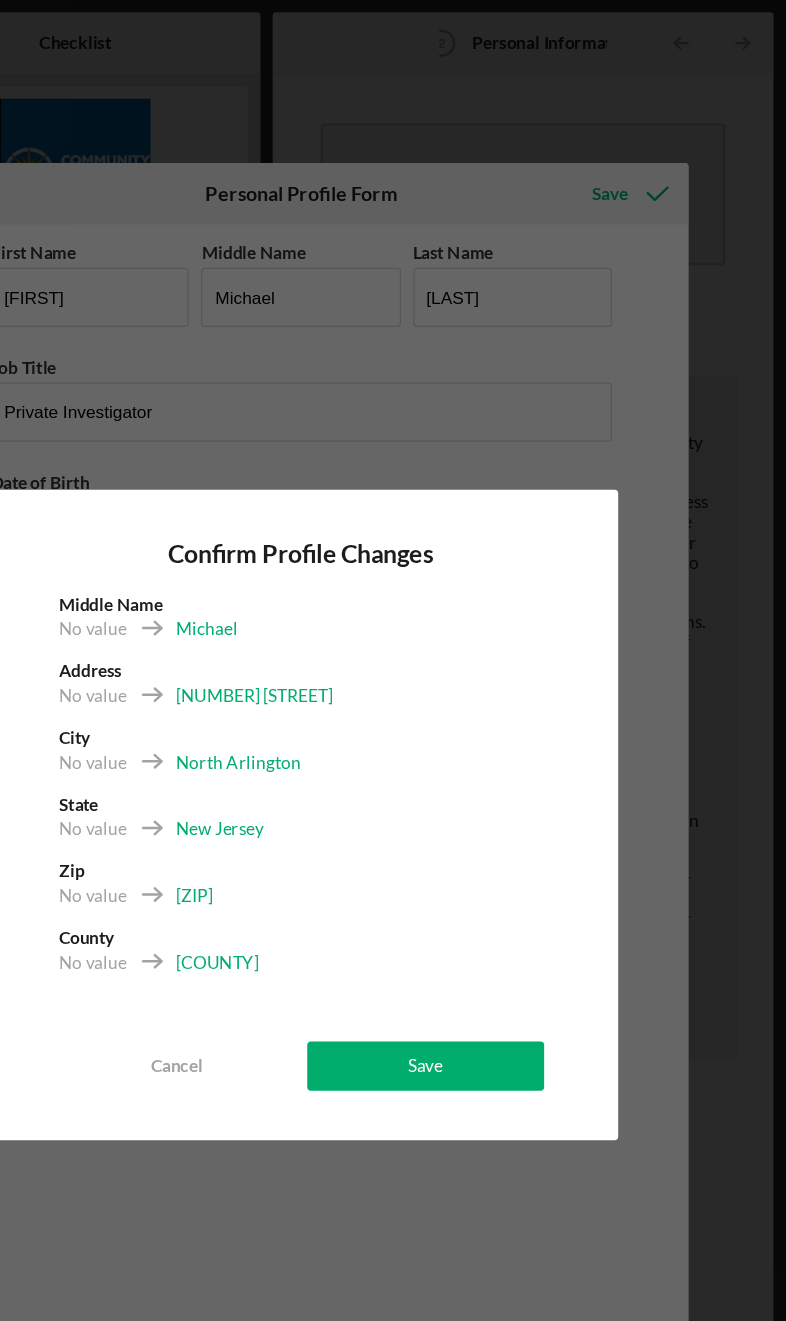 click on "Save" at bounding box center [494, 864] 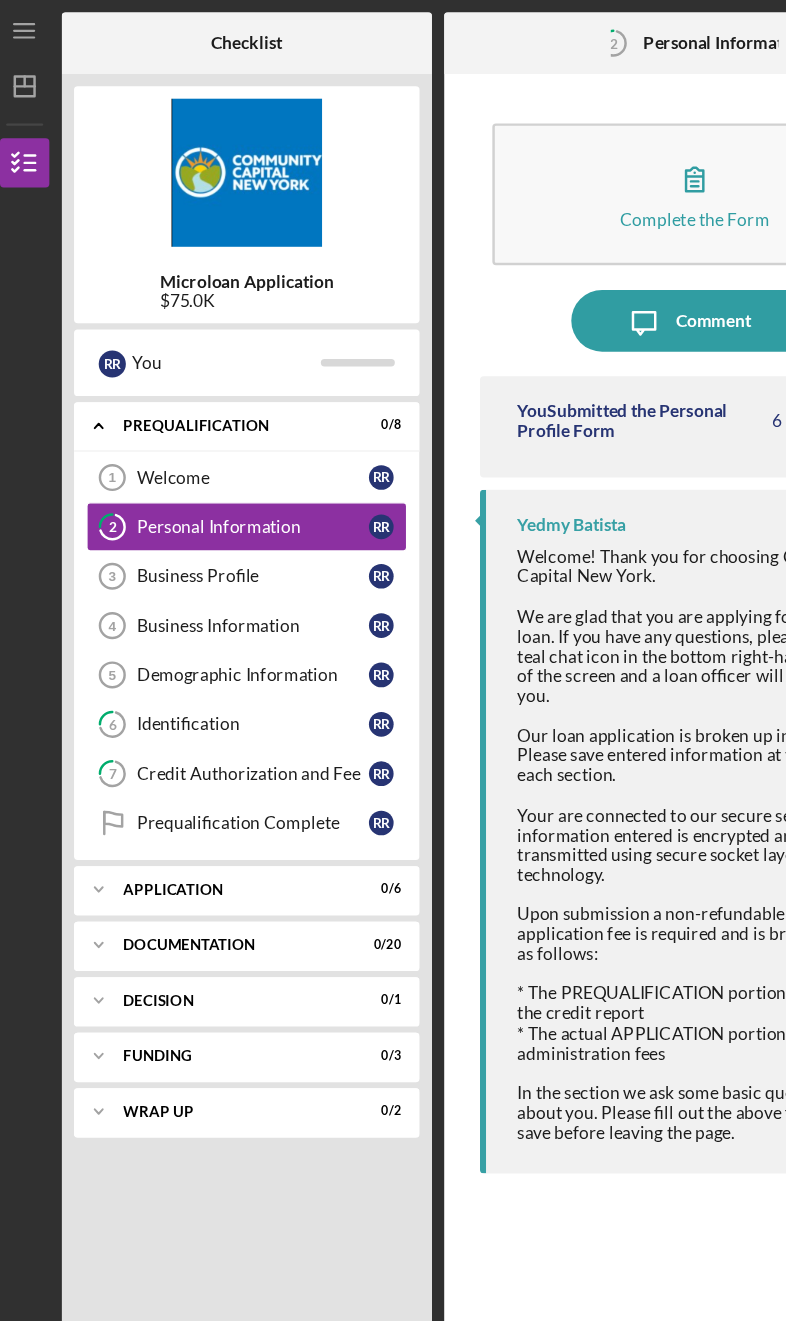 click on "Demographic Information 5 Demographic Information R R" at bounding box center [210, 547] 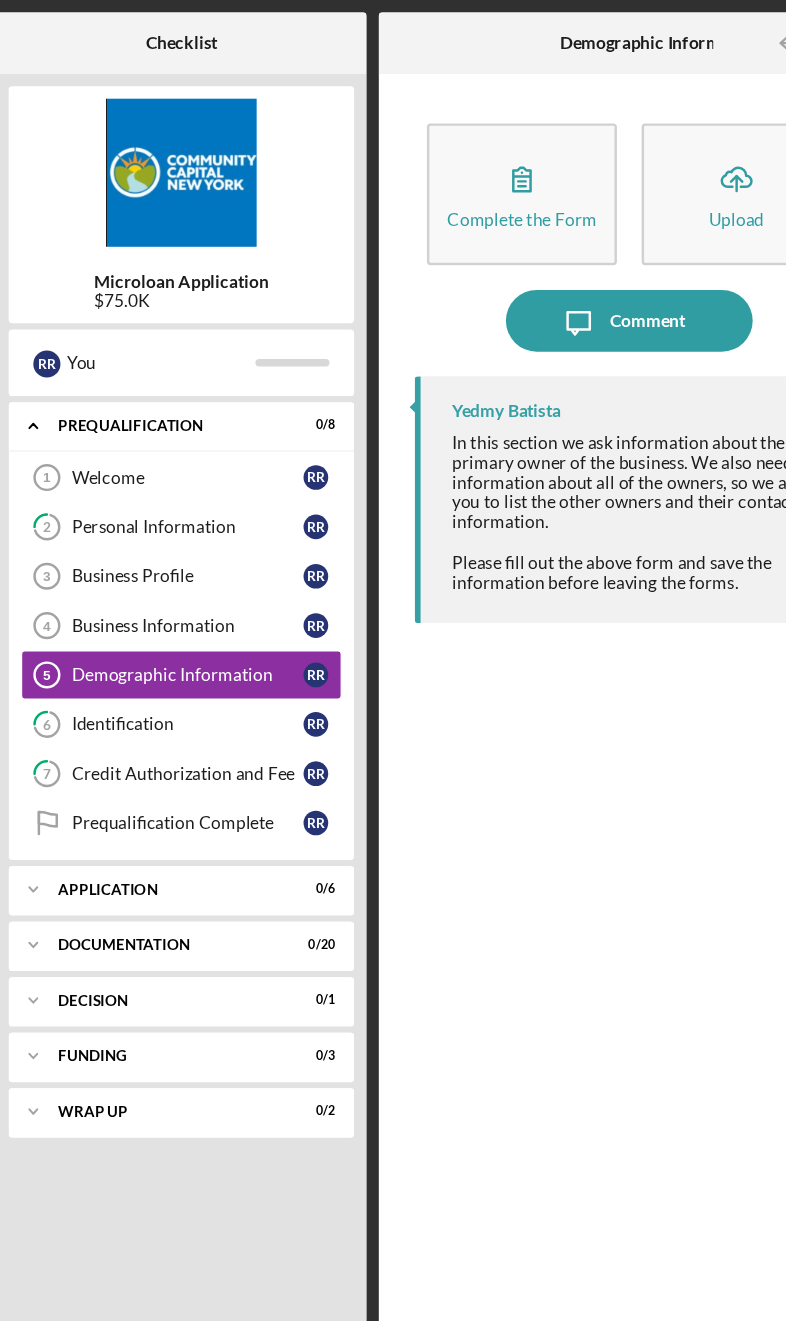 click 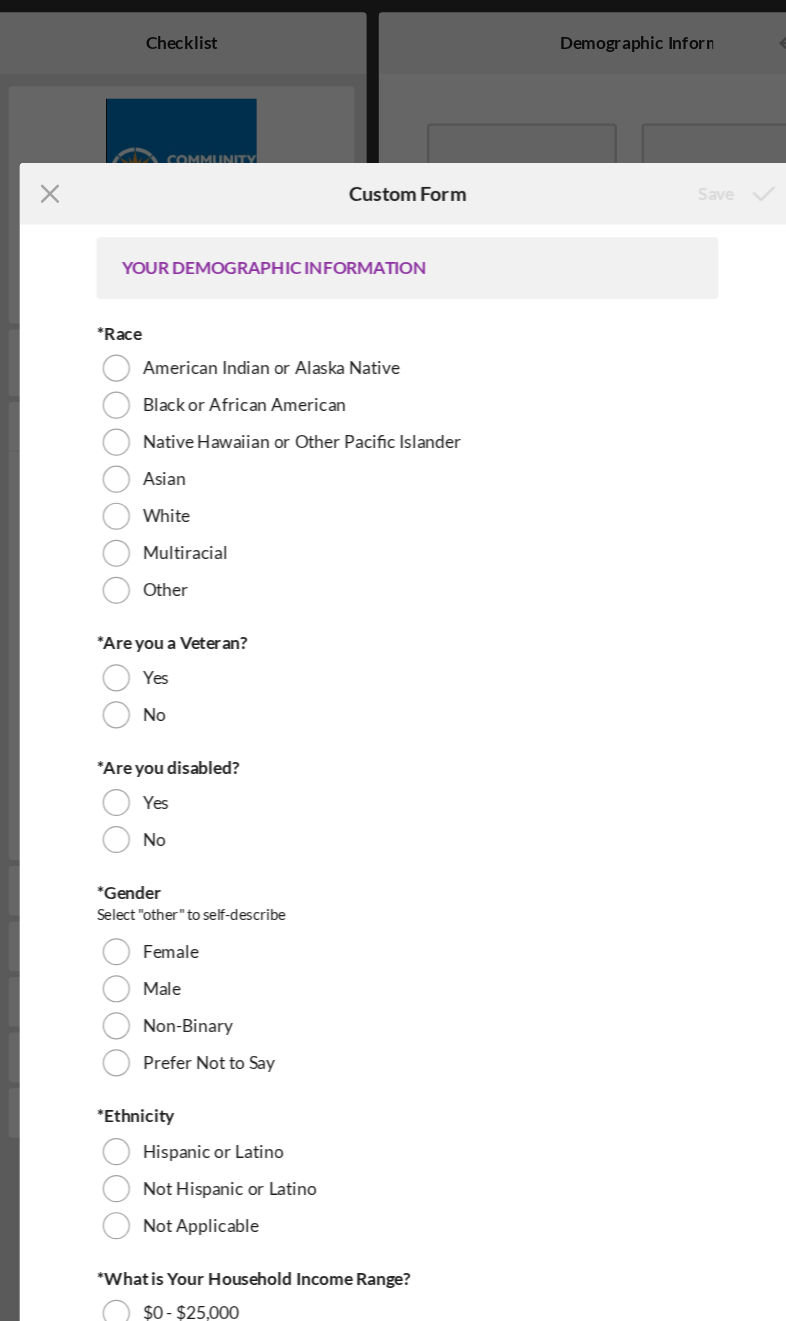 click on "White" at bounding box center [197, 418] 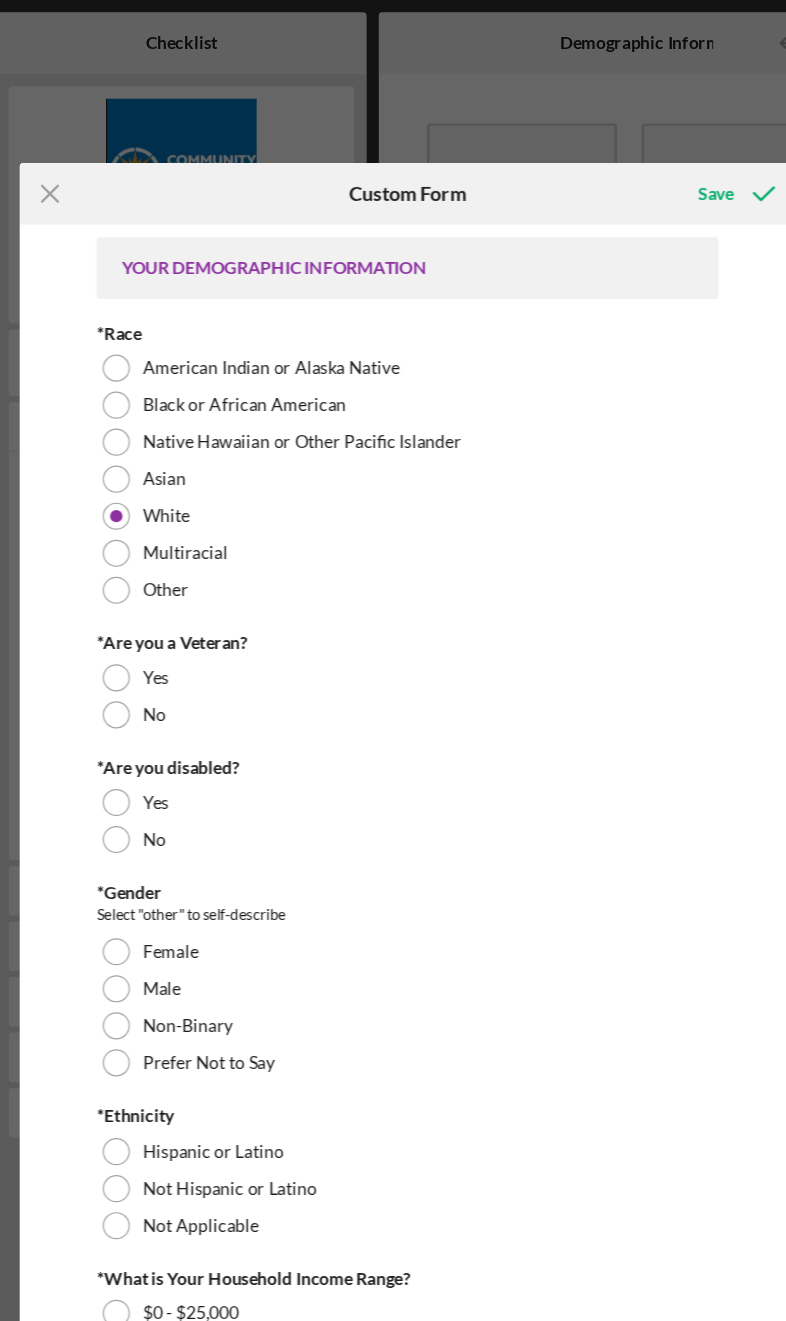 click on "No" at bounding box center [392, 579] 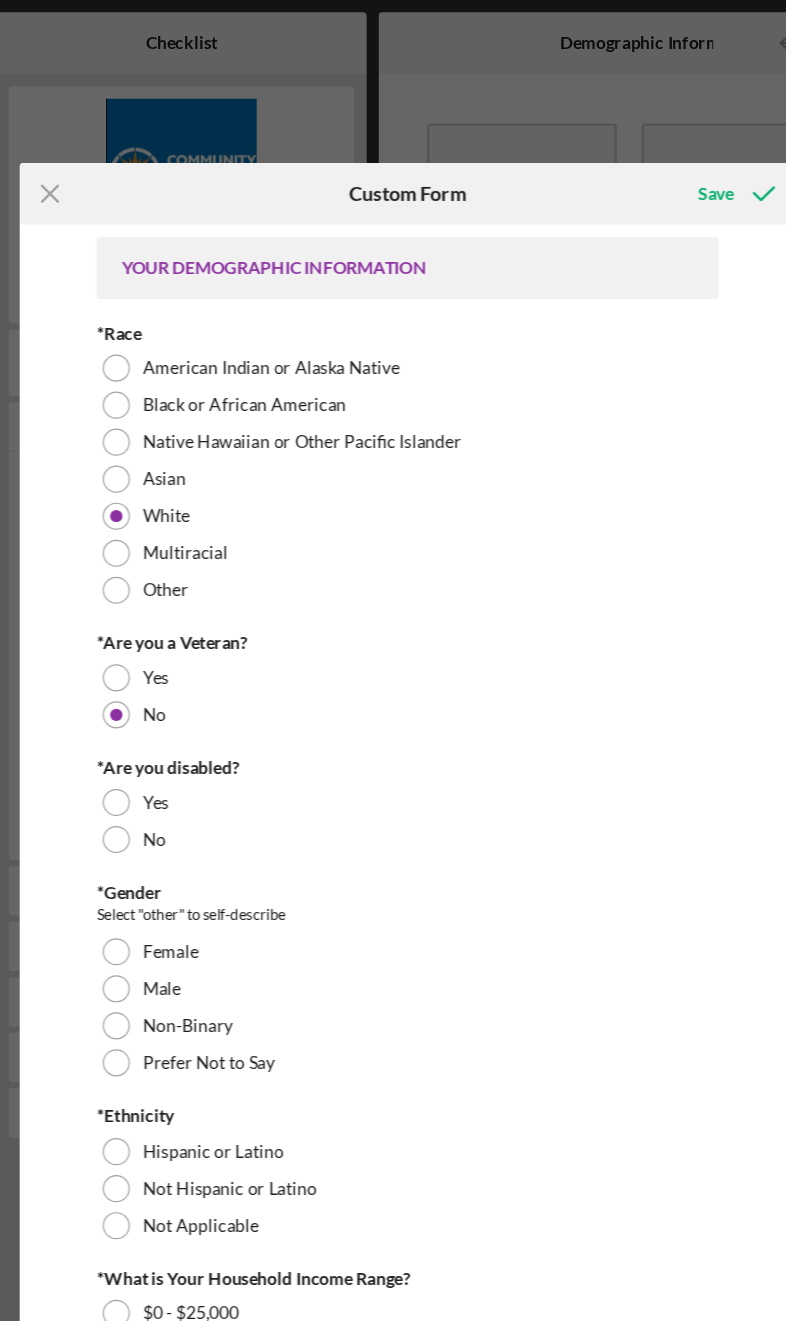 click on "No" at bounding box center (187, 680) 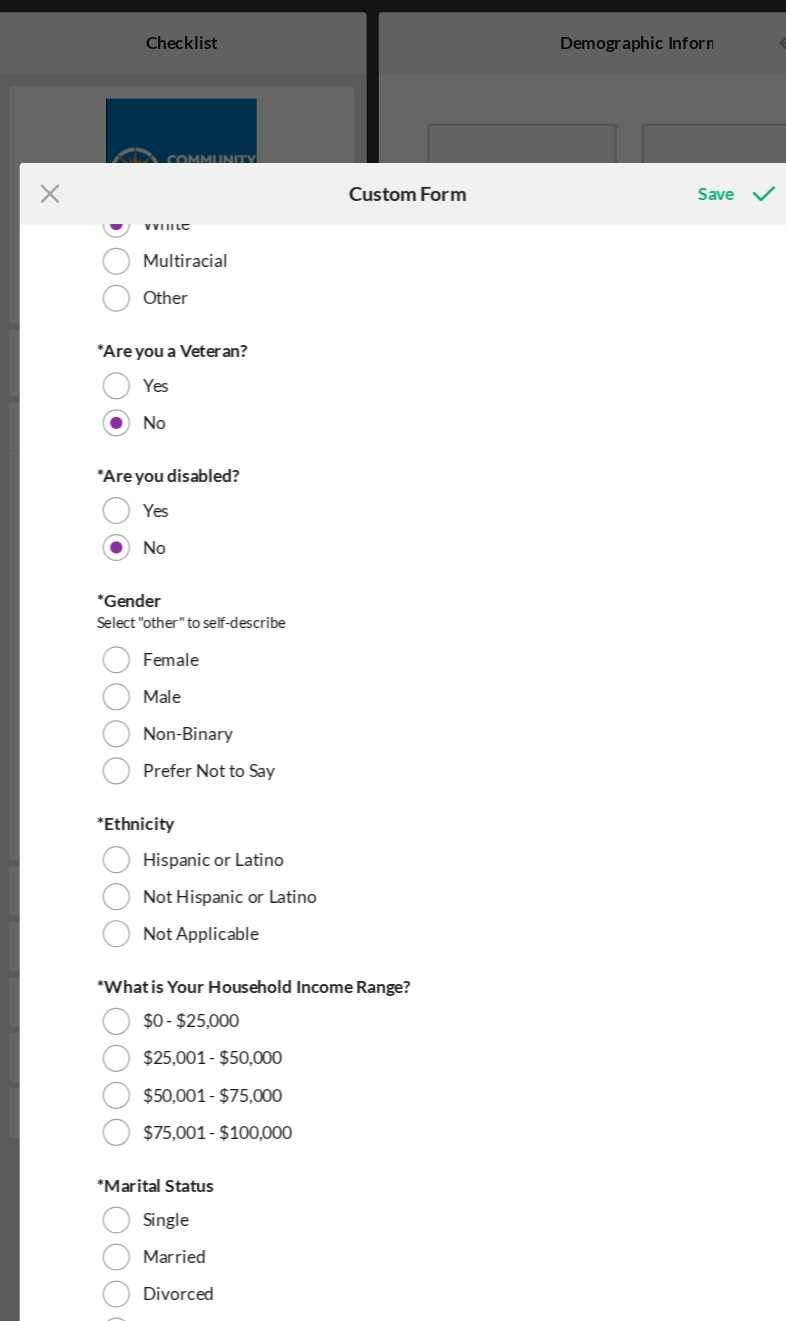 scroll, scrollTop: 277, scrollLeft: 0, axis: vertical 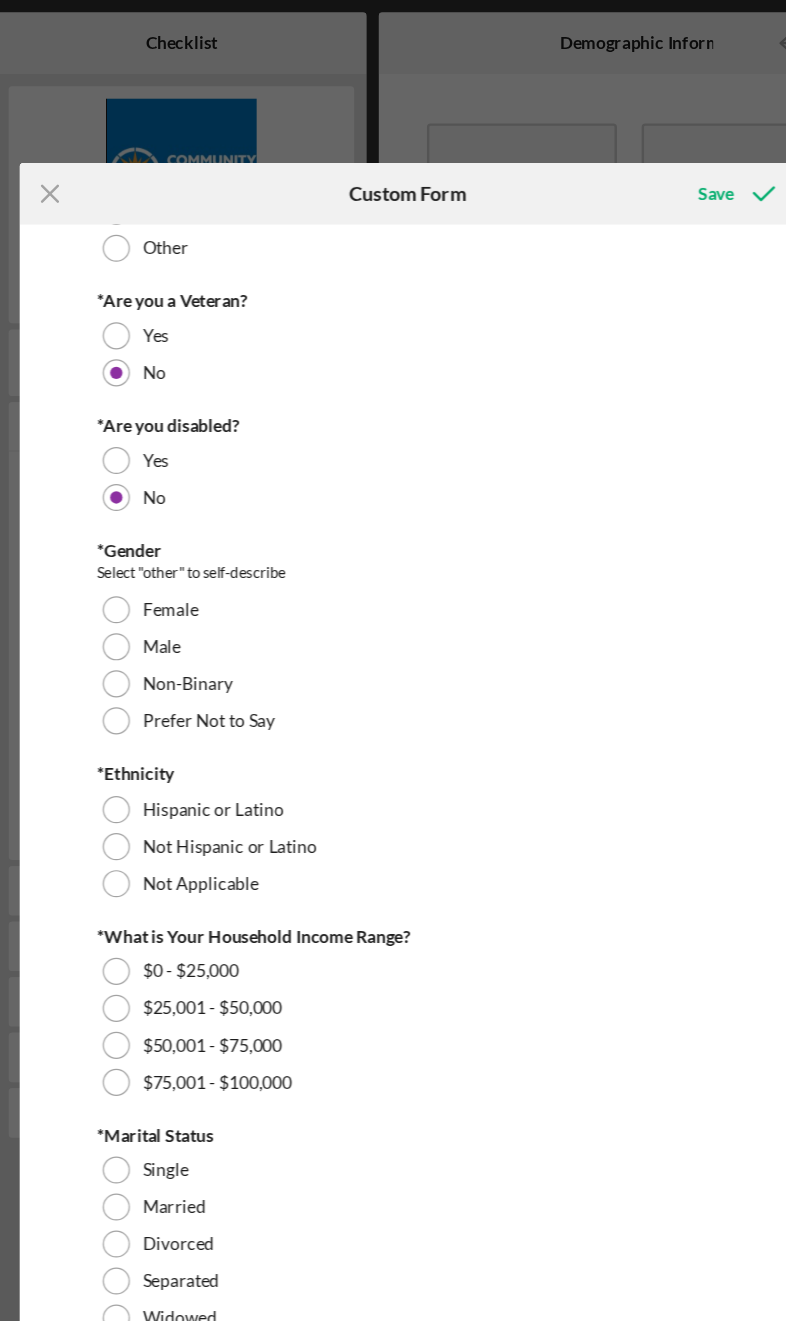 click on "Male" at bounding box center [392, 524] 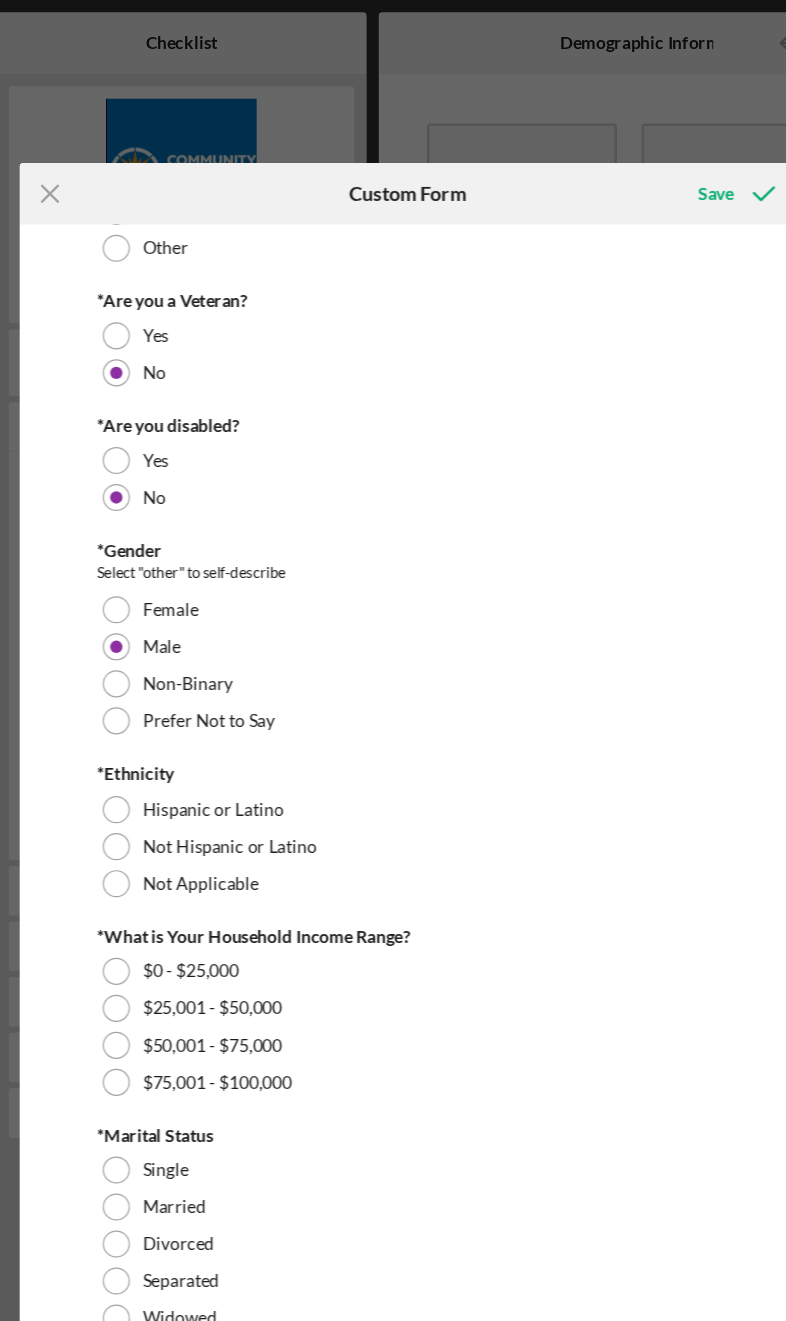 click on "Not Applicable" at bounding box center [225, 716] 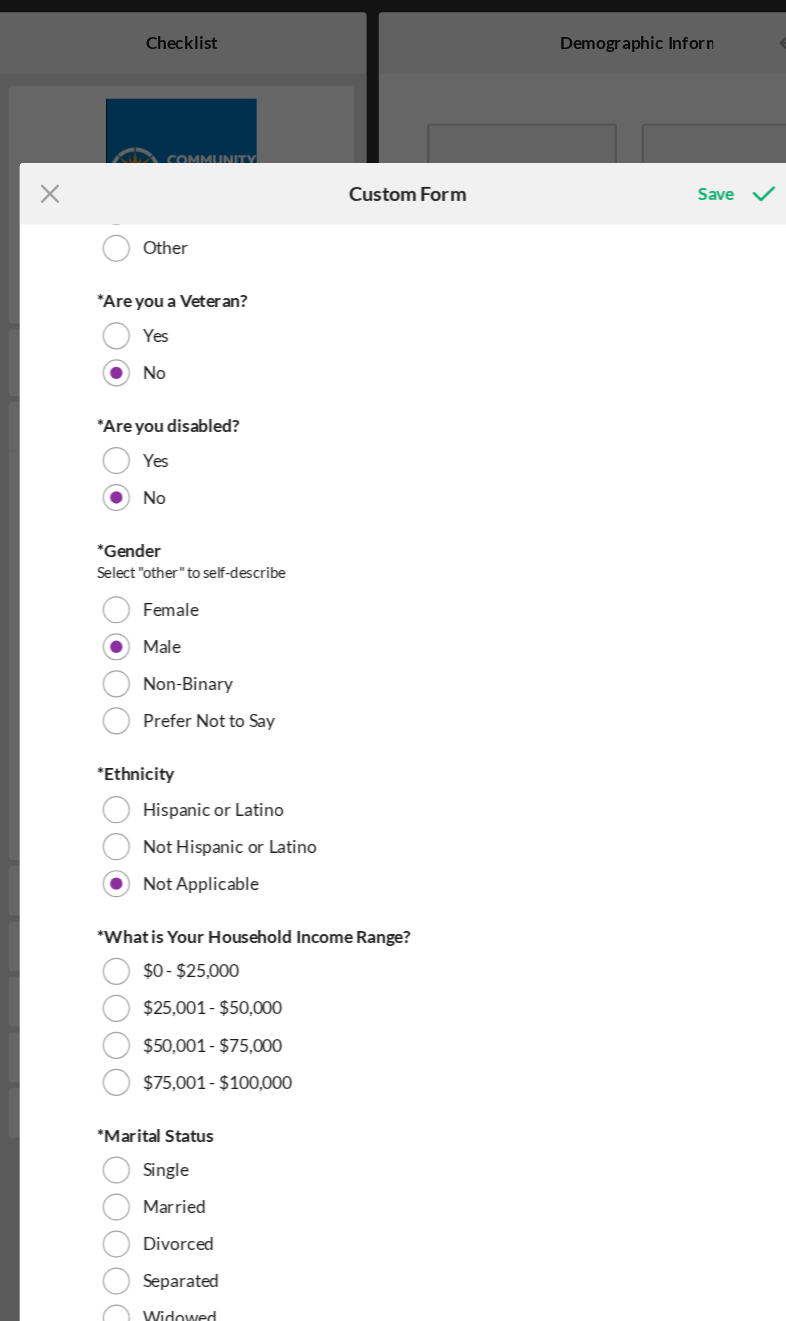 click on "Not Hispanic or Latino" at bounding box center [248, 686] 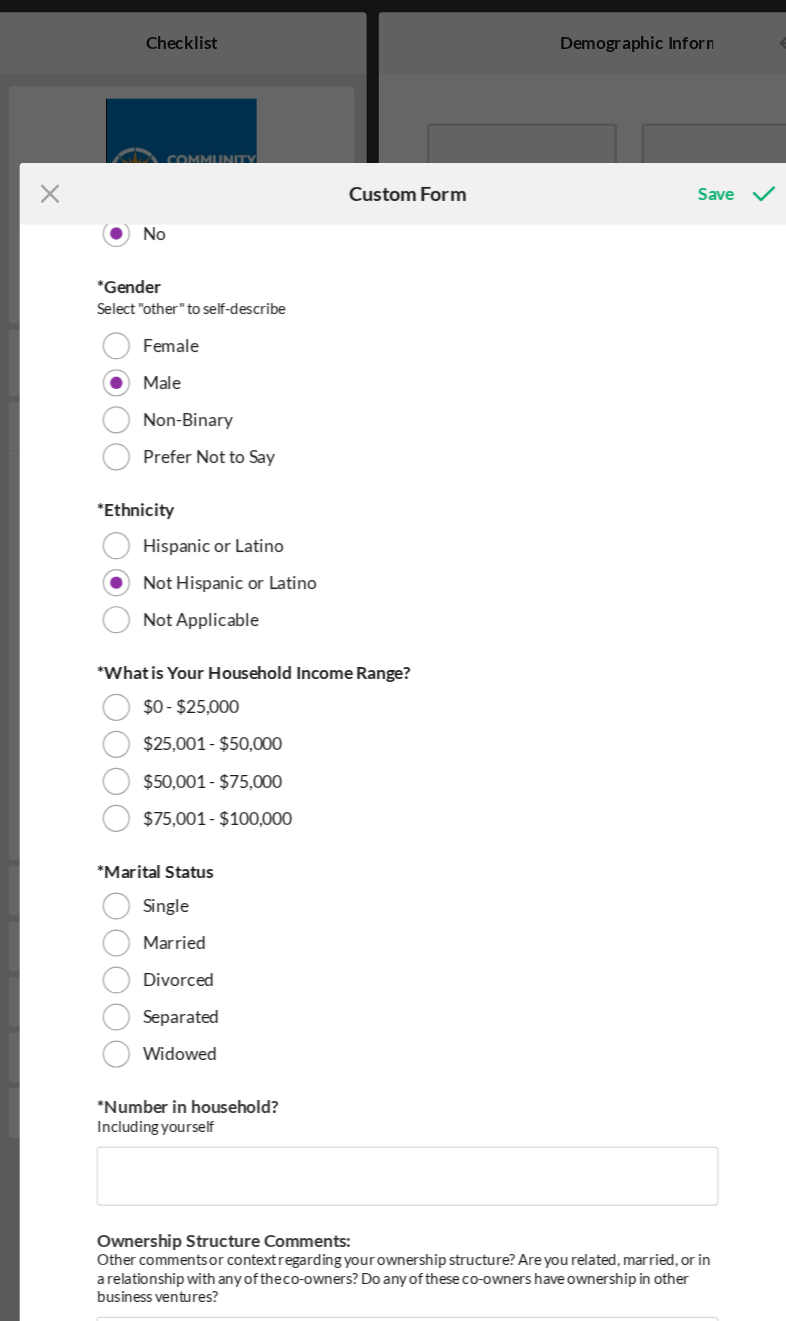 scroll, scrollTop: 494, scrollLeft: 0, axis: vertical 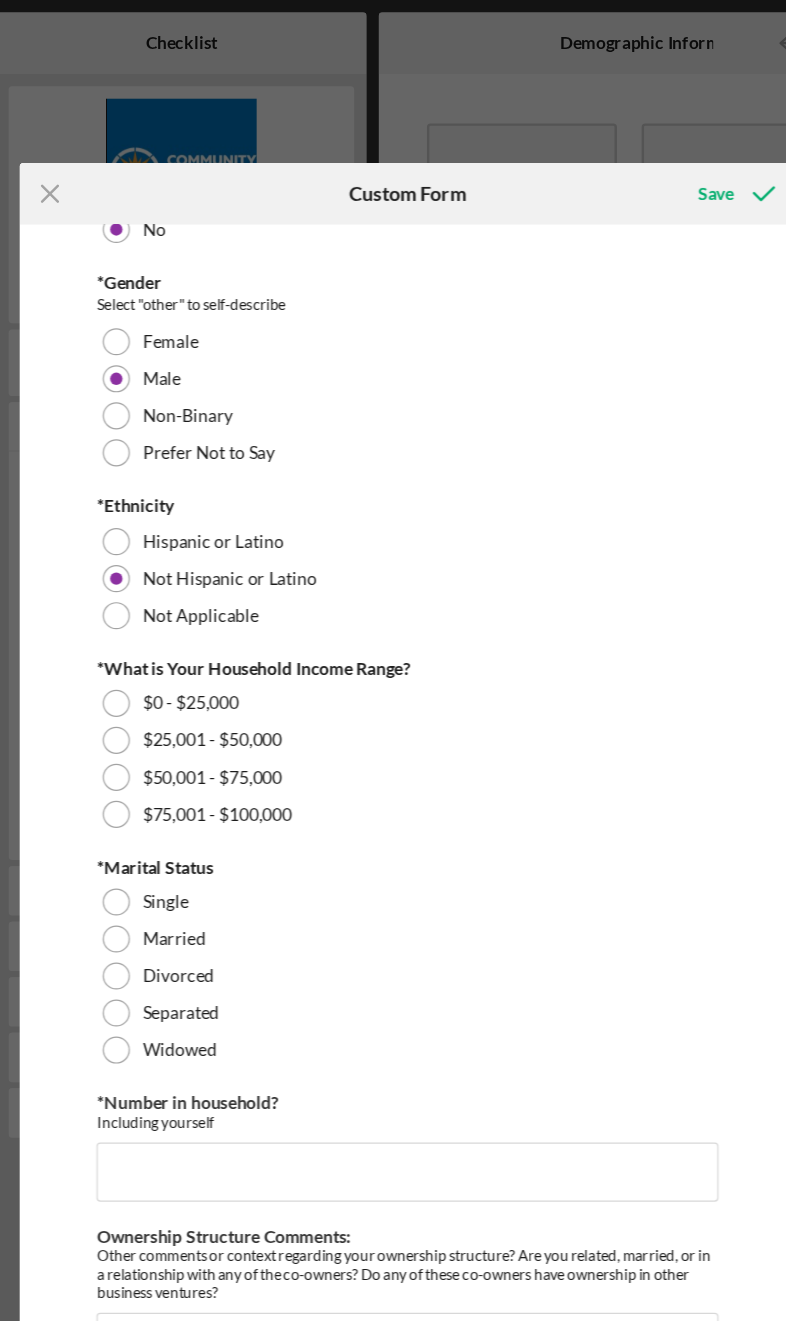 click on "$50,001 - $75,000" at bounding box center (392, 630) 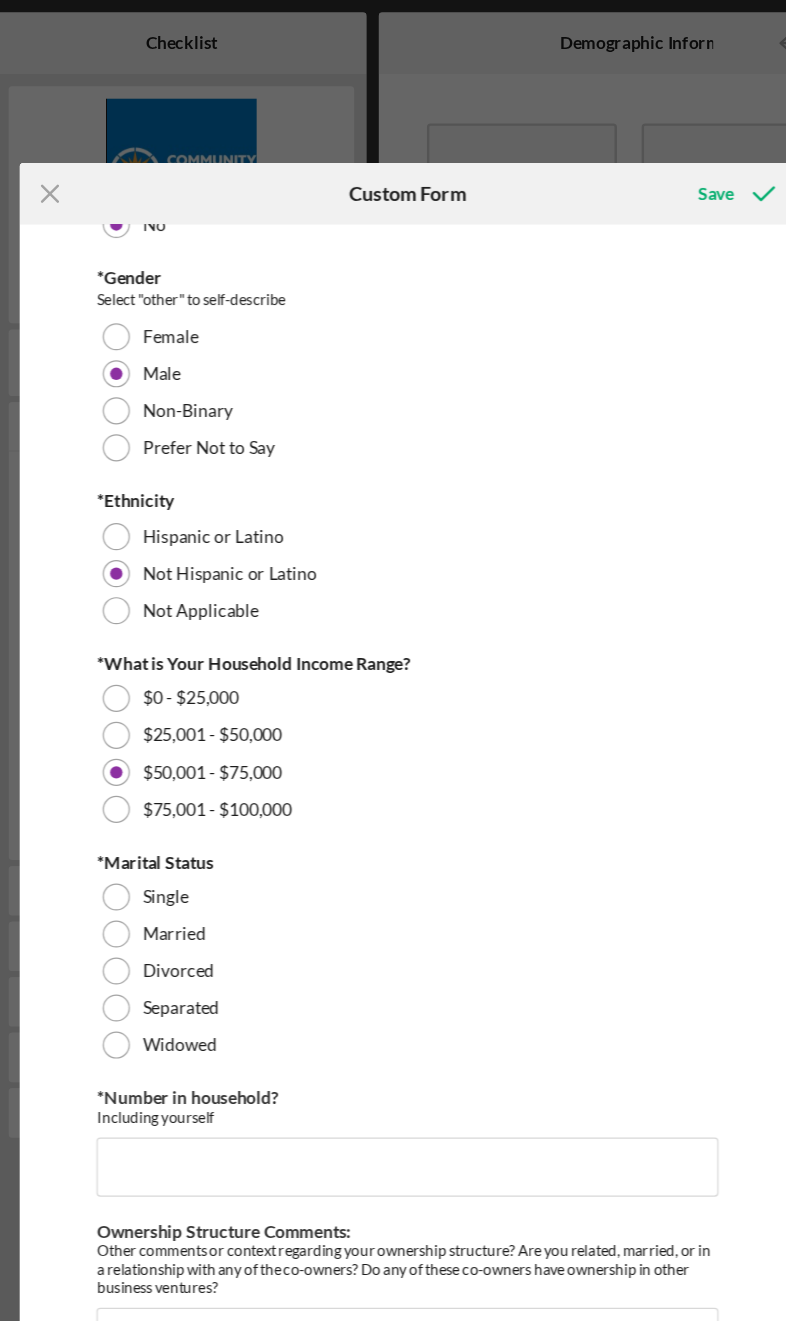 scroll, scrollTop: 499, scrollLeft: 0, axis: vertical 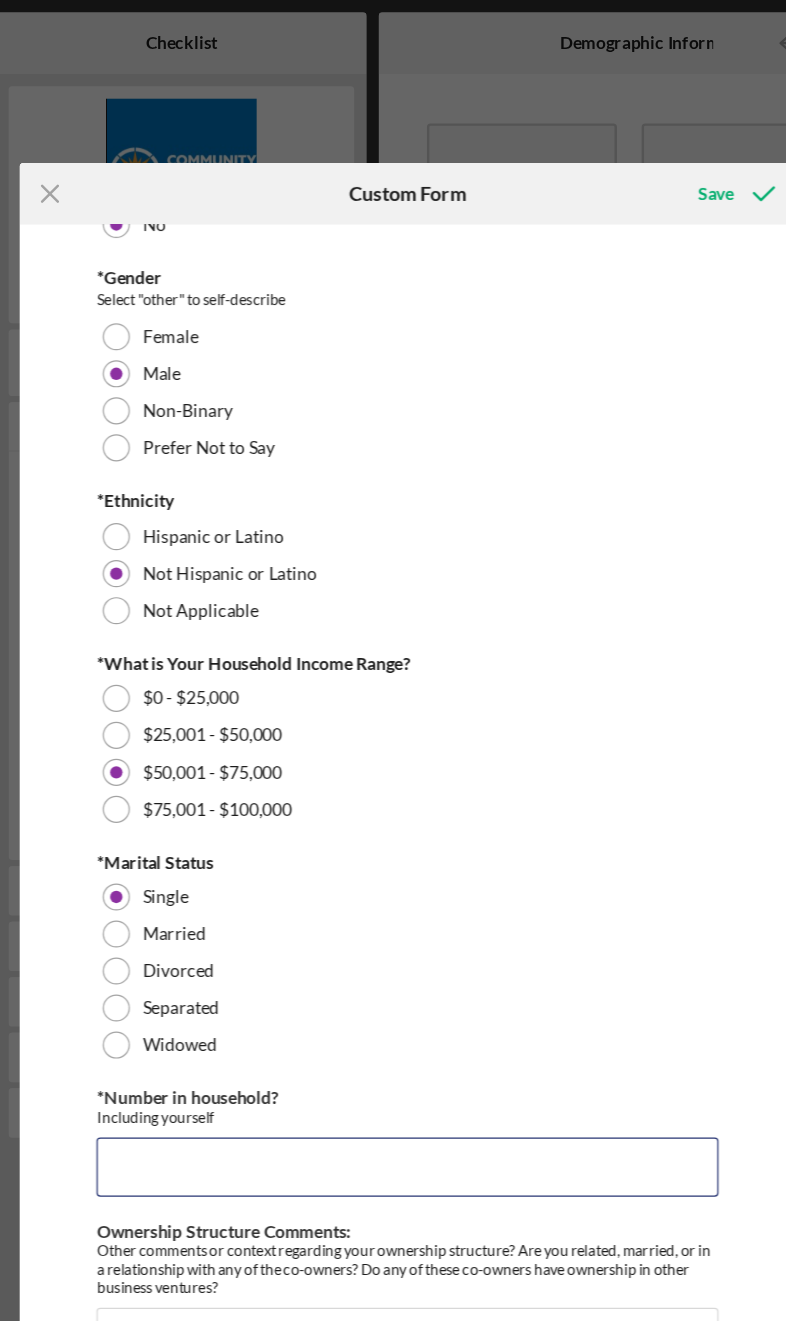 click on "*Number in household?" at bounding box center (392, 946) 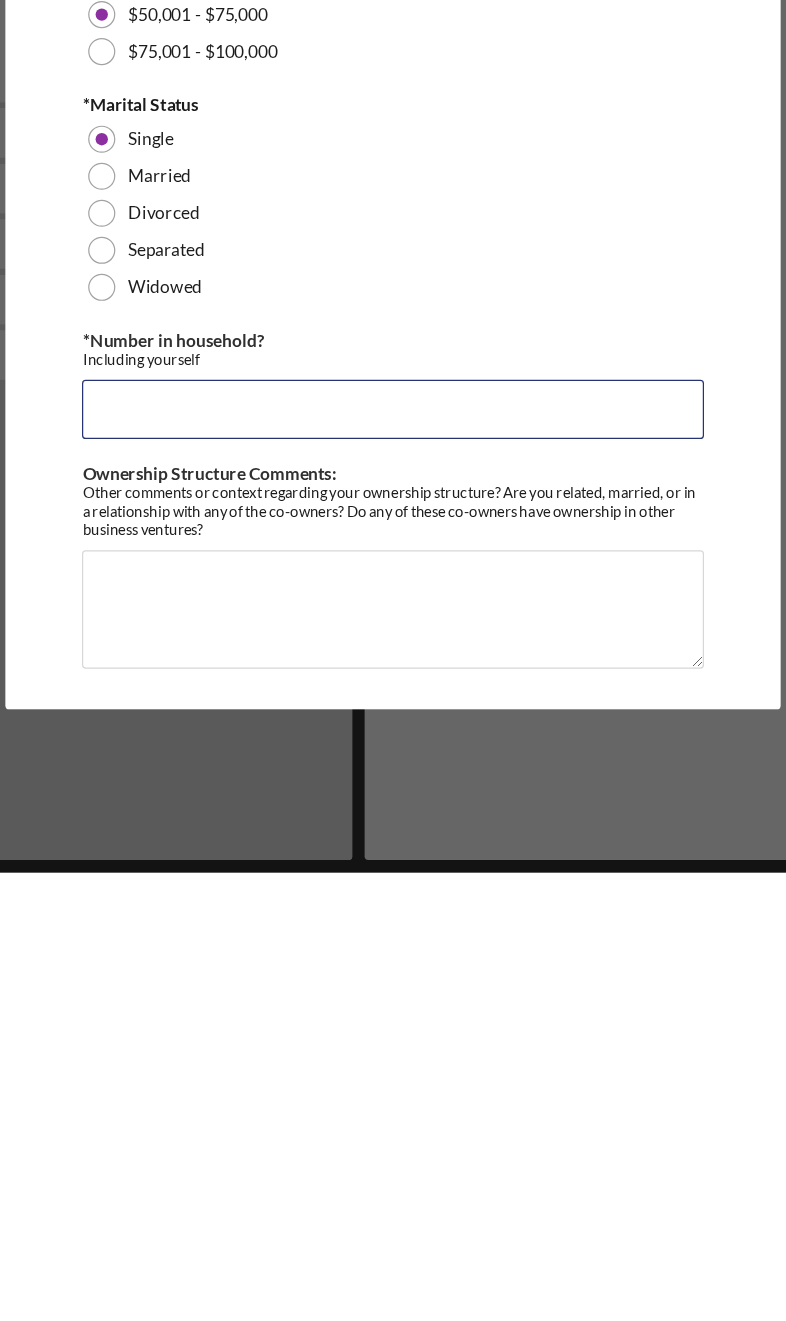 scroll, scrollTop: 499, scrollLeft: 0, axis: vertical 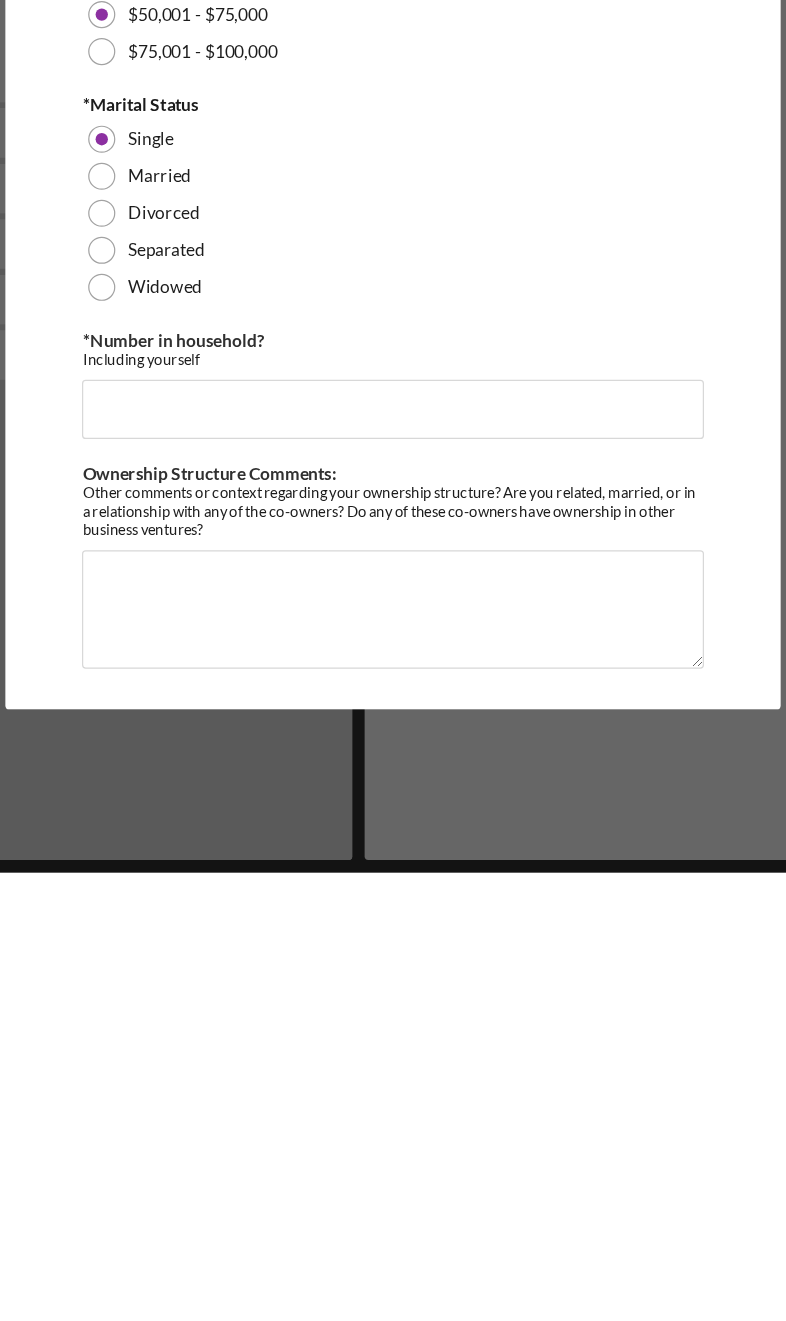 click on "Ownership Structure Comments: Other comments or context regarding your ownership structure? Are you related, married, or in a relationship with any of the co-owners? Do any of these co-owners have ownership in other business ventures?" at bounding box center (392, 1020) 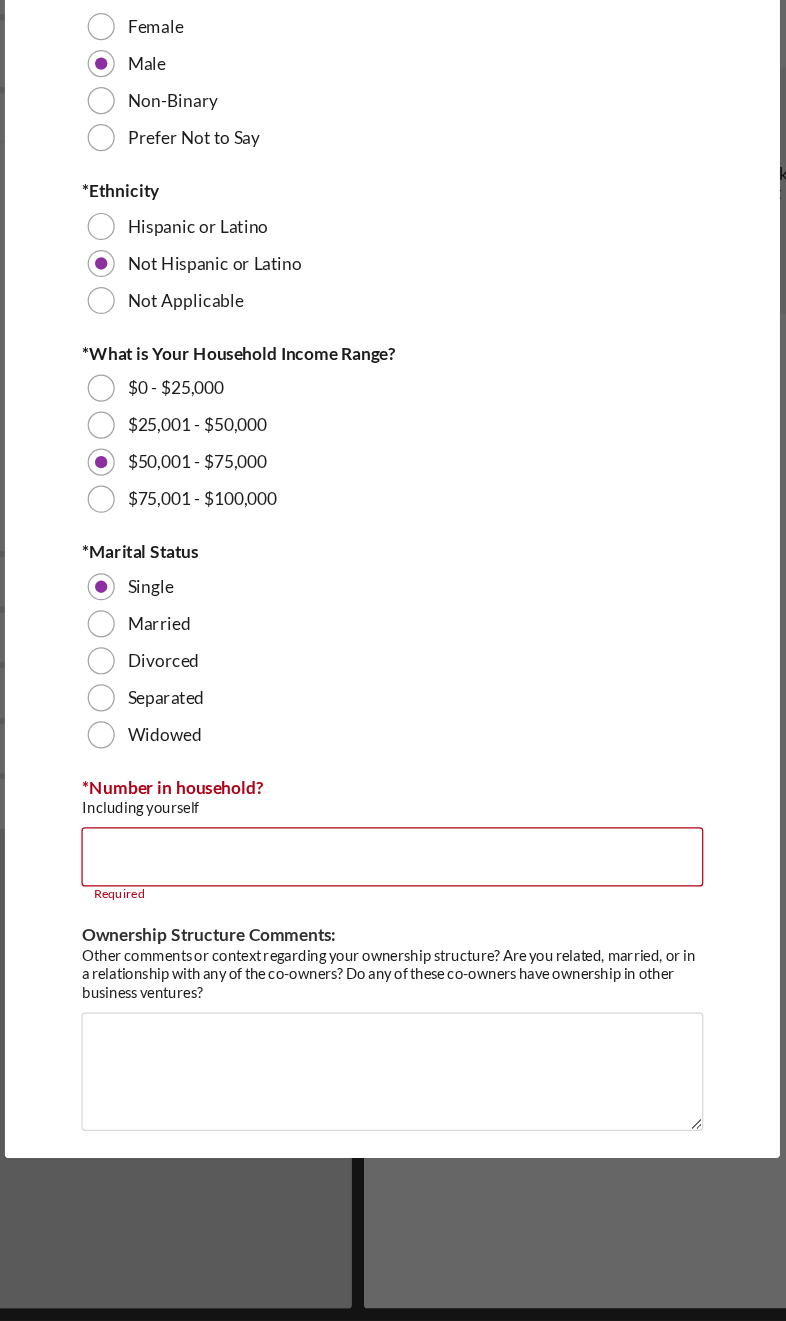 click on "*Number in household?" at bounding box center (392, 945) 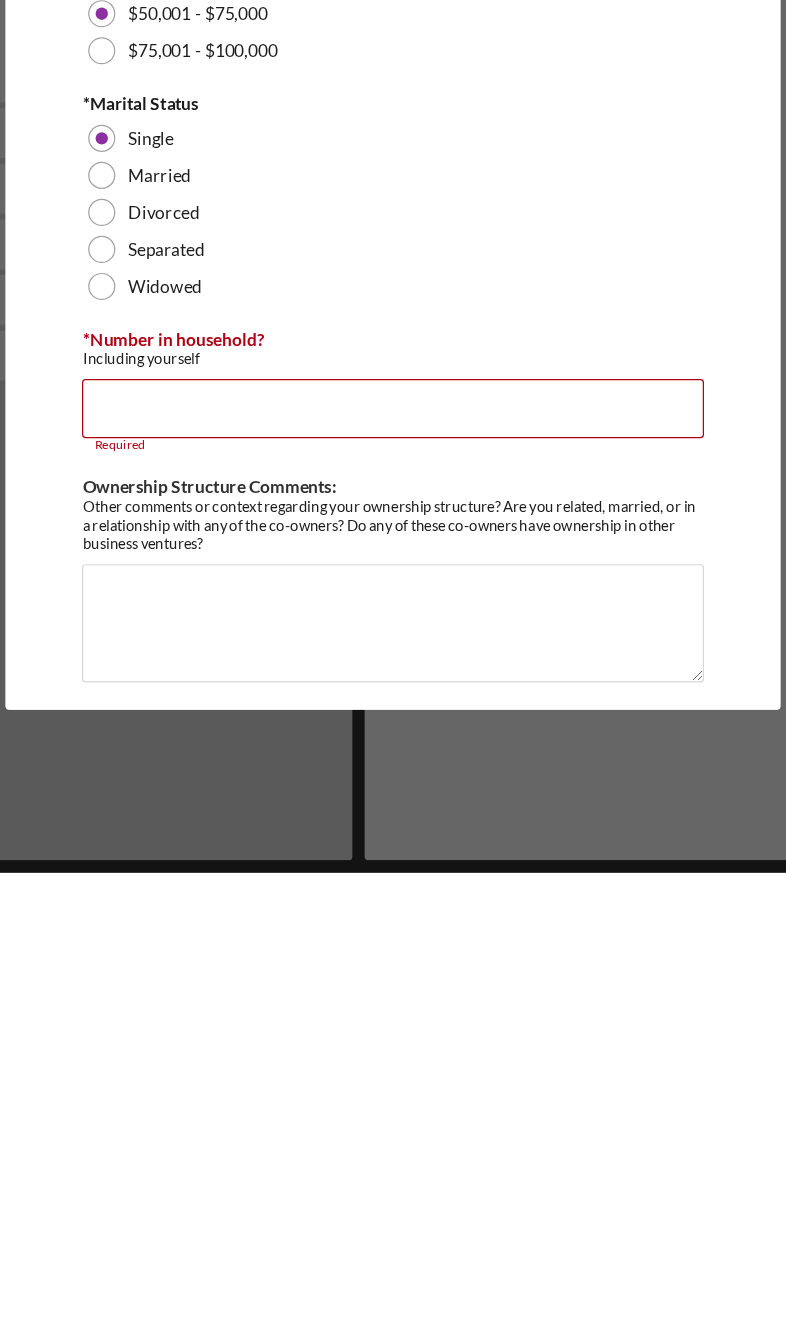 type on "3" 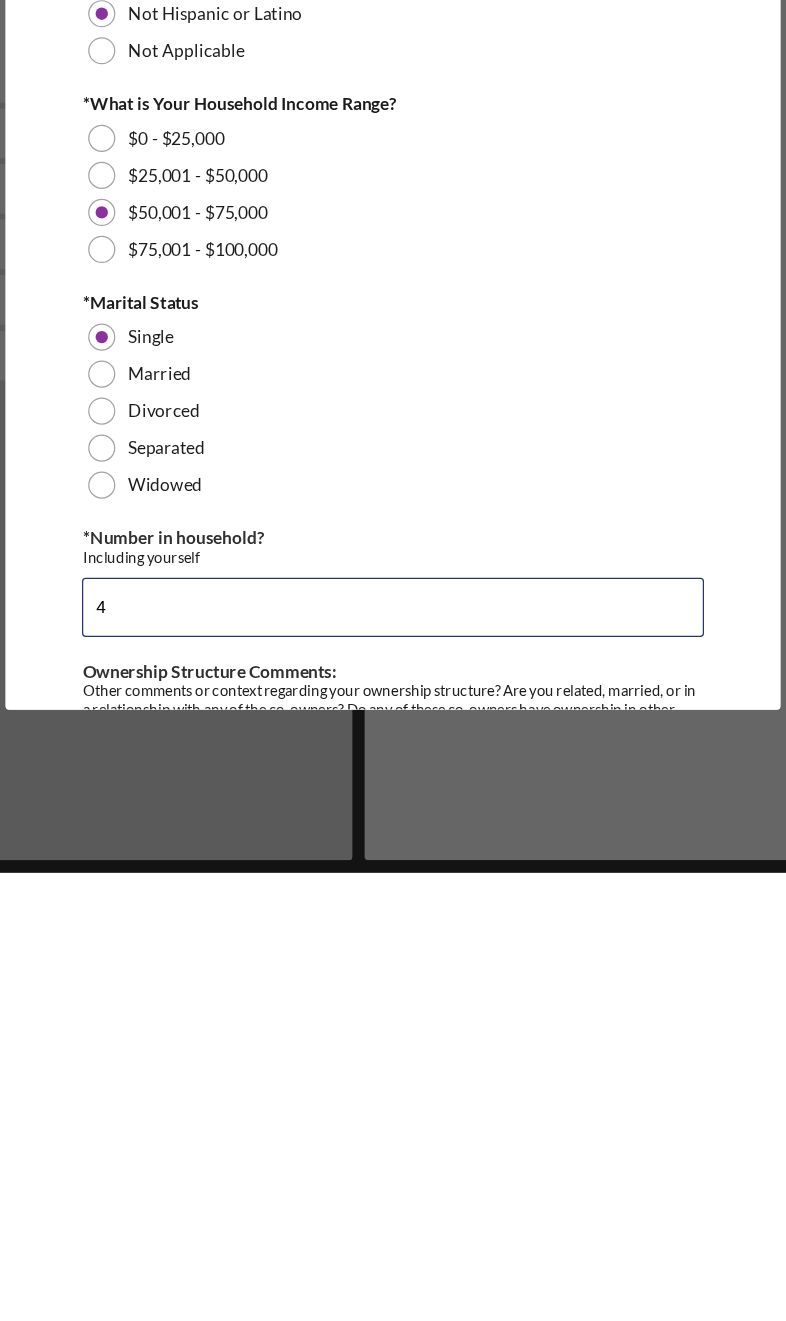 scroll, scrollTop: 327, scrollLeft: 0, axis: vertical 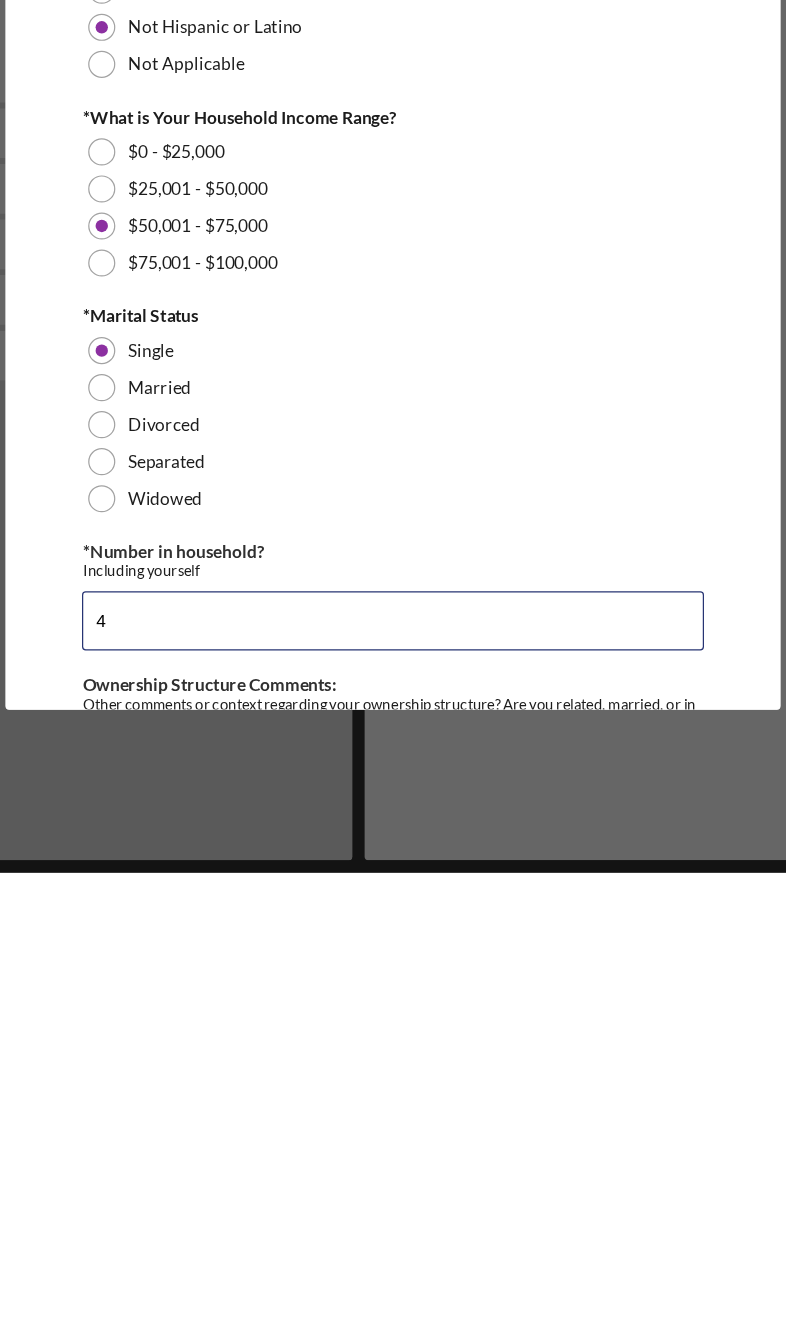 type on "4" 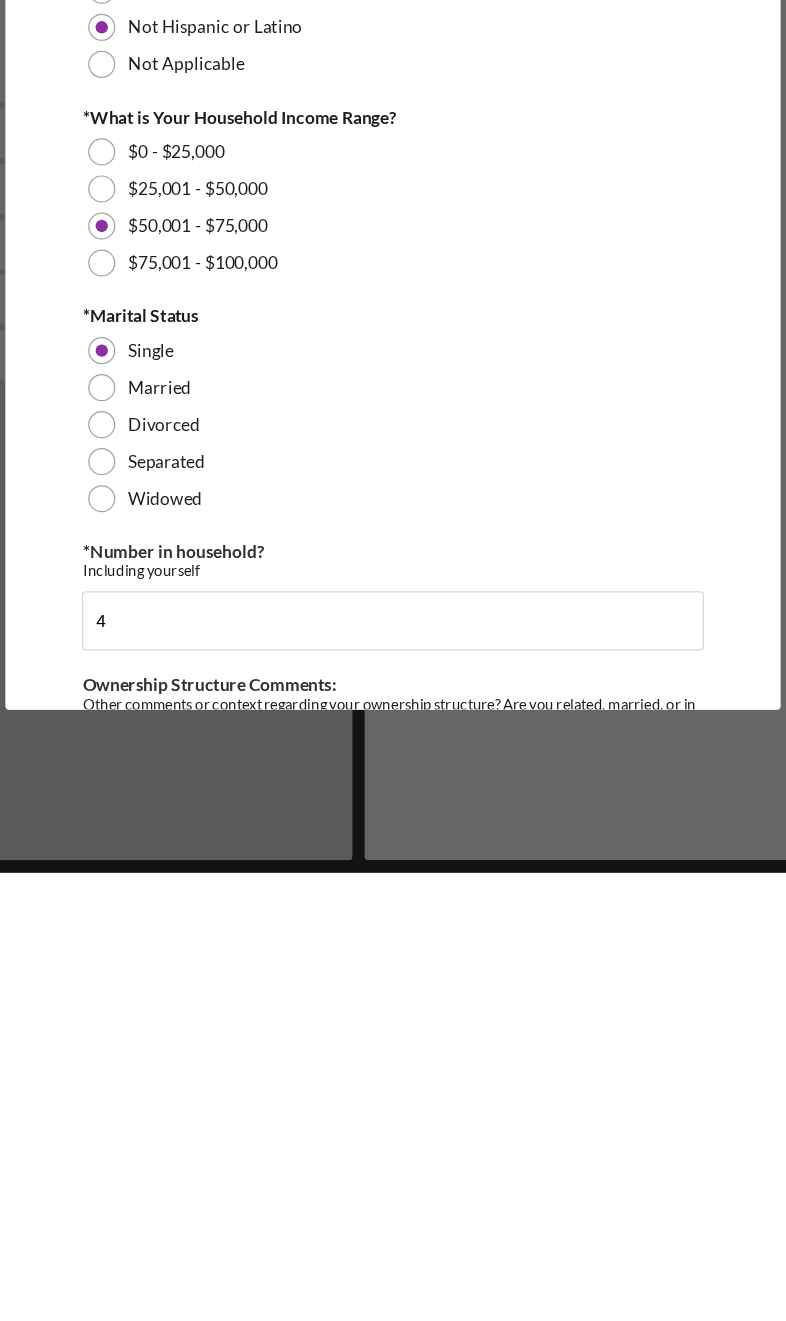 click on "$75,001 - $100,000" at bounding box center (392, 827) 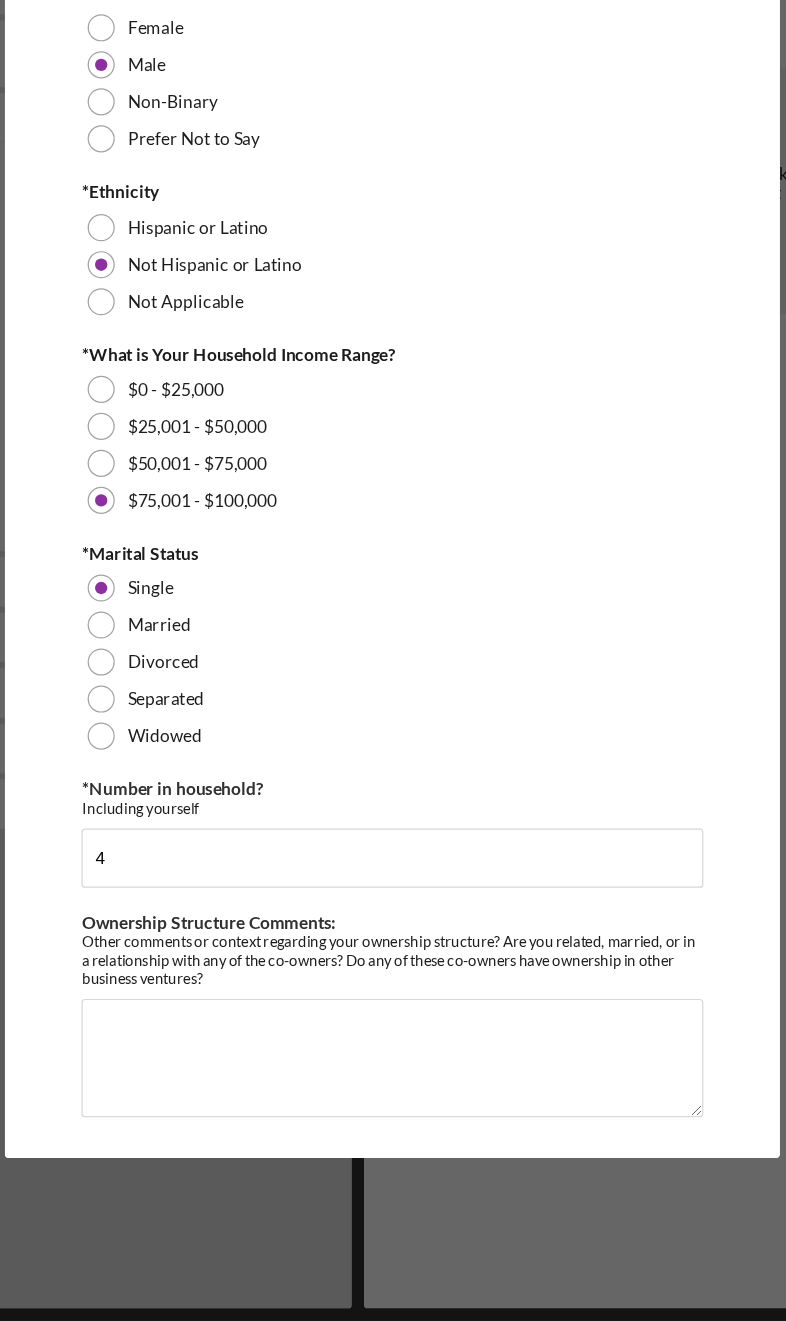 scroll, scrollTop: 499, scrollLeft: 0, axis: vertical 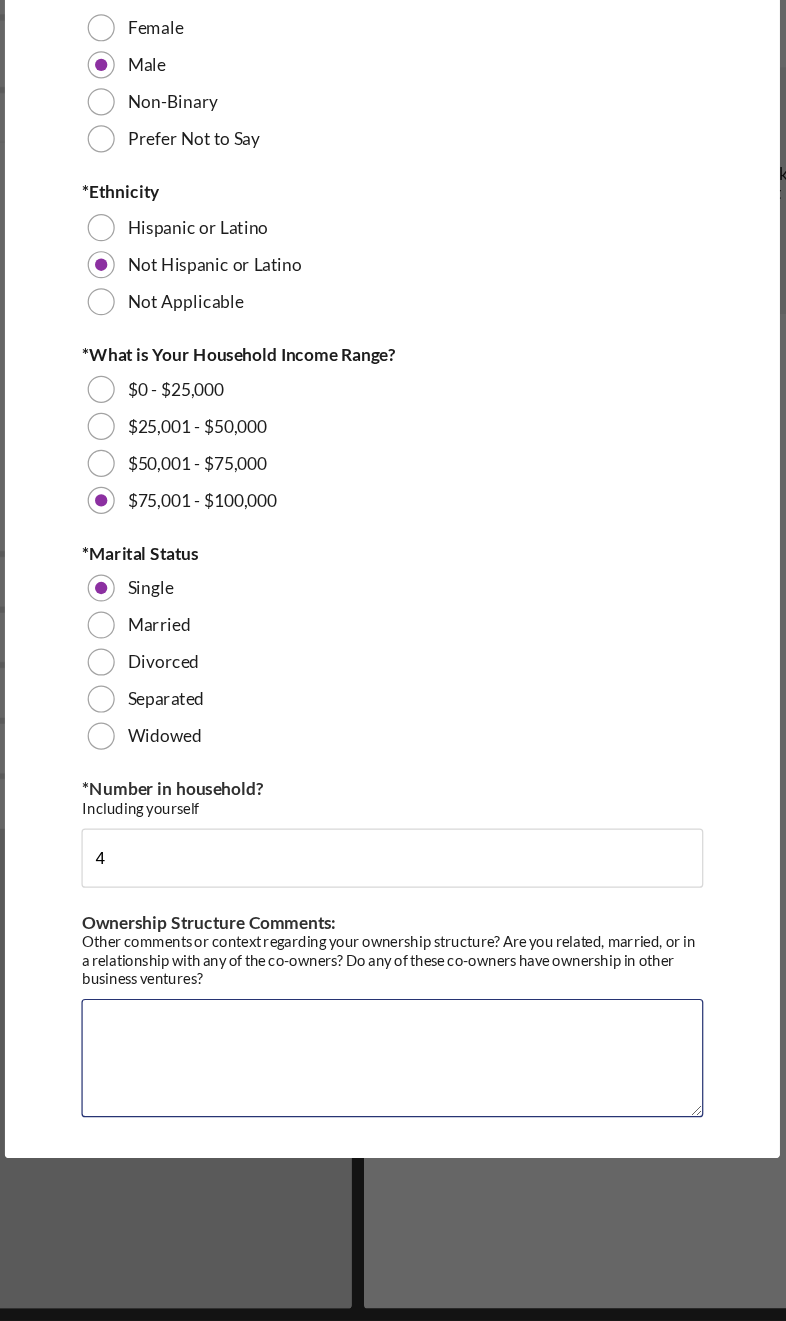 click on "Ownership Structure Comments:" at bounding box center (392, 1108) 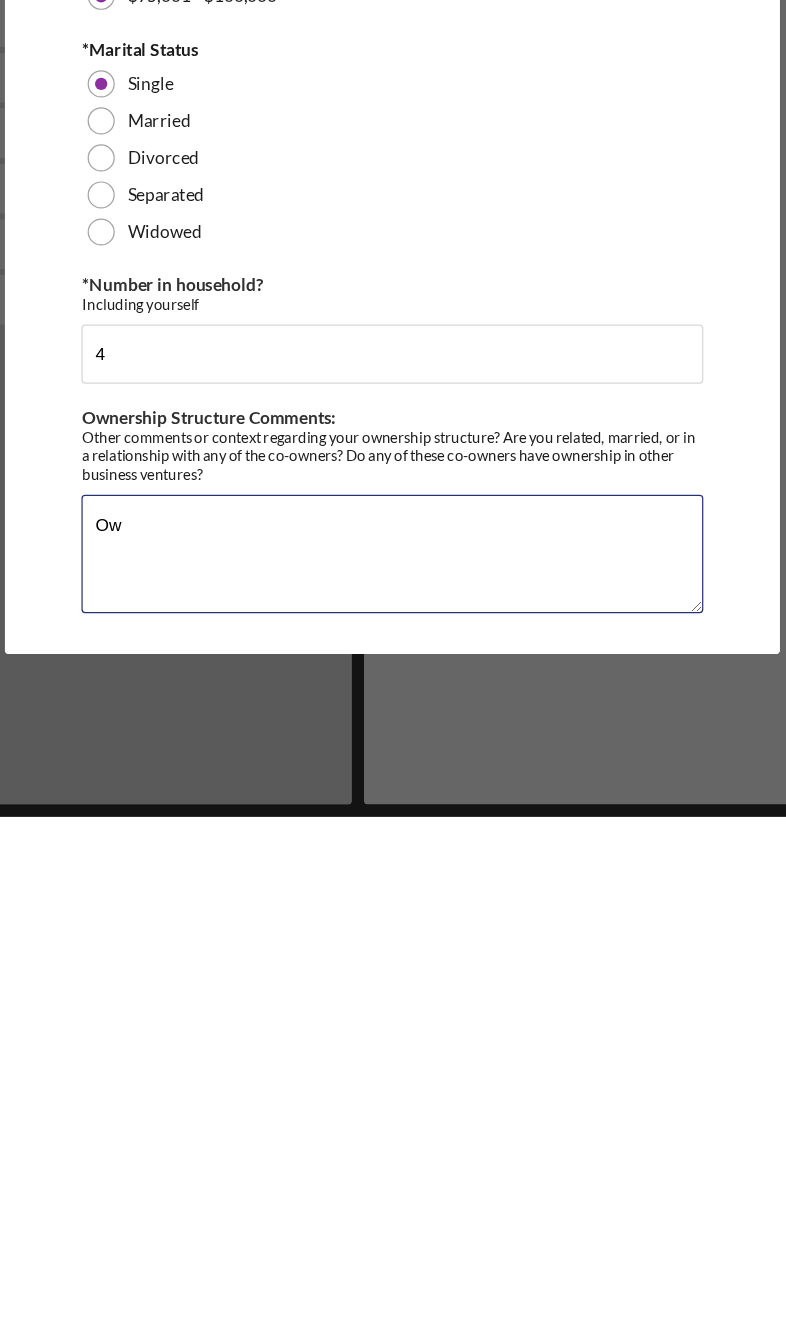 type on "O" 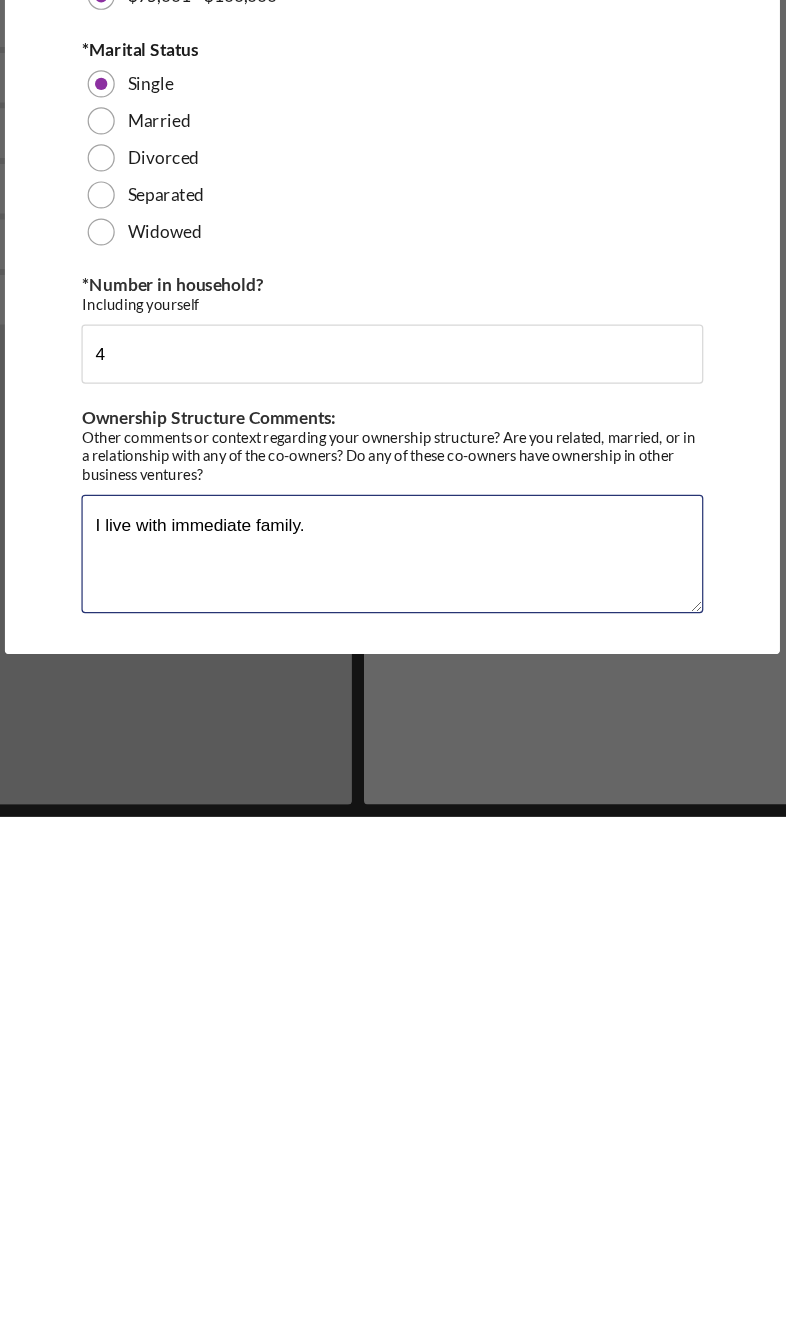 type on "I live with immediate family." 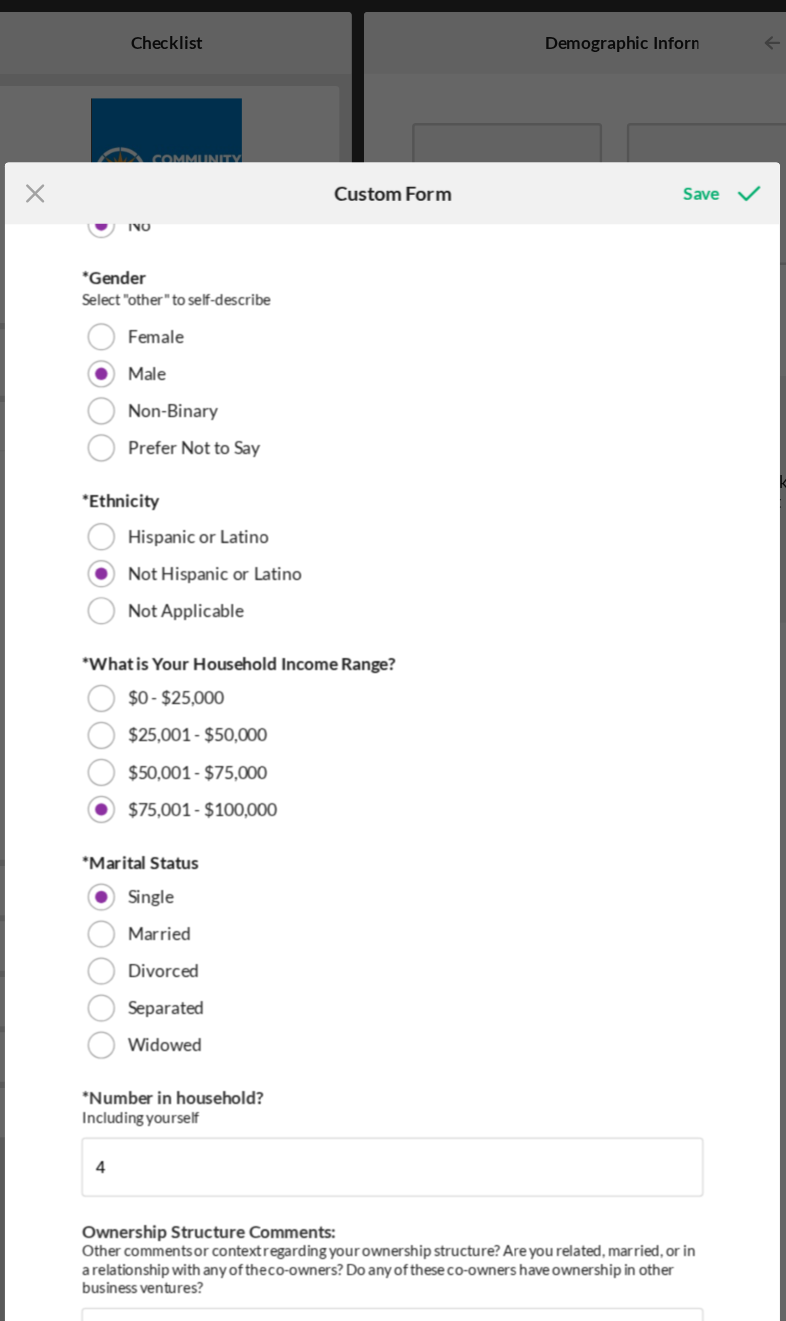 scroll, scrollTop: 0, scrollLeft: 0, axis: both 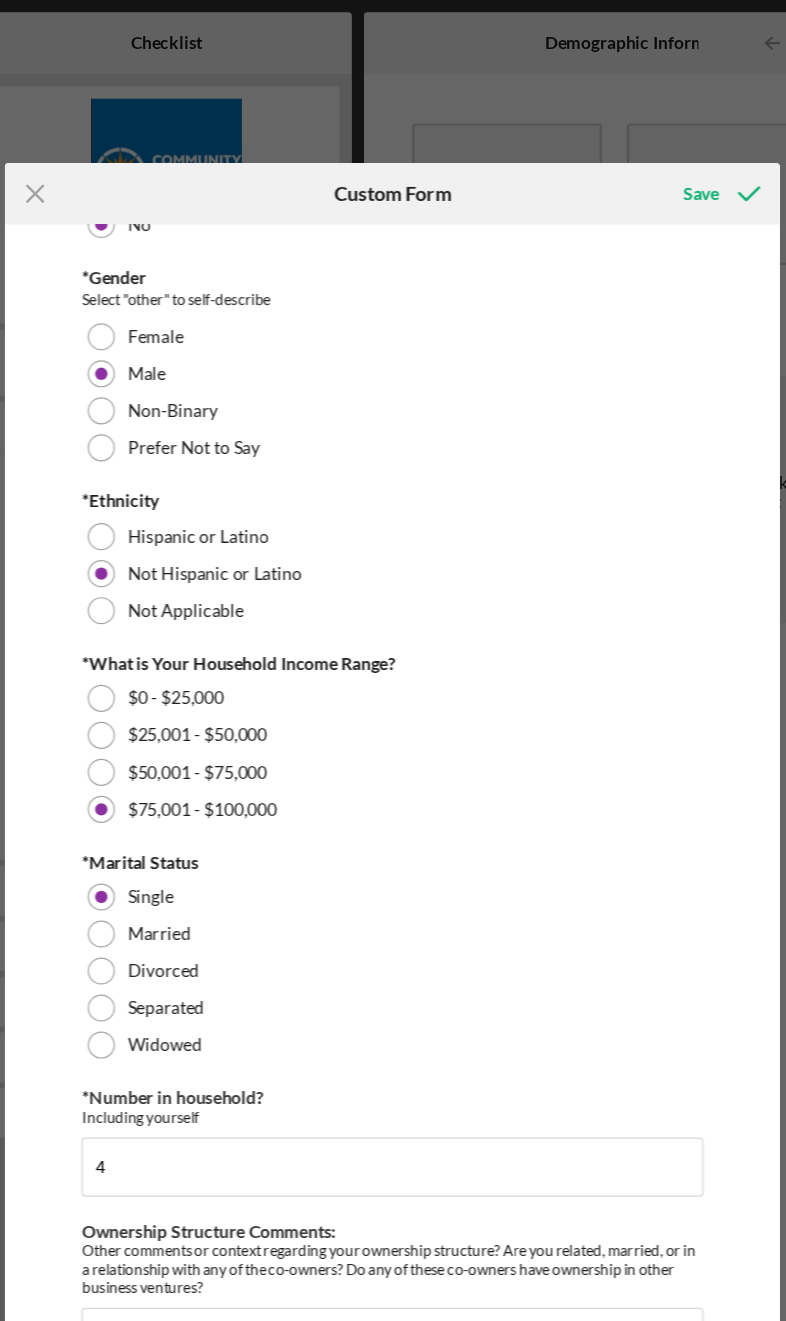 click 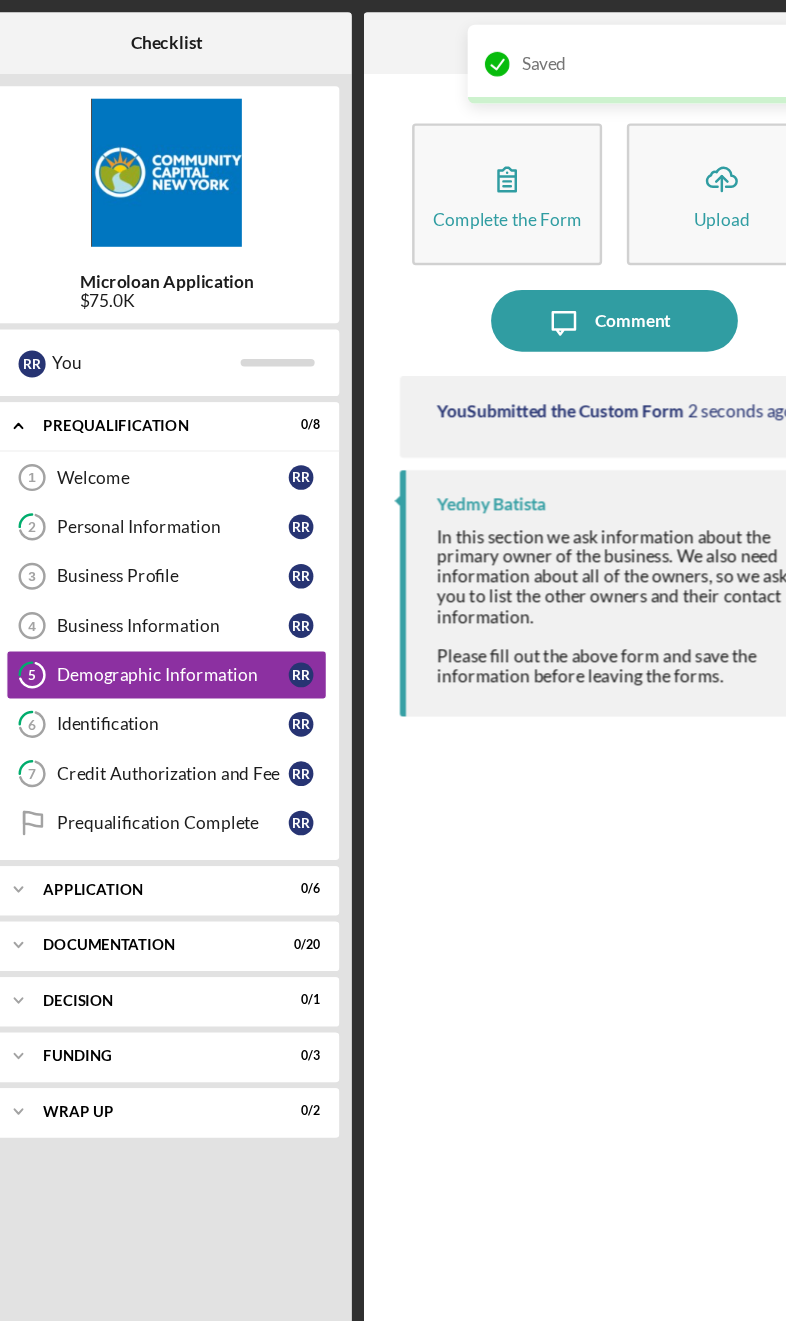 click on "Identification" at bounding box center [215, 587] 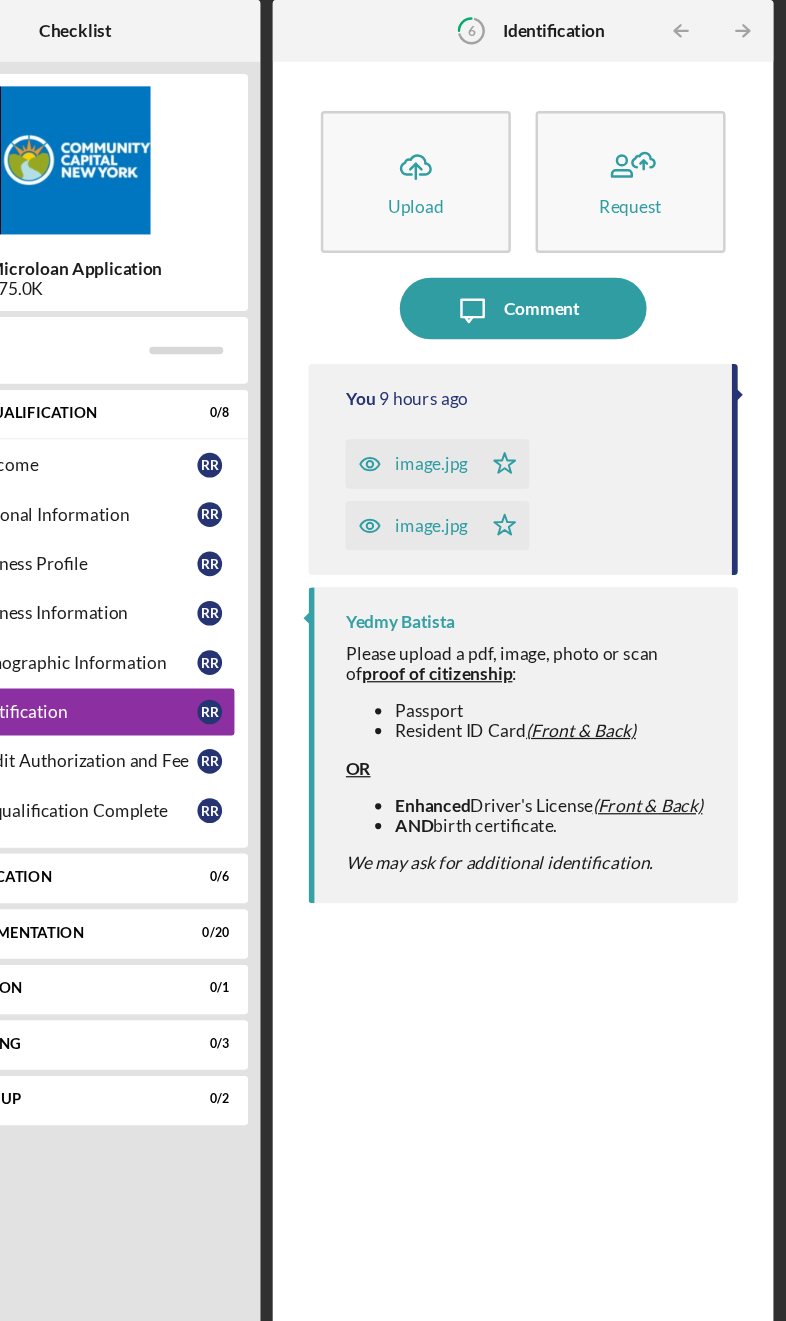 click on "Upload" at bounding box center (486, 177) 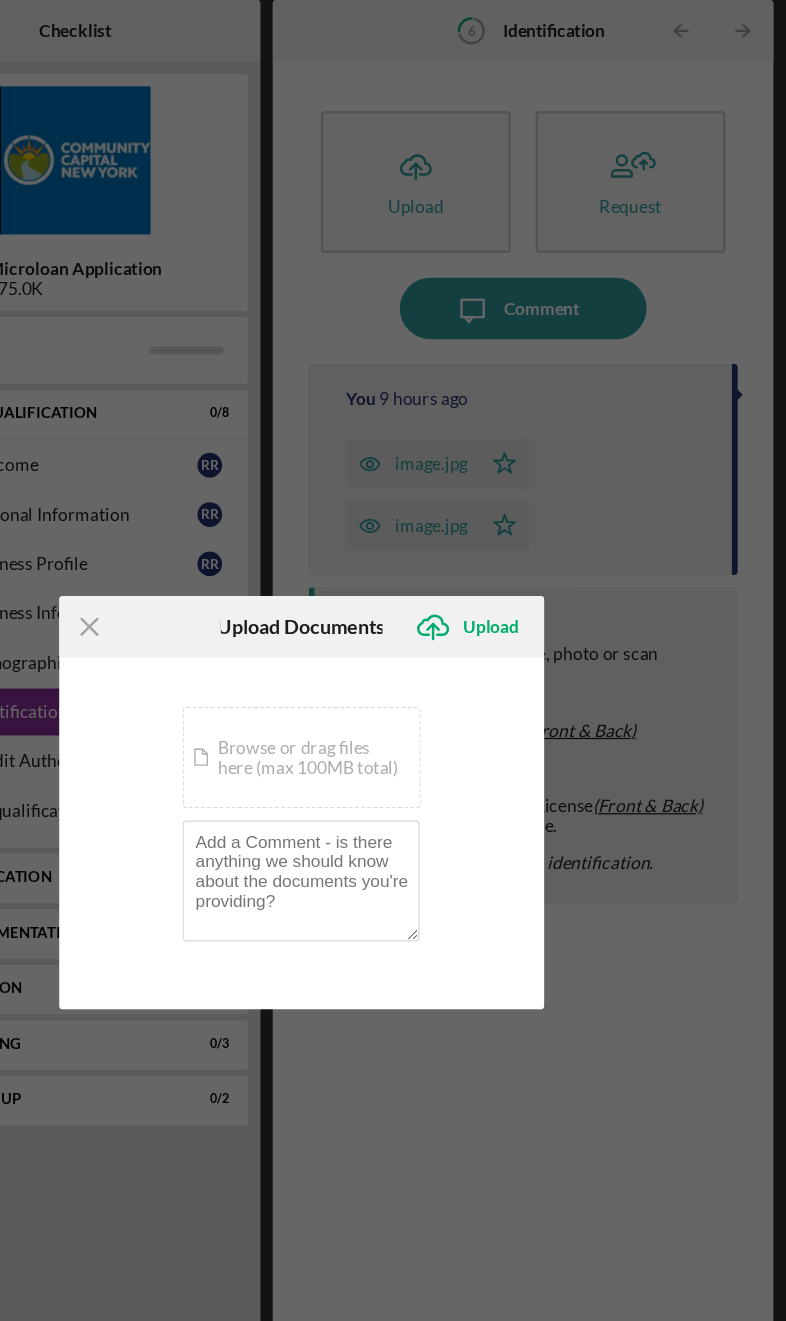 click on "Icon/Menu Close" 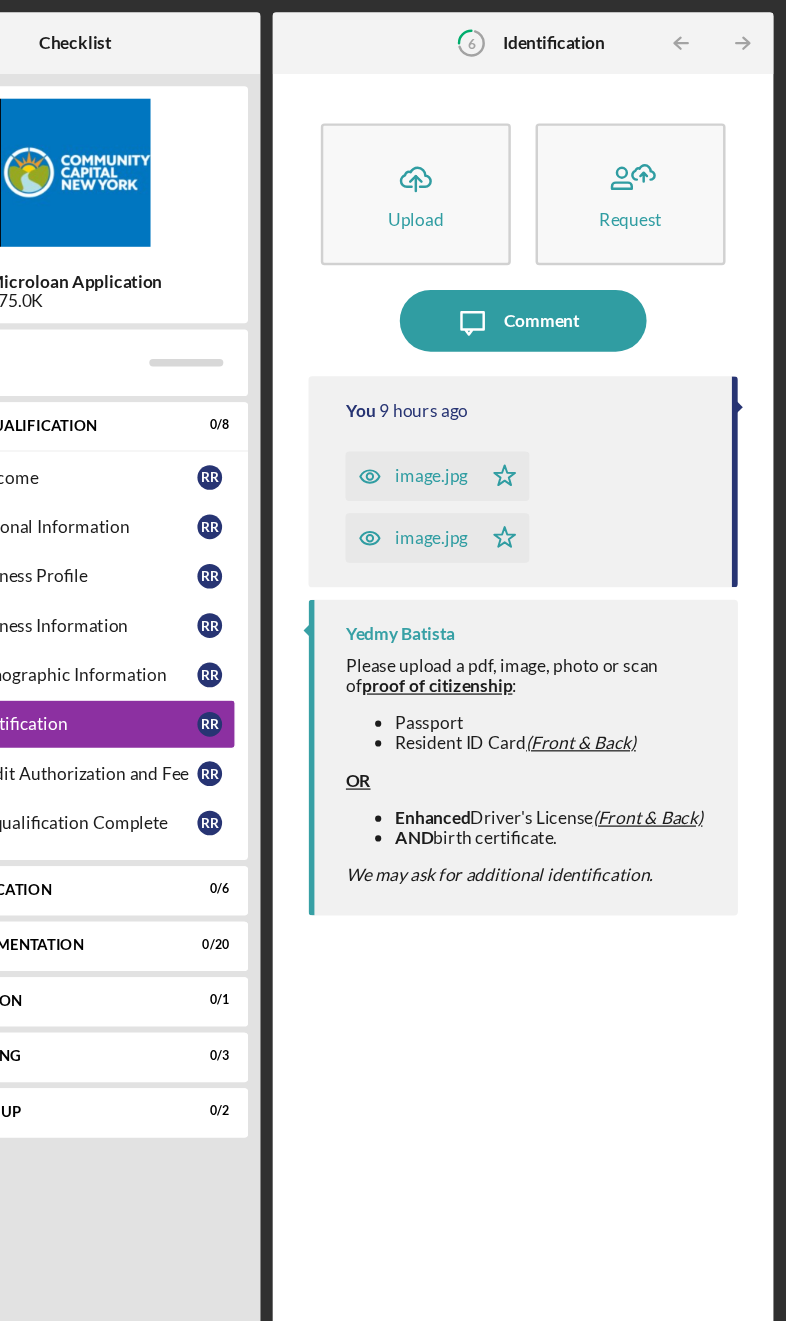 click on "Upload" at bounding box center [486, 177] 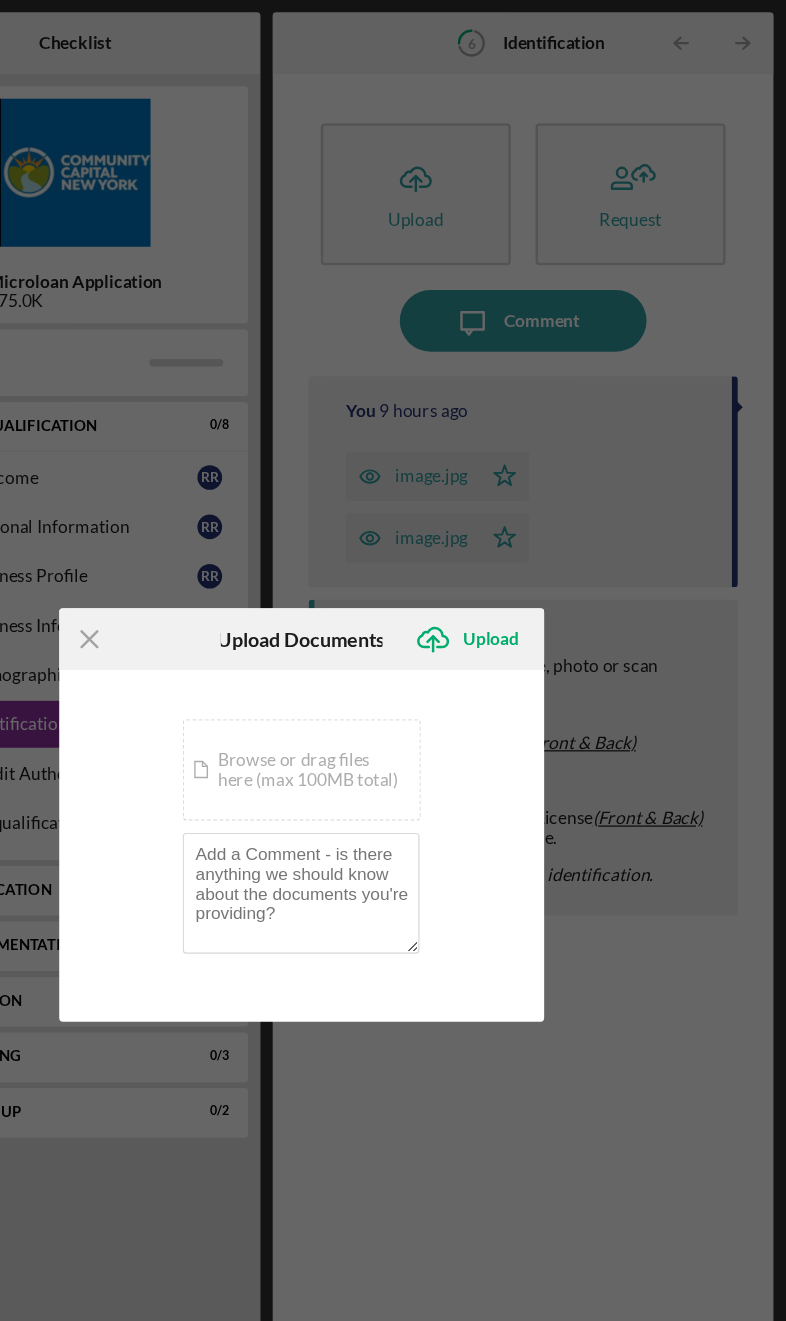click on "Icon/Document Browse or drag files here (max 100MB total) Tap to choose files or take a photo" at bounding box center [393, 624] 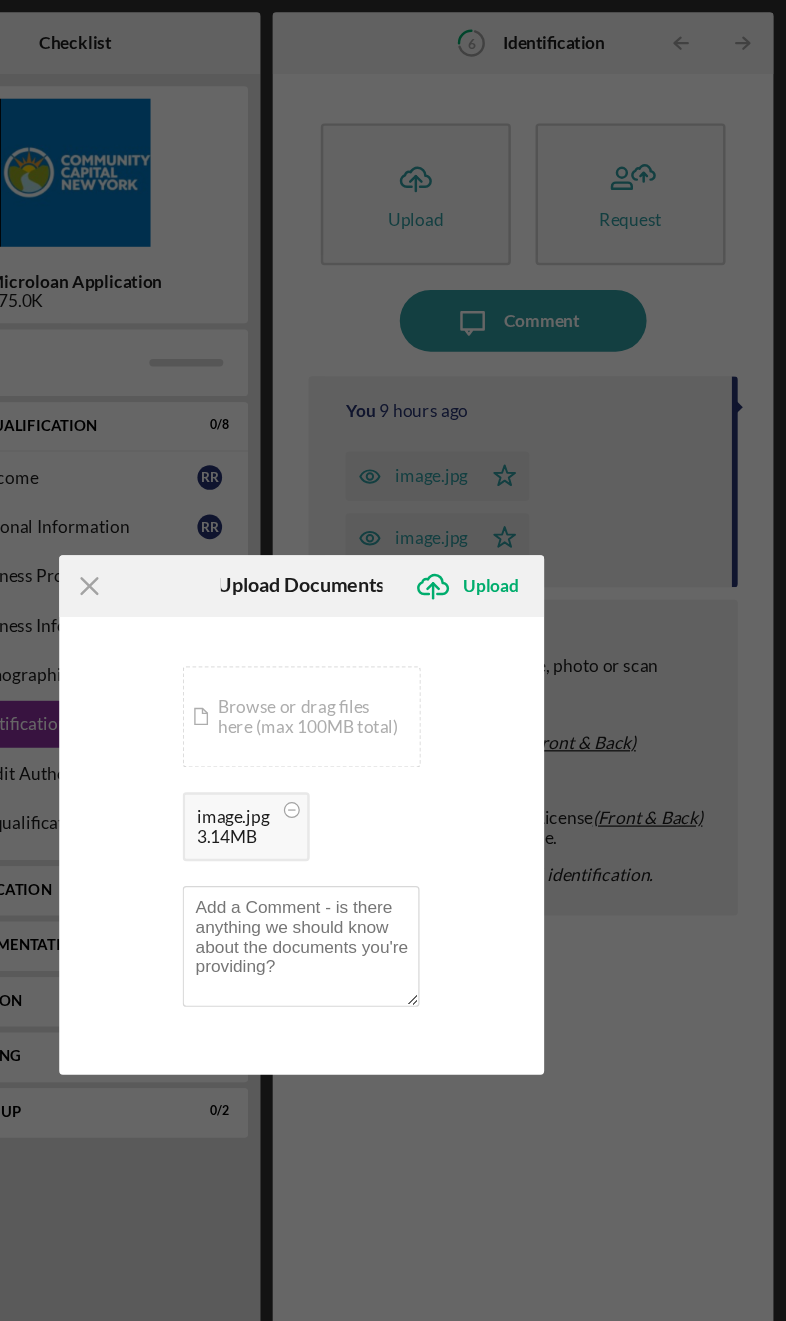 click on "Upload" at bounding box center [547, 475] 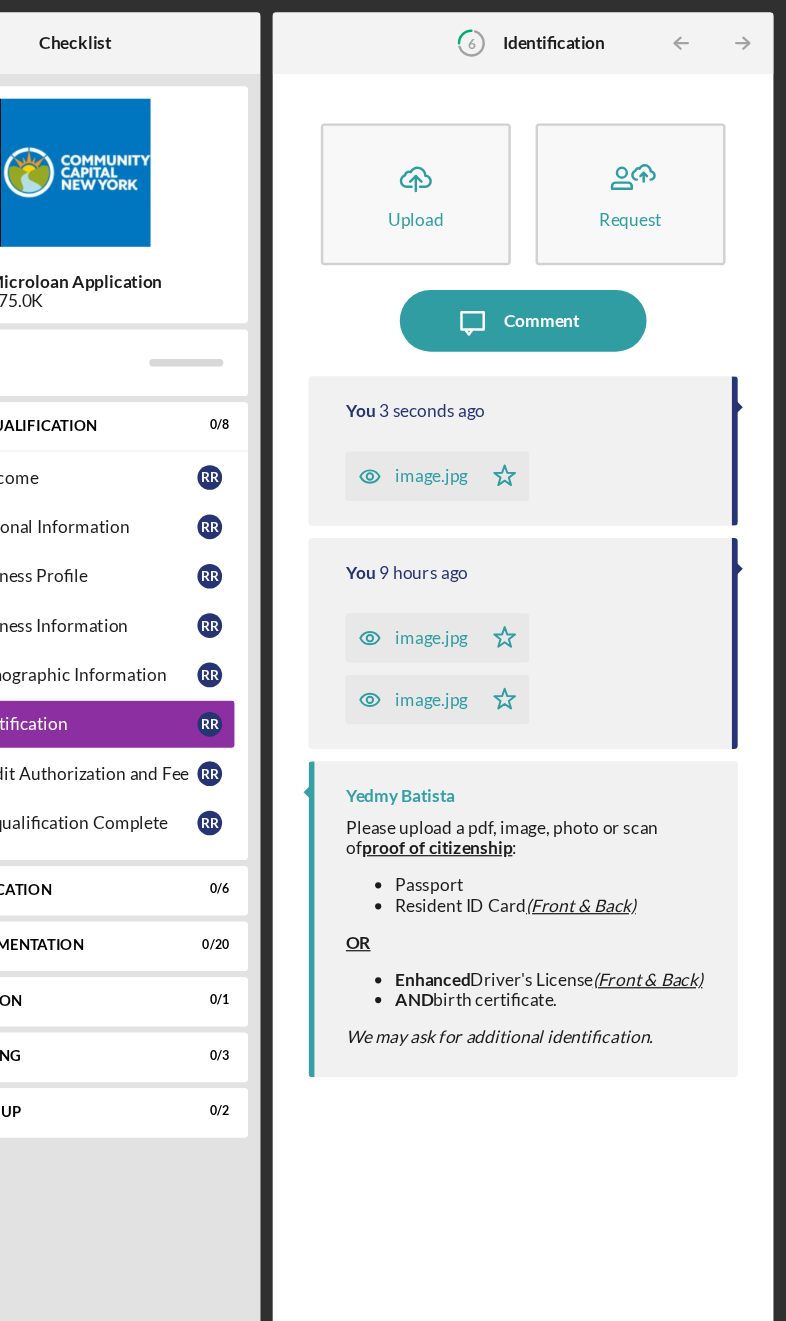 click on "Icon/Upload" 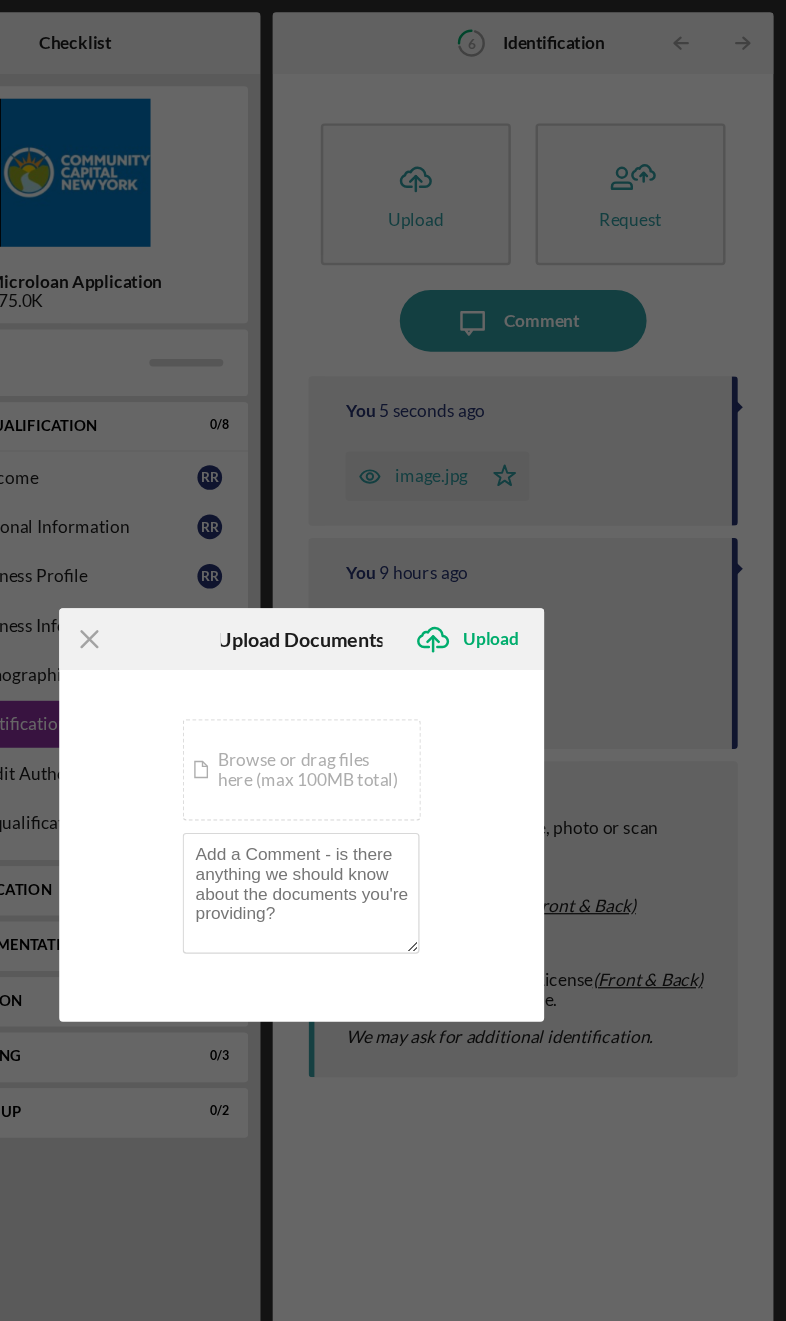 click on "Upload" at bounding box center (547, 518) 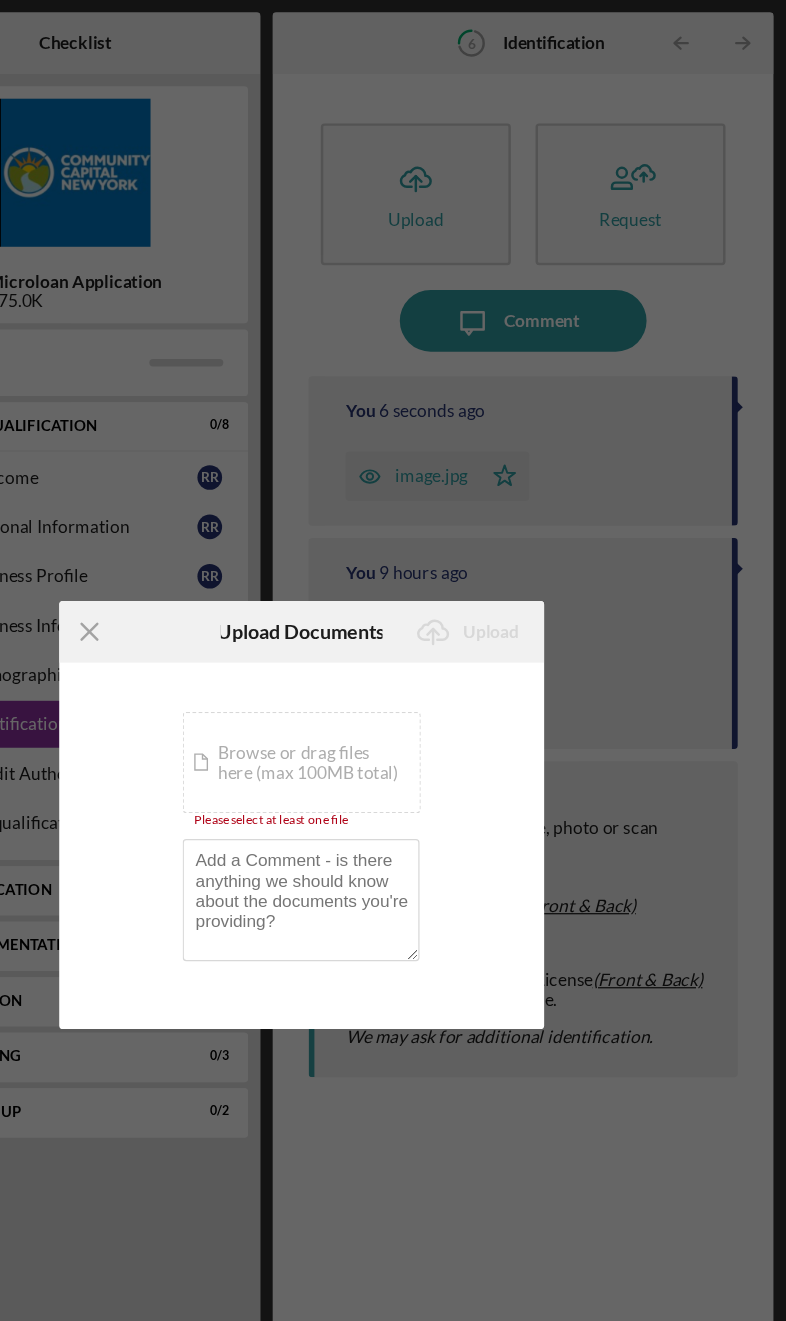click on "Icon/Document Browse or drag files here (max 100MB total) Tap to choose files or take a photo" at bounding box center [393, 618] 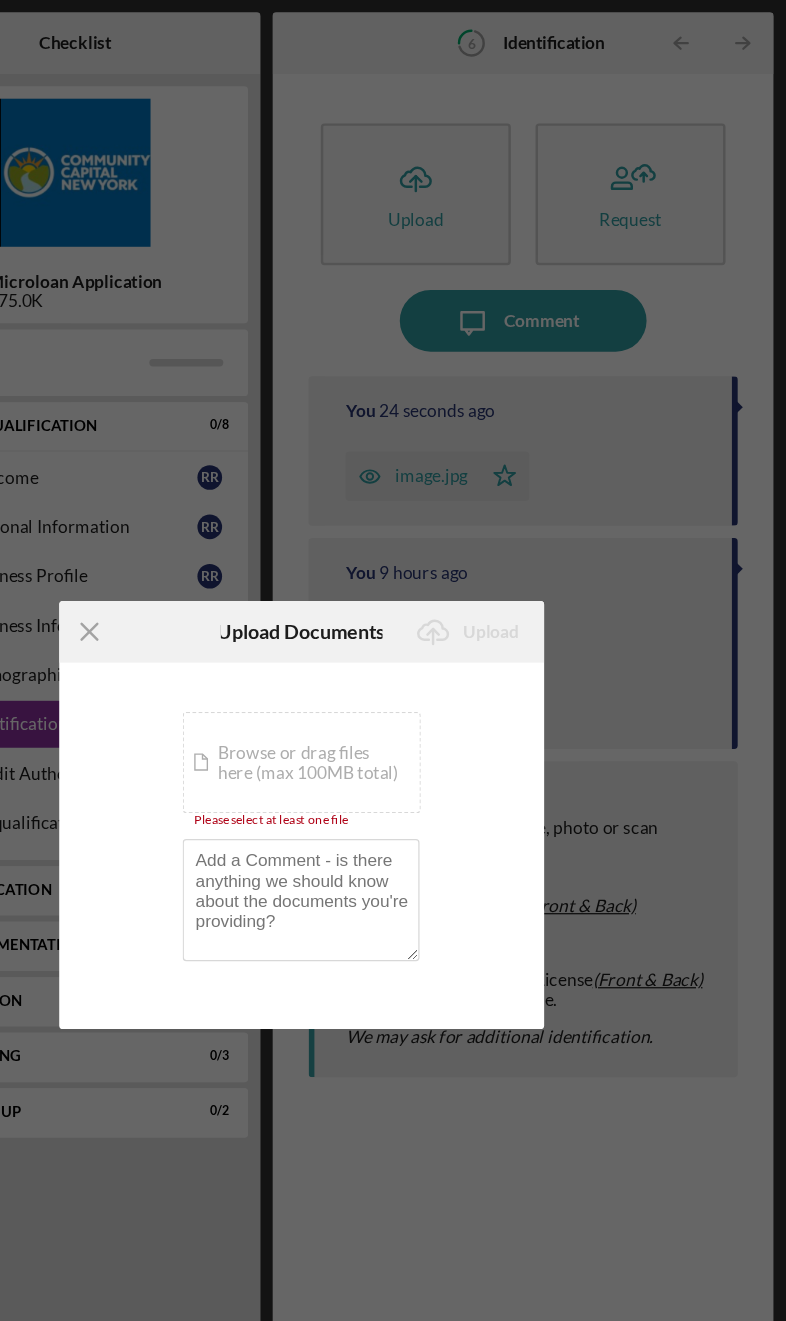click on "Icon/Document Browse or drag files here (max 100MB total) Tap to choose files or take a photo" at bounding box center [393, 618] 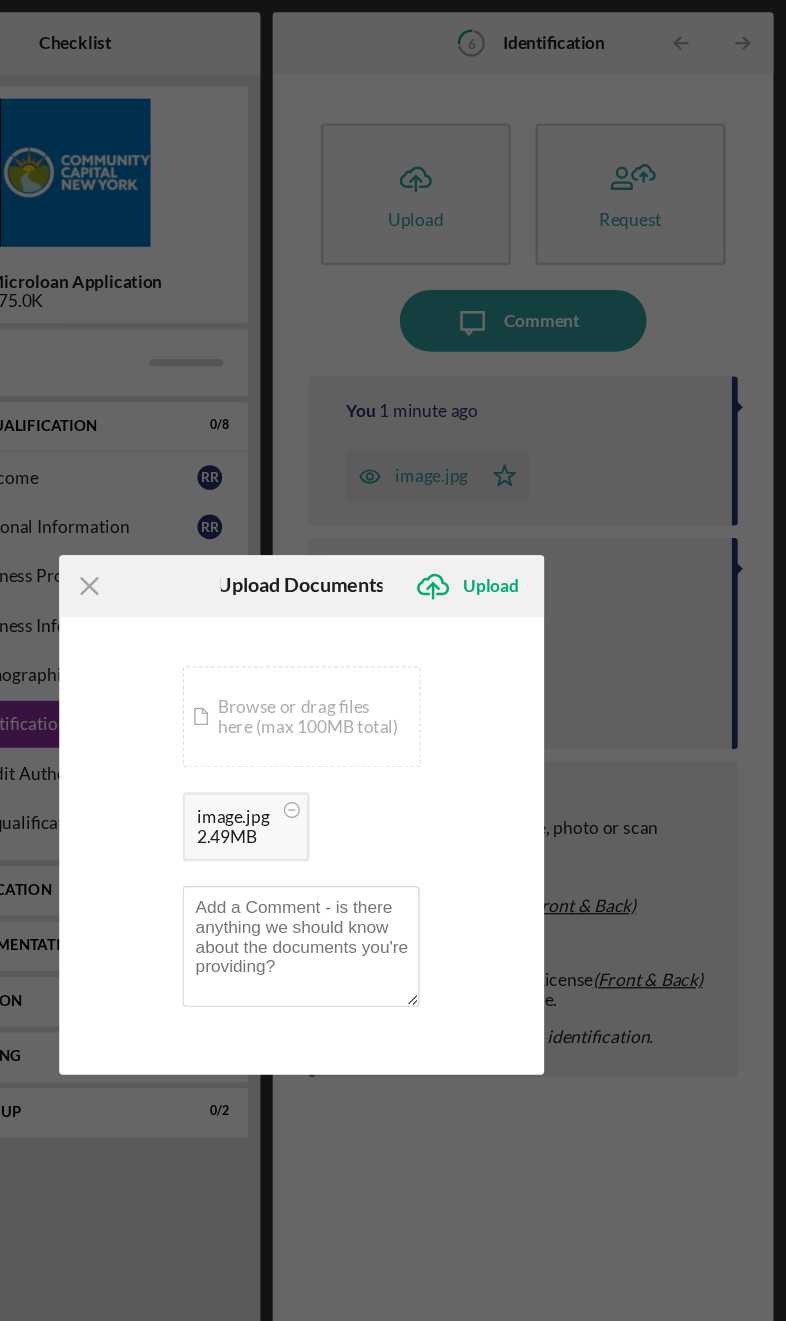 click on "Upload" at bounding box center (547, 475) 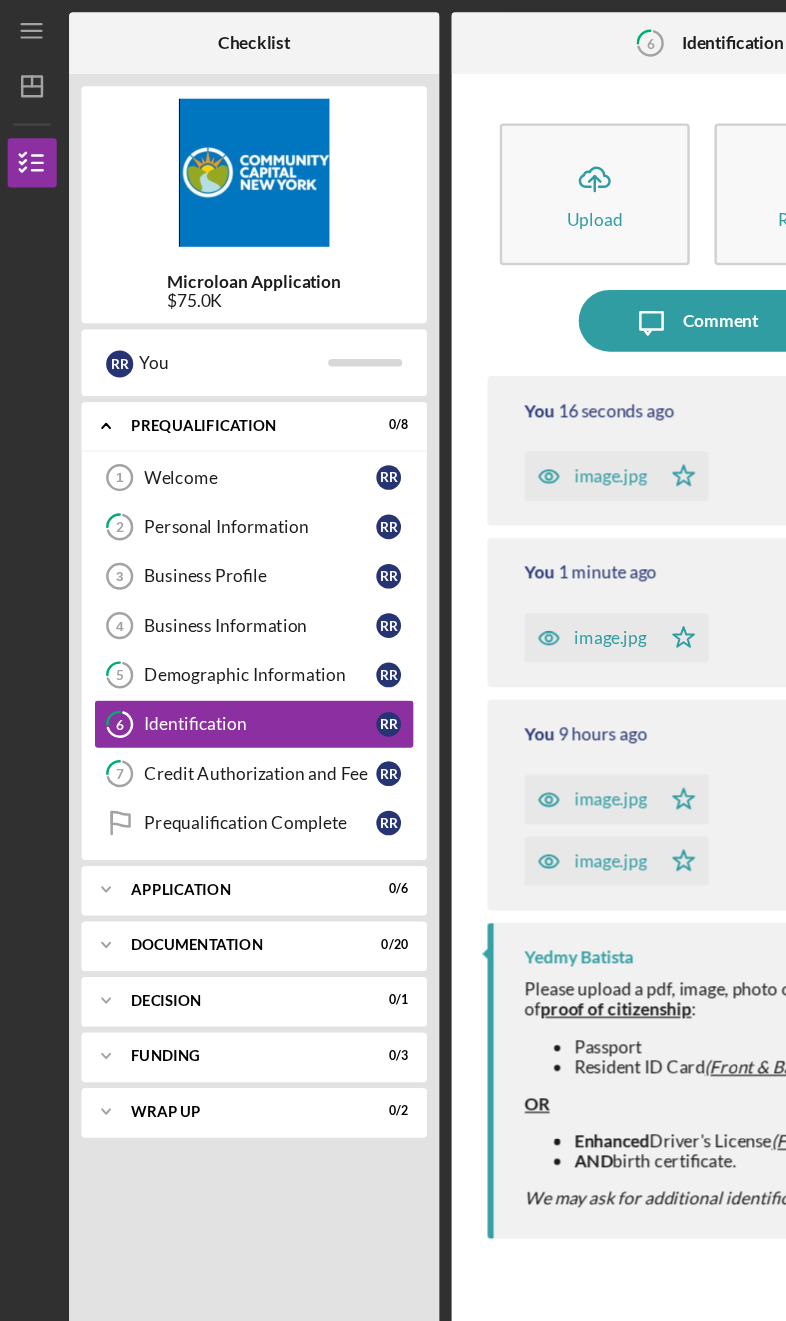 click on "Credit Authorization and Fee" at bounding box center [215, 627] 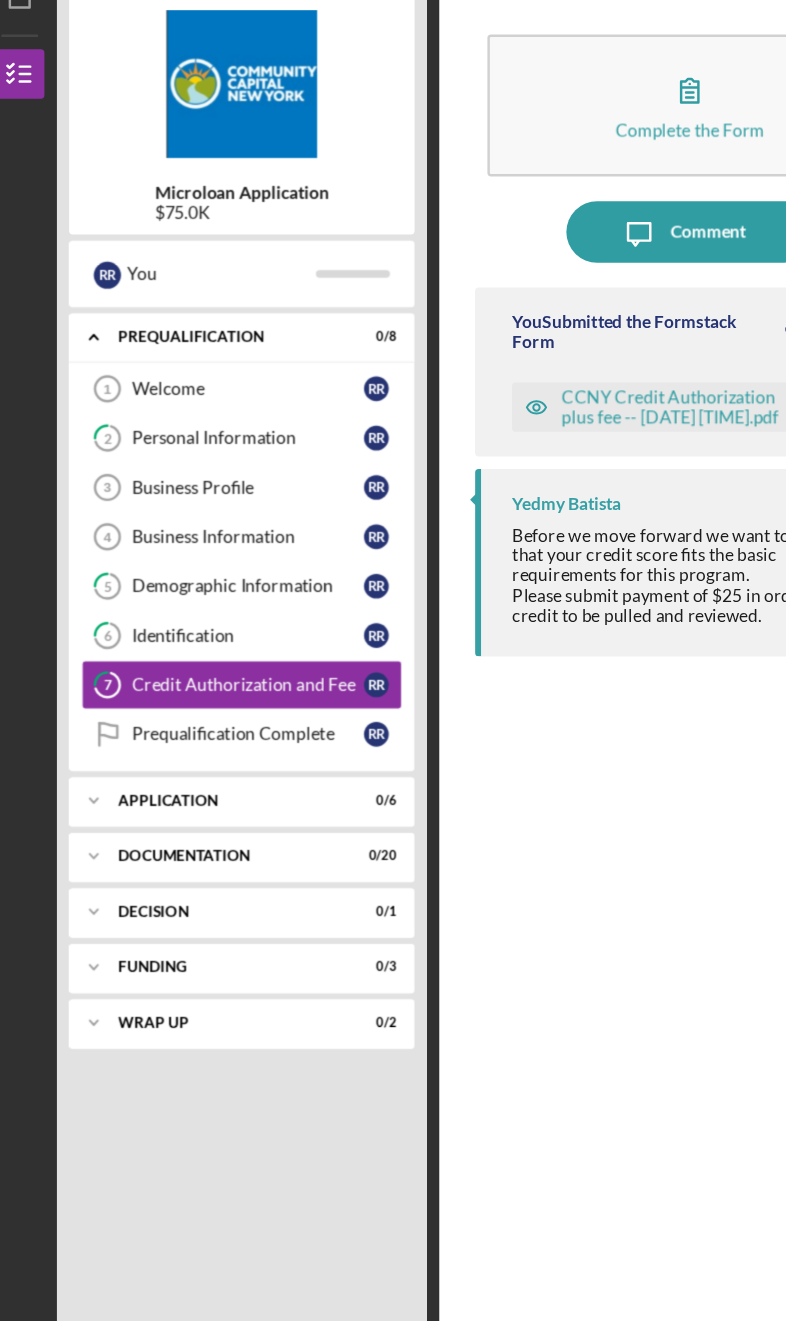 click on "Prequalification Complete Prequalification Complete R R" at bounding box center (210, 667) 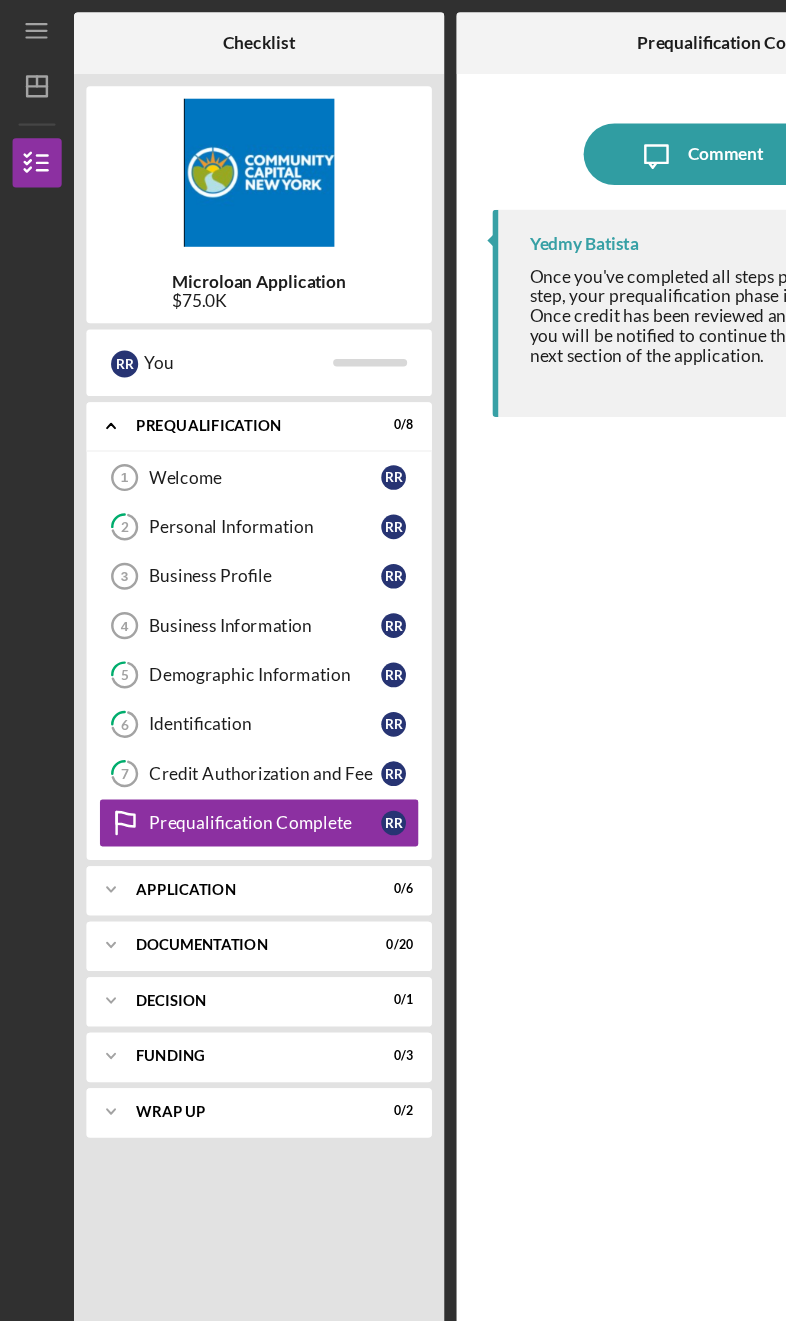 click on "Business Profile" at bounding box center [215, 467] 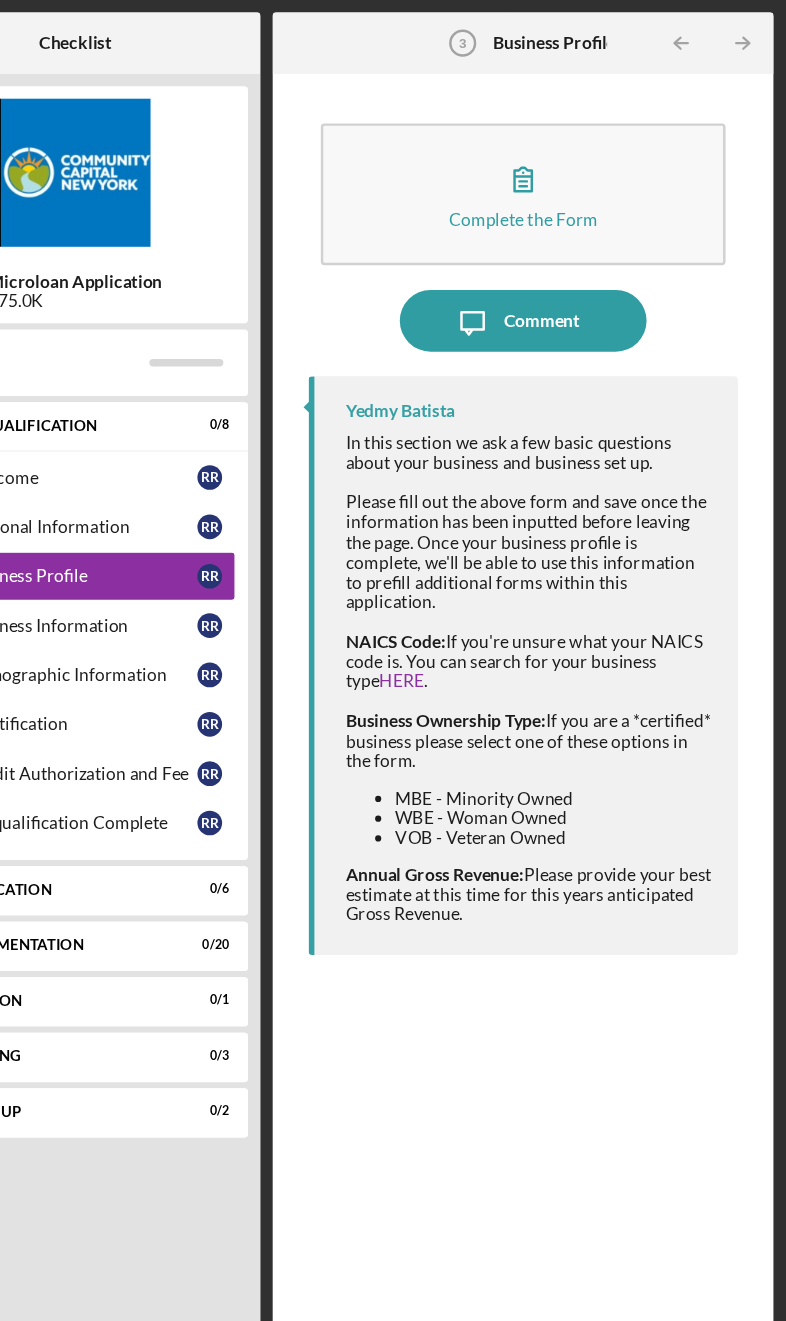 click 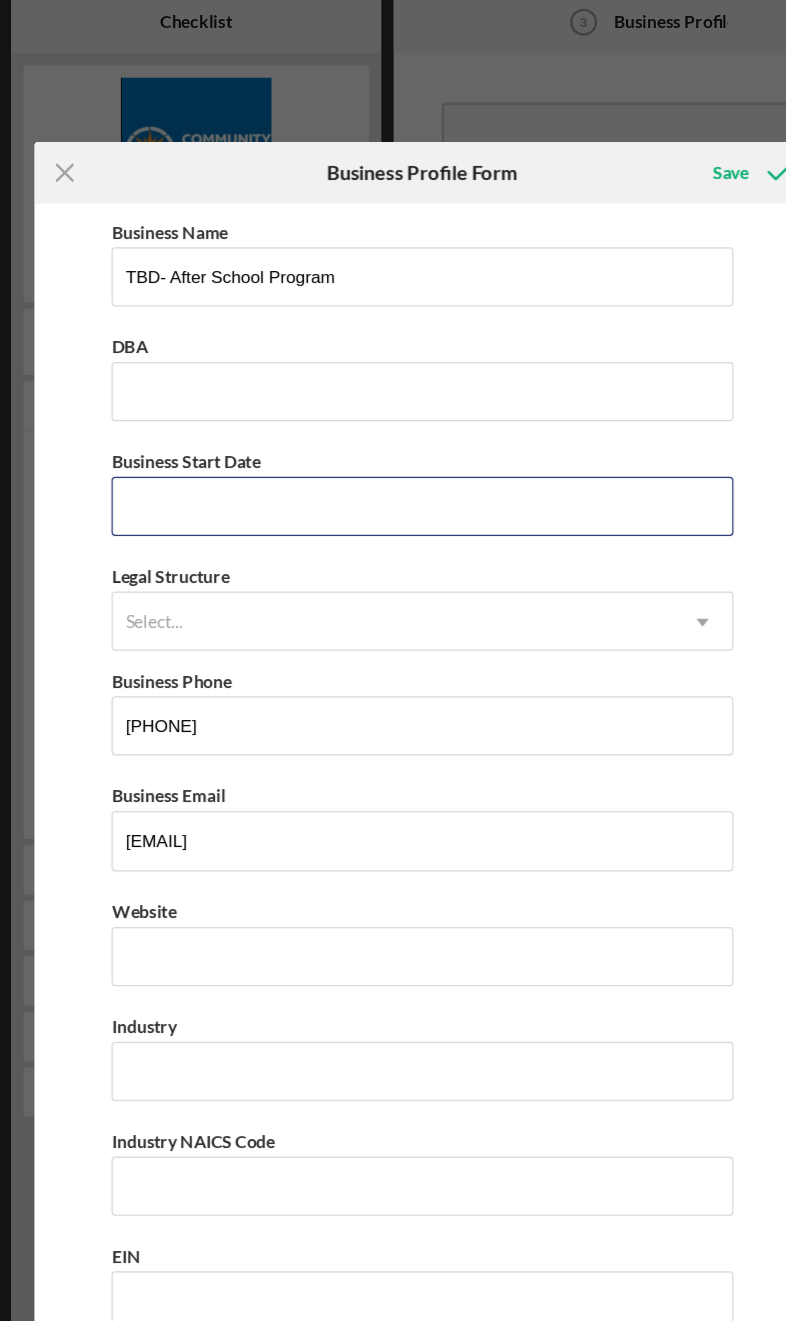click on "Business Start Date" at bounding box center (392, 427) 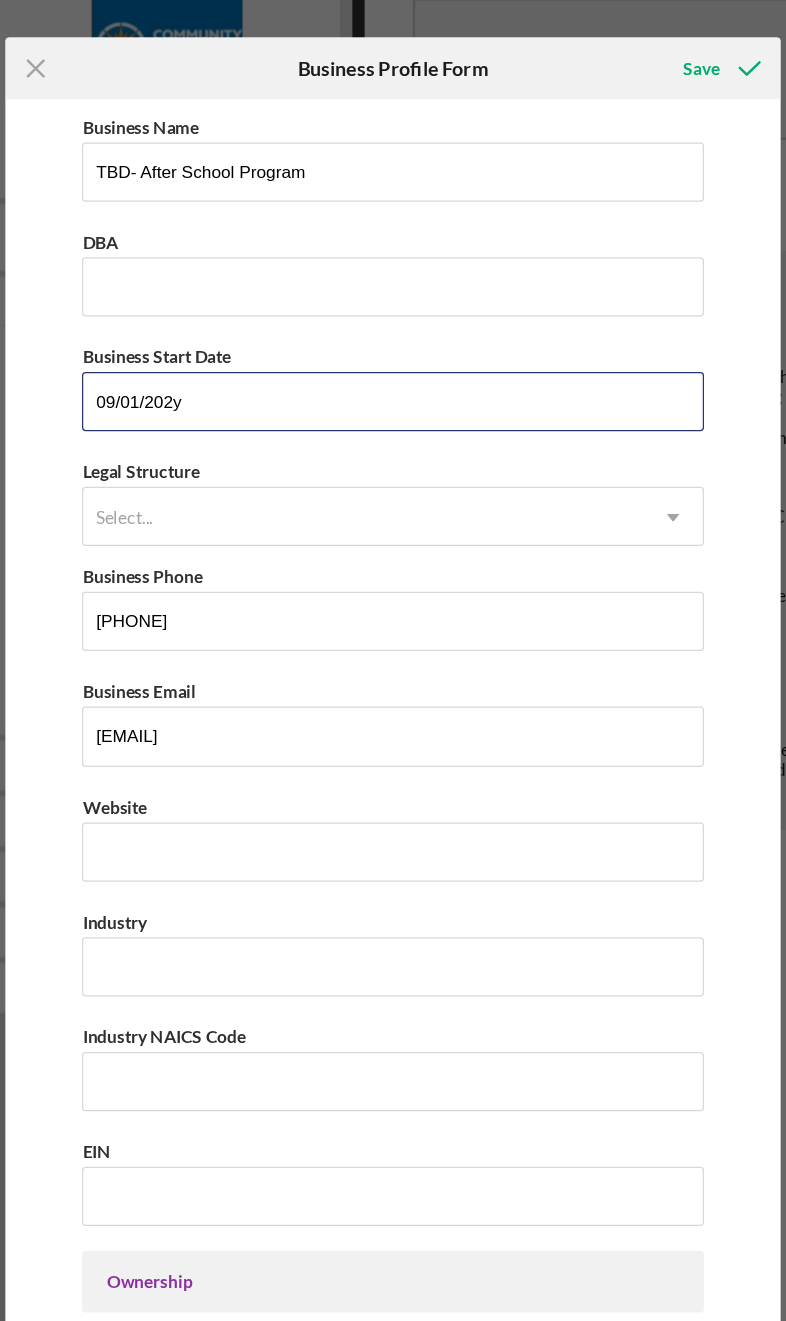 type on "09/01/2025" 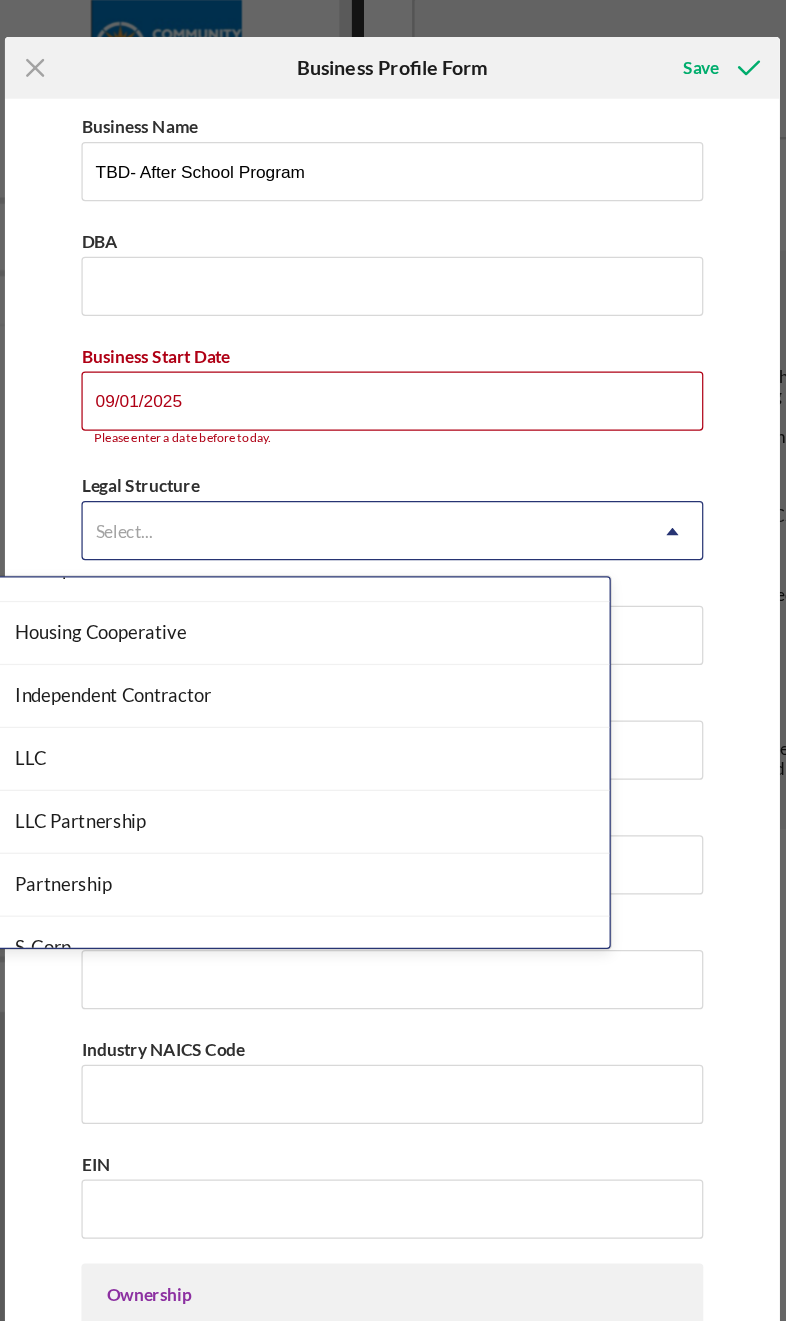 scroll, scrollTop: 249, scrollLeft: 0, axis: vertical 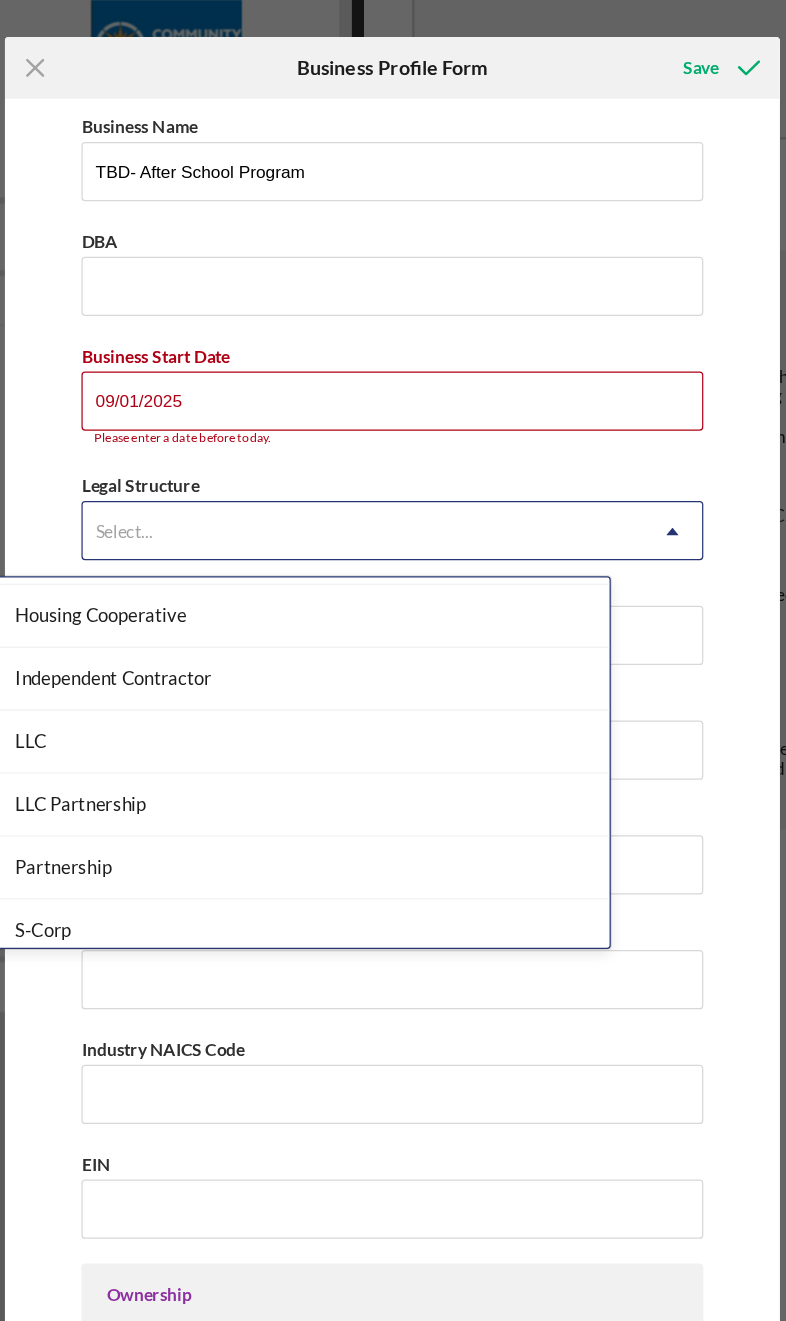 click on "LLC" at bounding box center (317, 703) 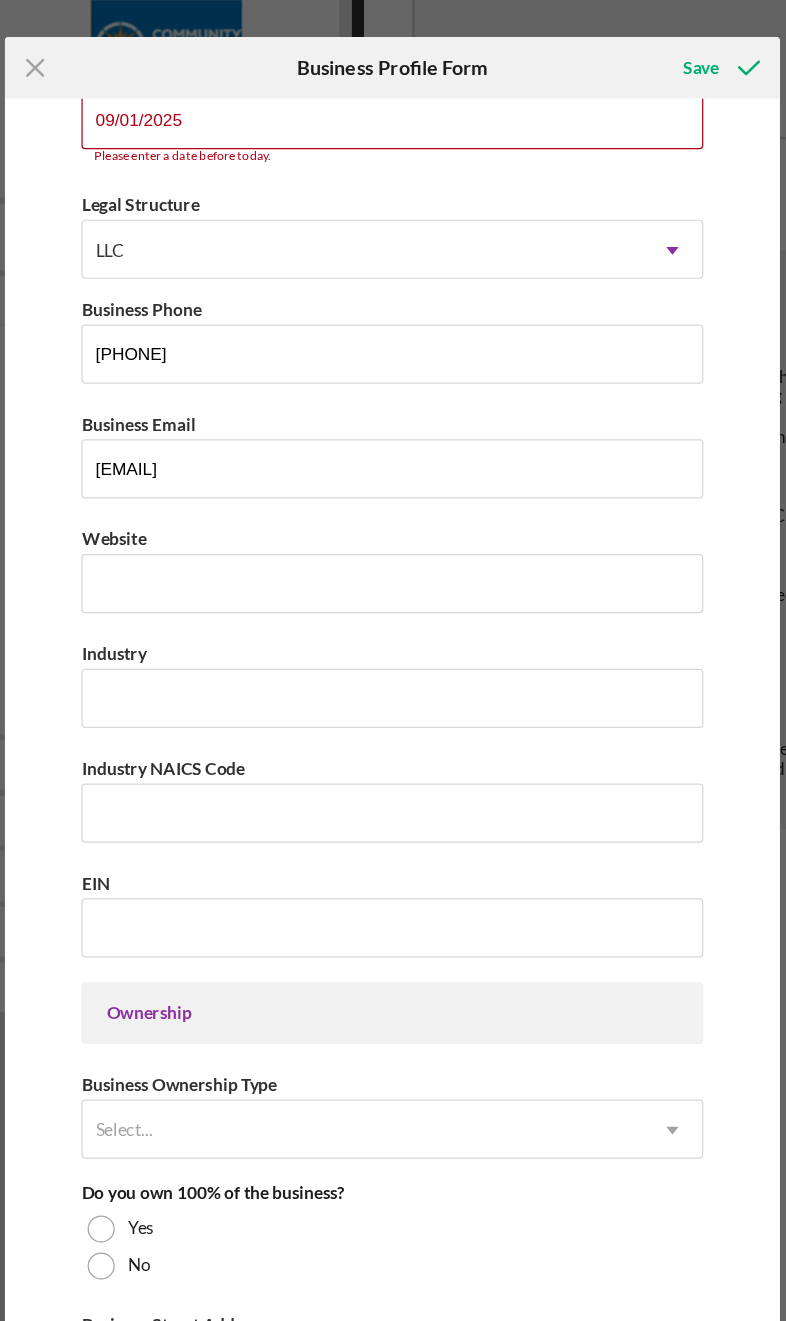 scroll, scrollTop: 226, scrollLeft: 0, axis: vertical 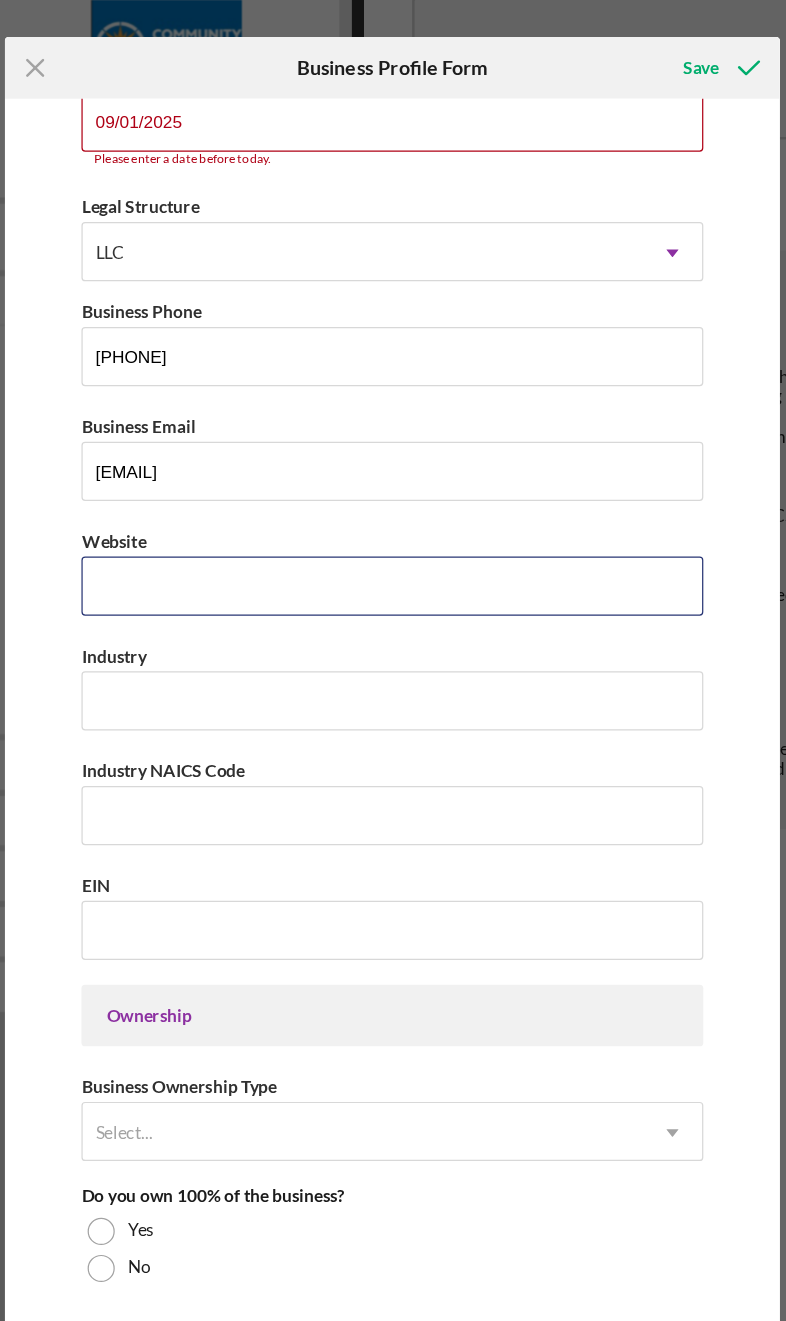 click on "Website" at bounding box center [392, 577] 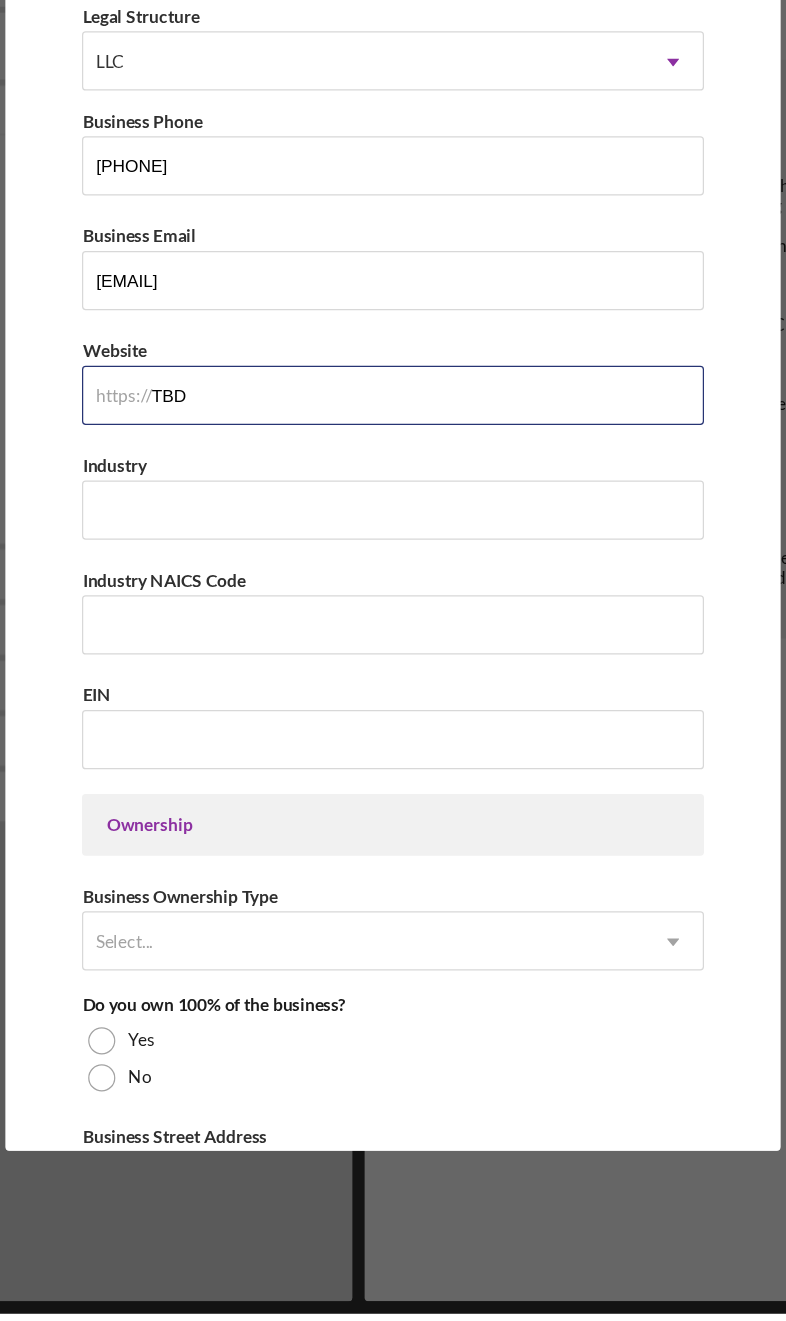 type on "TBD" 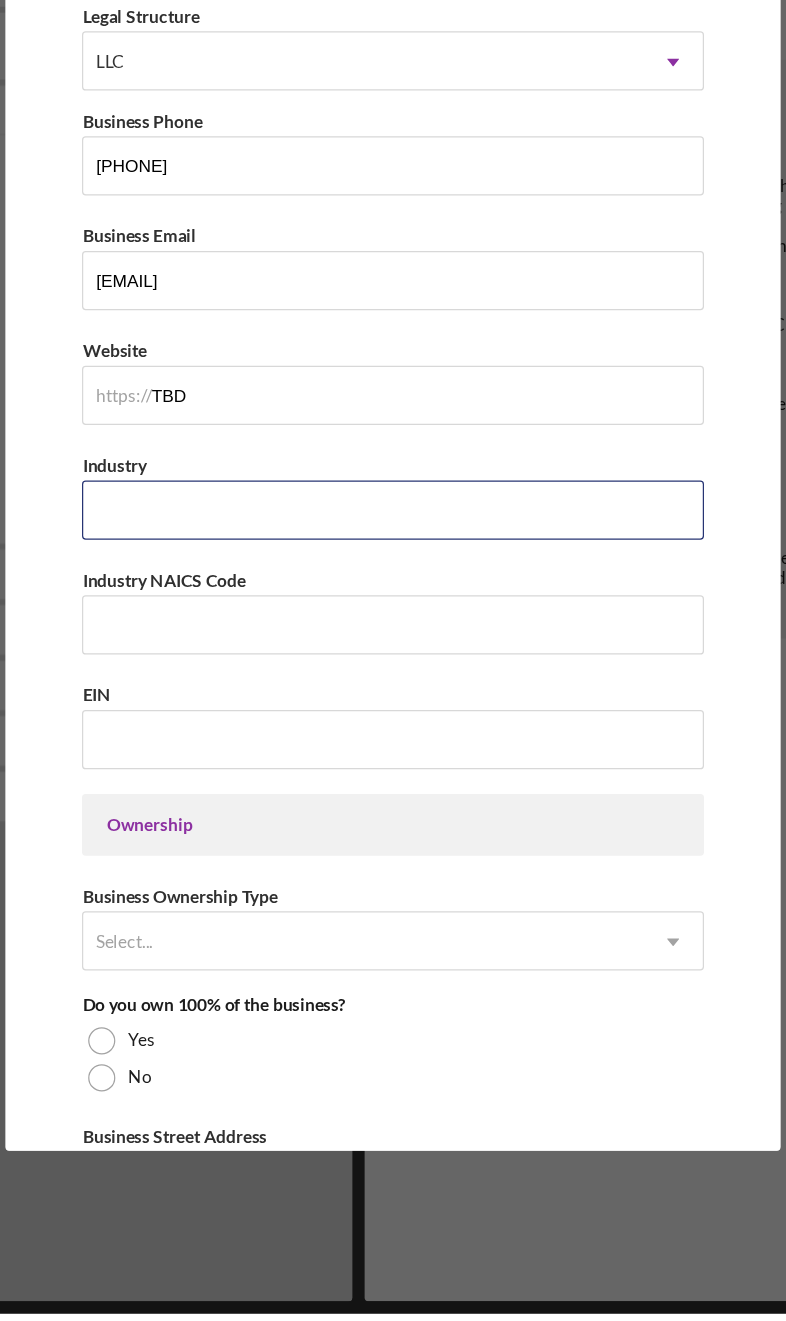 click on "Industry" at bounding box center [392, 670] 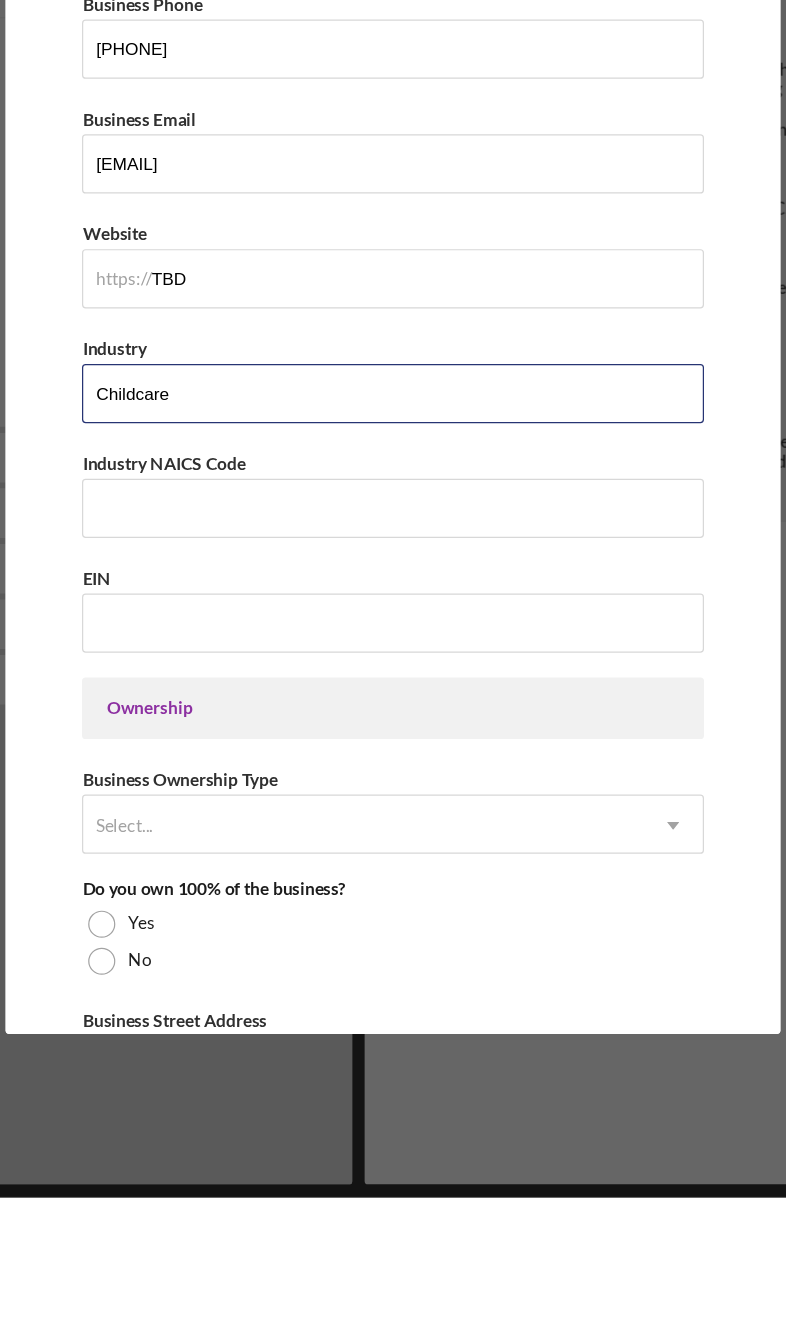type on "Childcare" 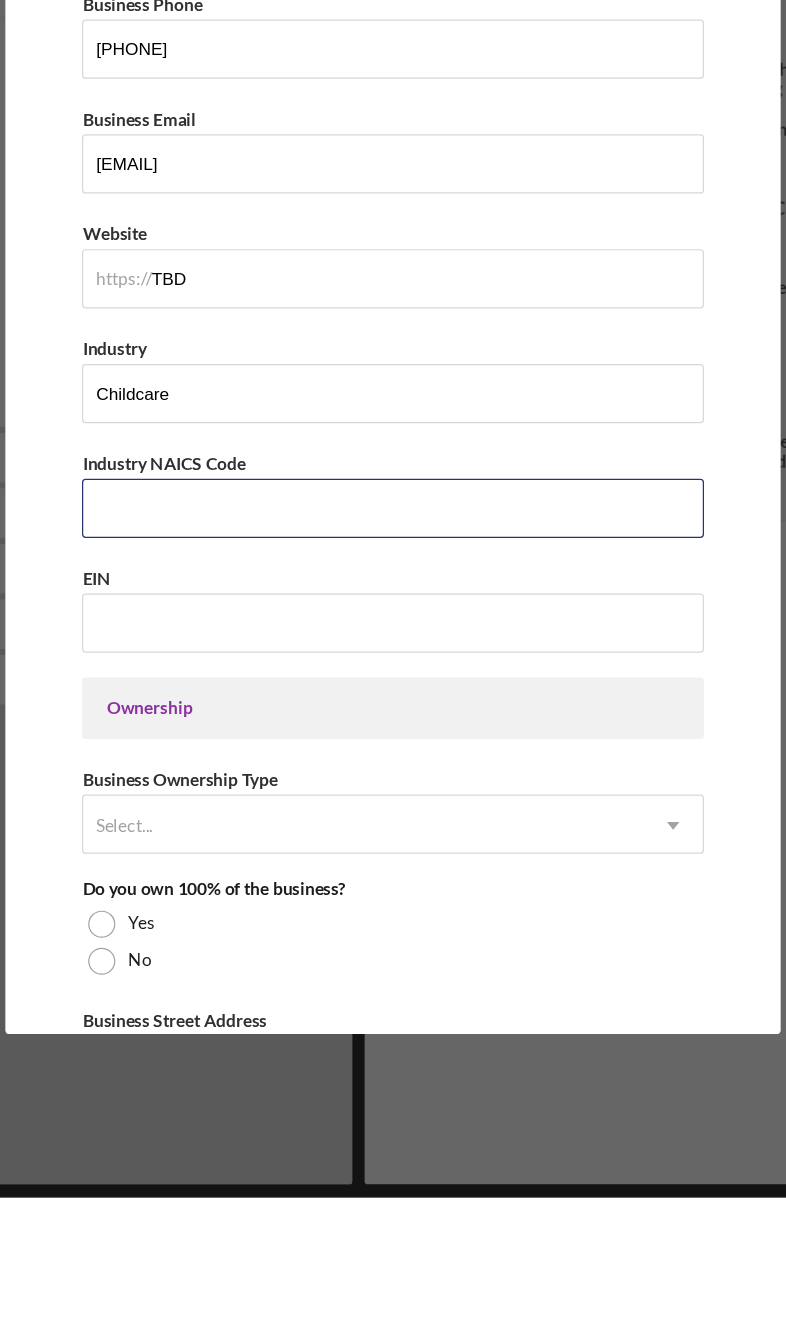 click on "Industry NAICS Code" at bounding box center (392, 763) 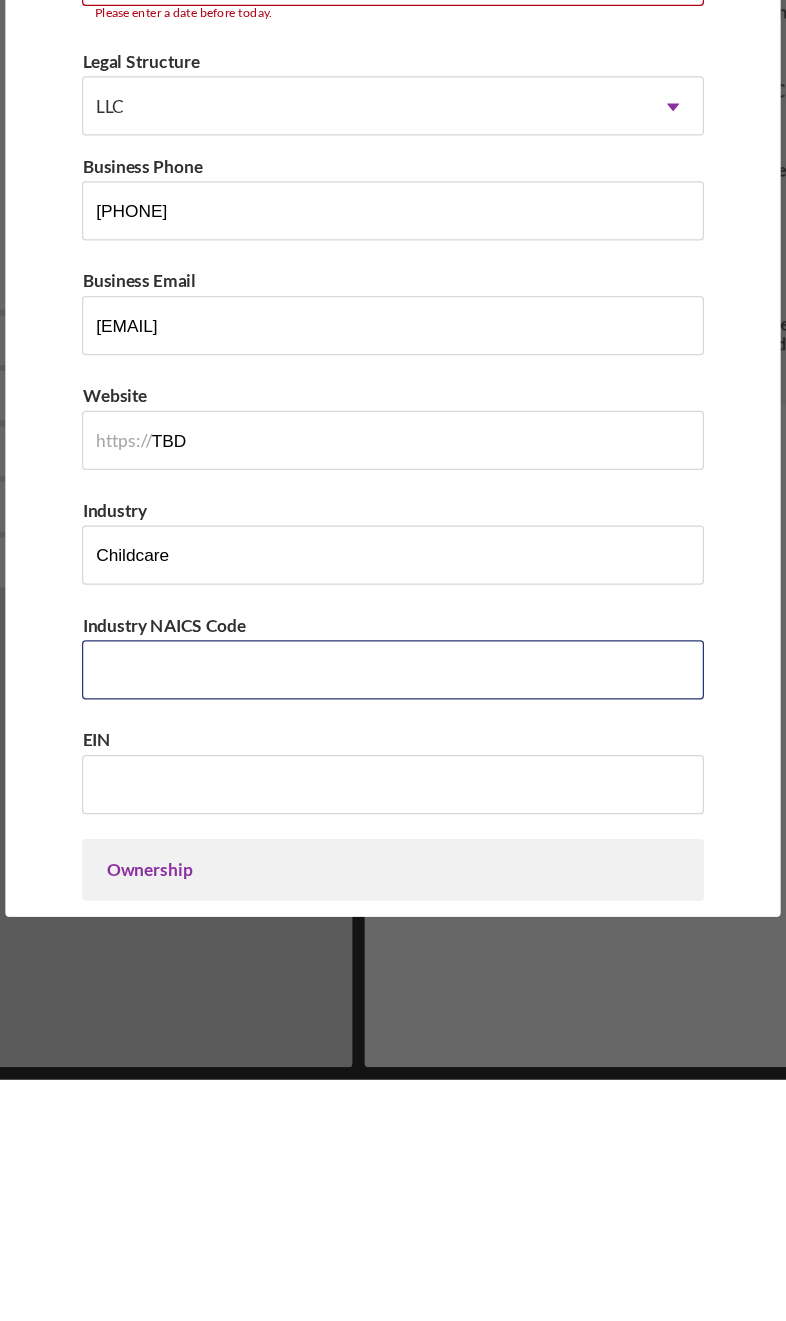 scroll, scrollTop: 0, scrollLeft: 0, axis: both 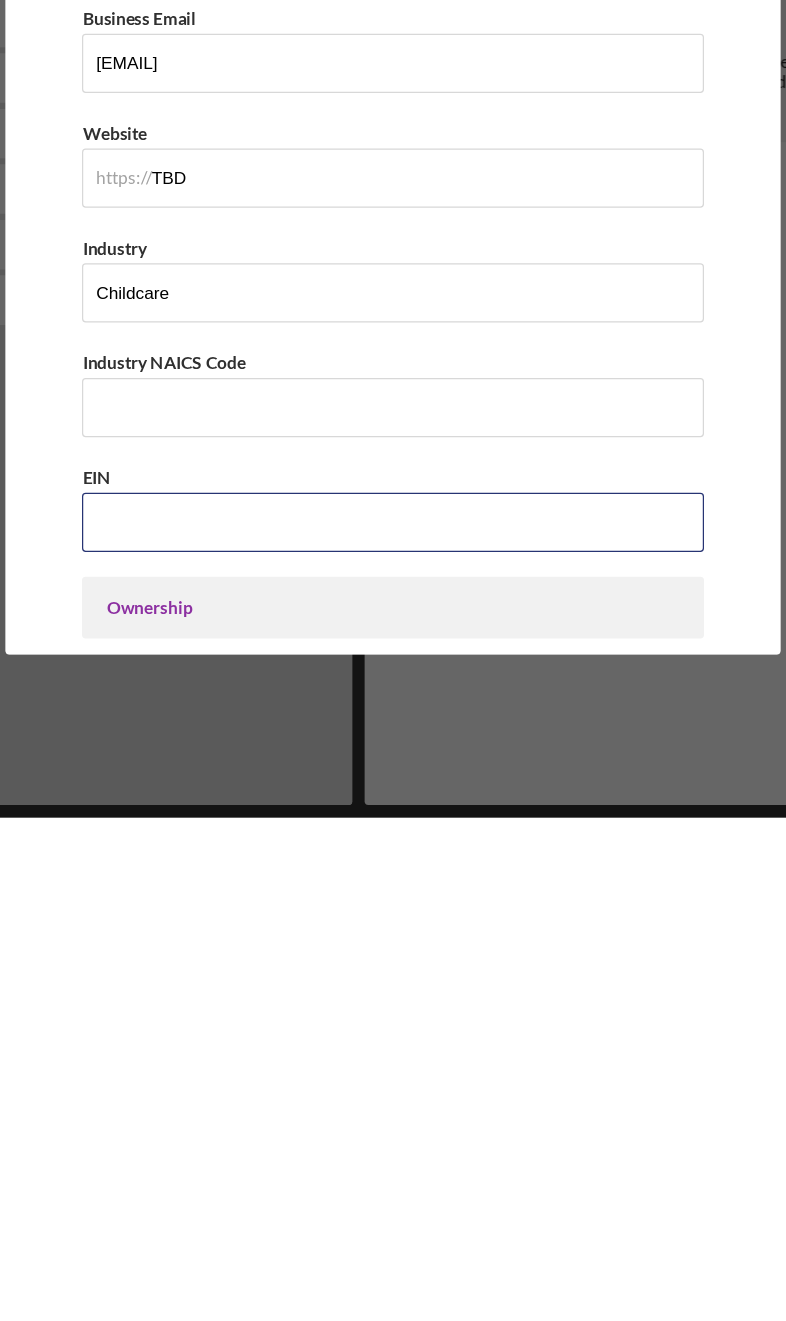 click on "EIN" at bounding box center (392, 1082) 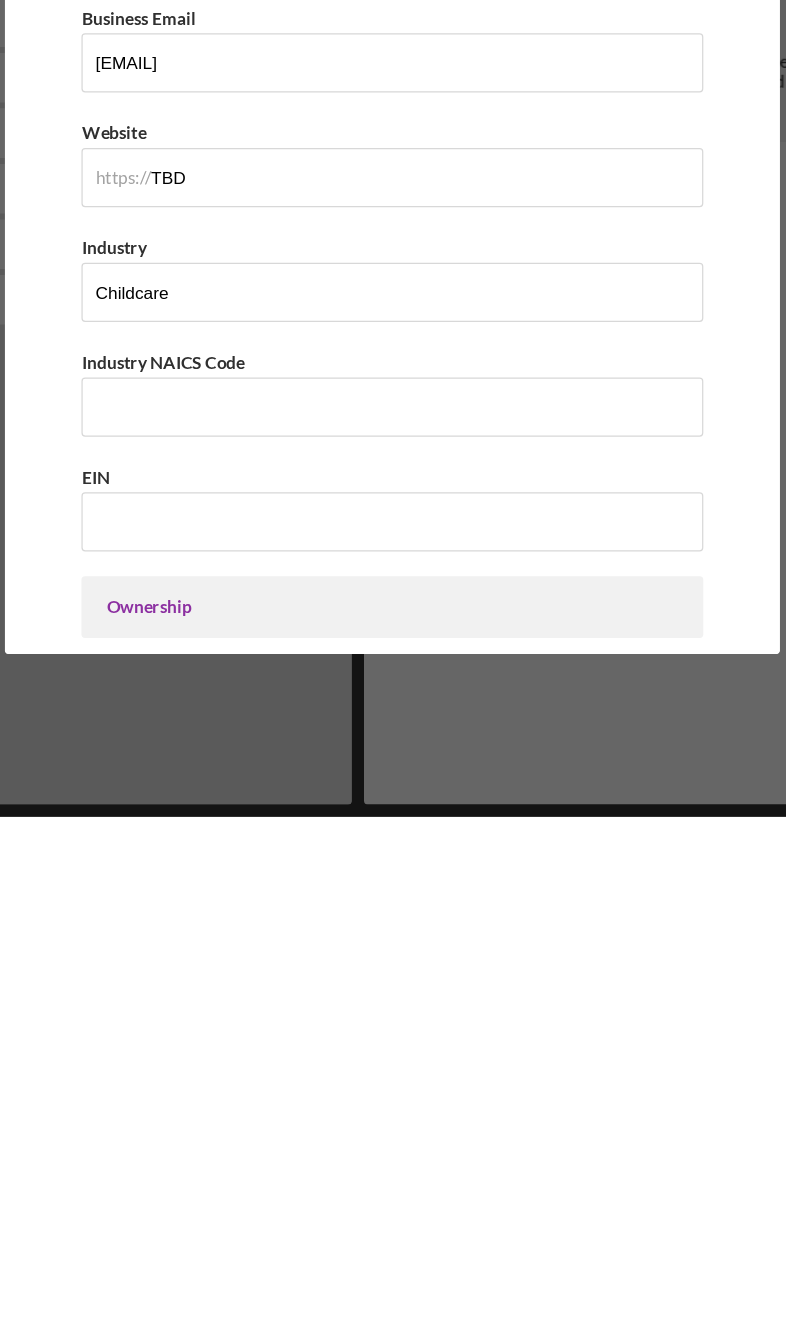 scroll, scrollTop: 231, scrollLeft: 0, axis: vertical 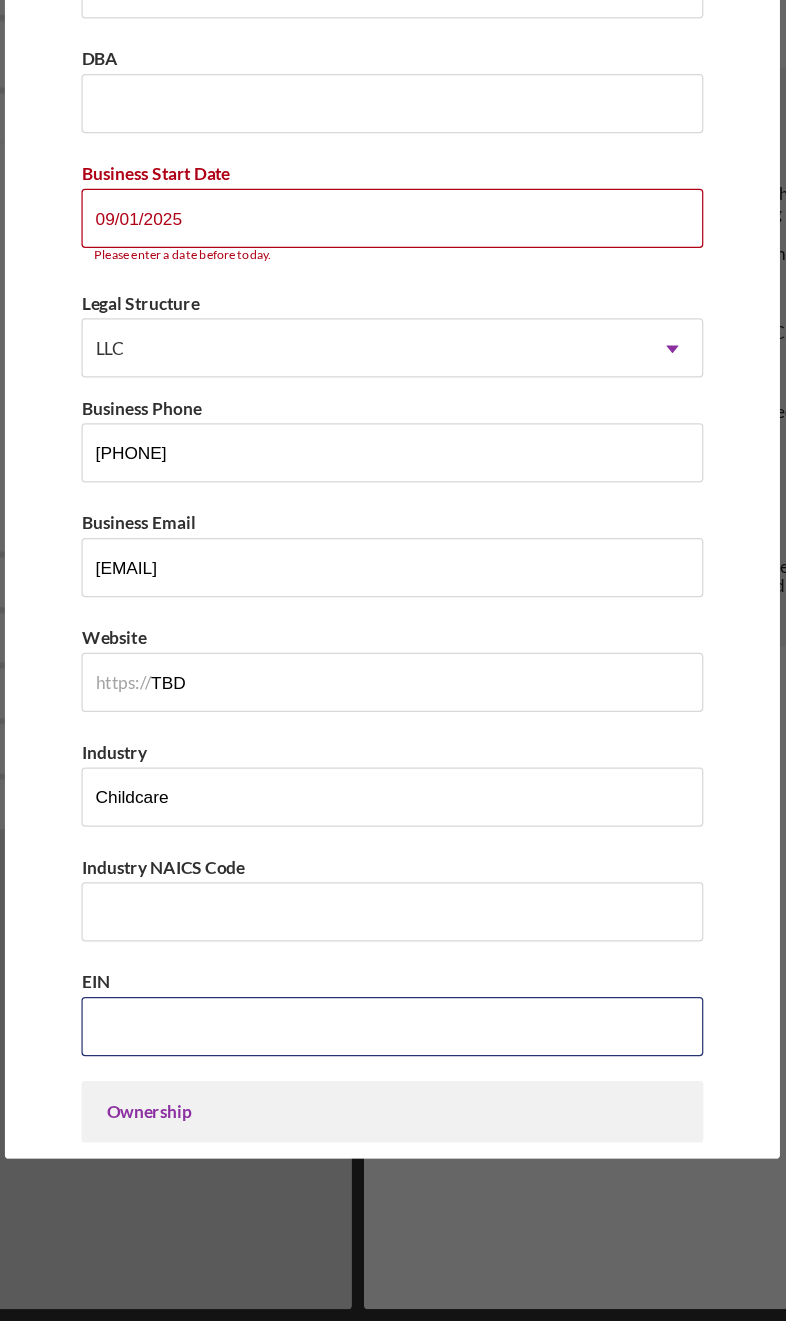 click on "EIN" at bounding box center (392, 1082) 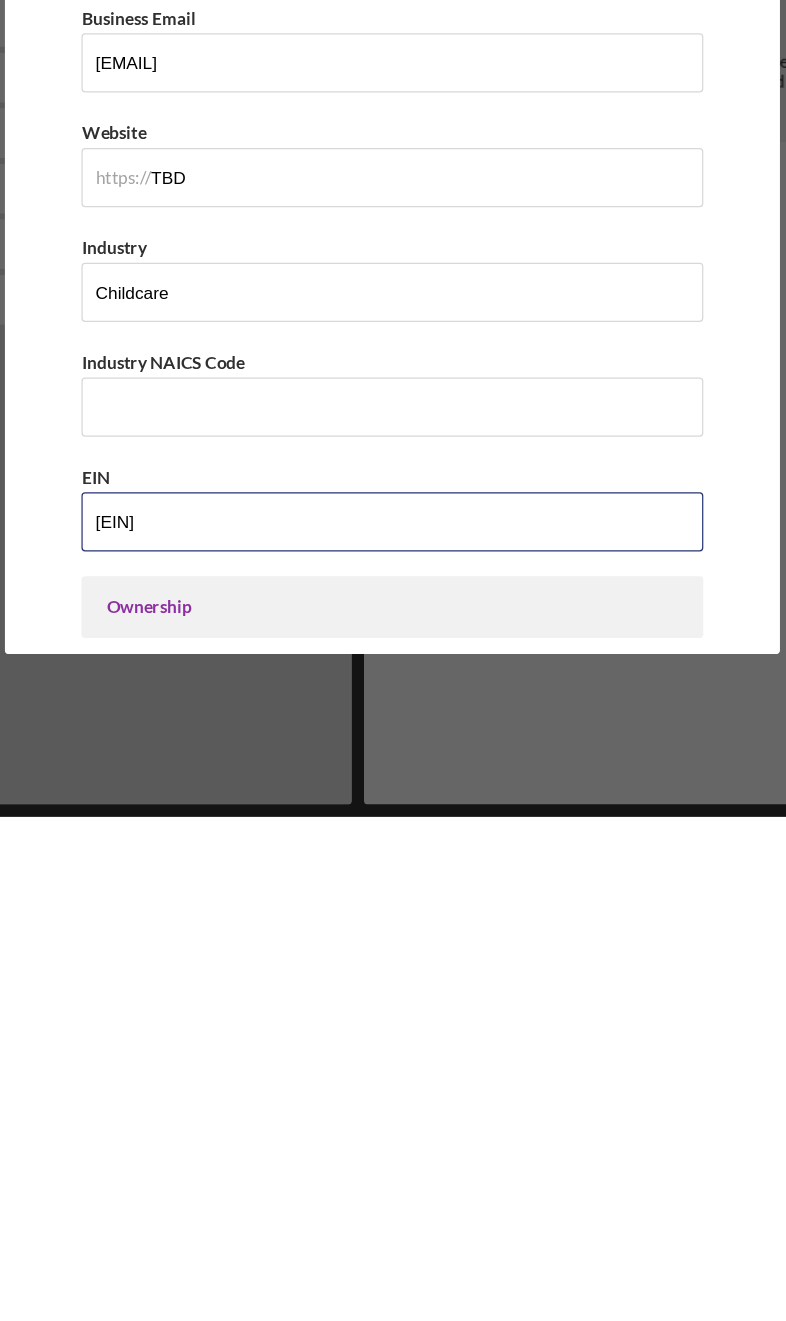 scroll, scrollTop: 232, scrollLeft: 0, axis: vertical 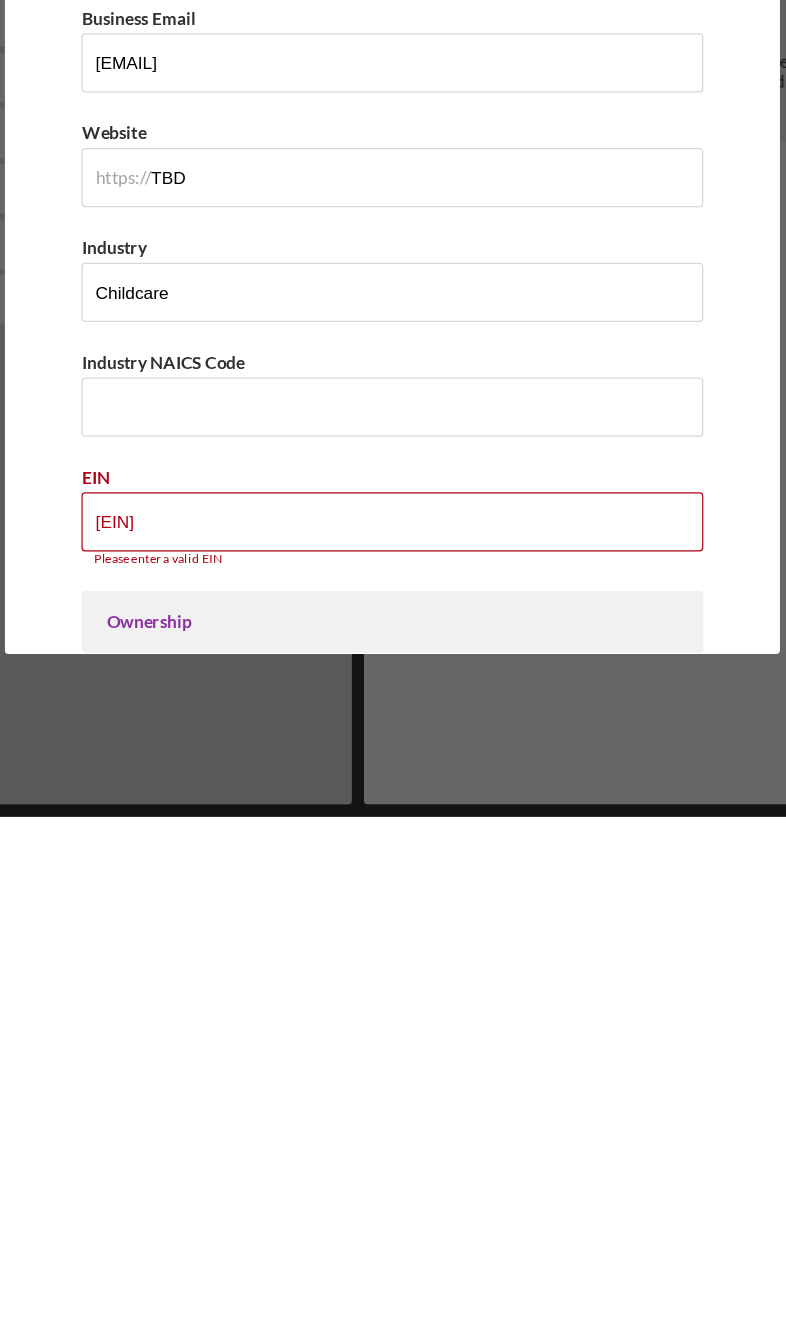 type on "[EIN]" 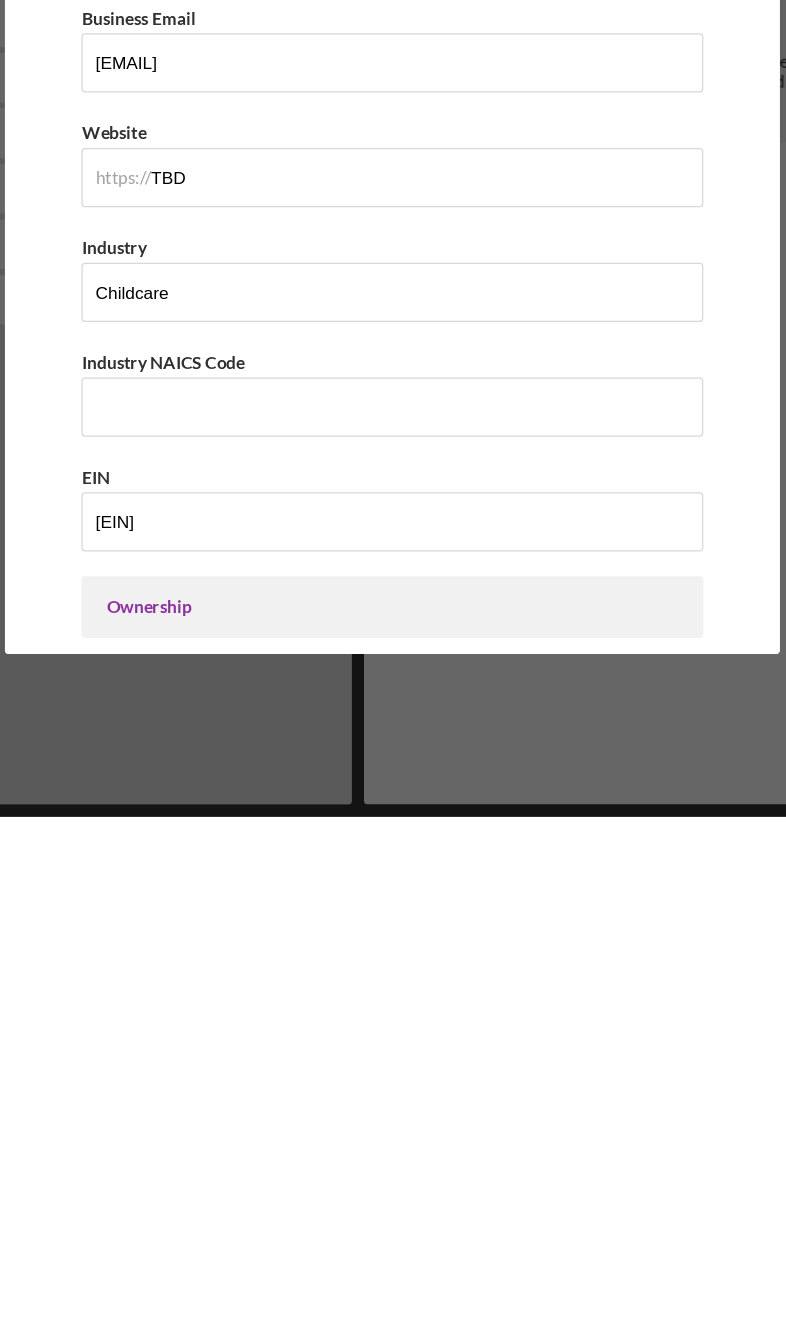 scroll, scrollTop: 231, scrollLeft: 0, axis: vertical 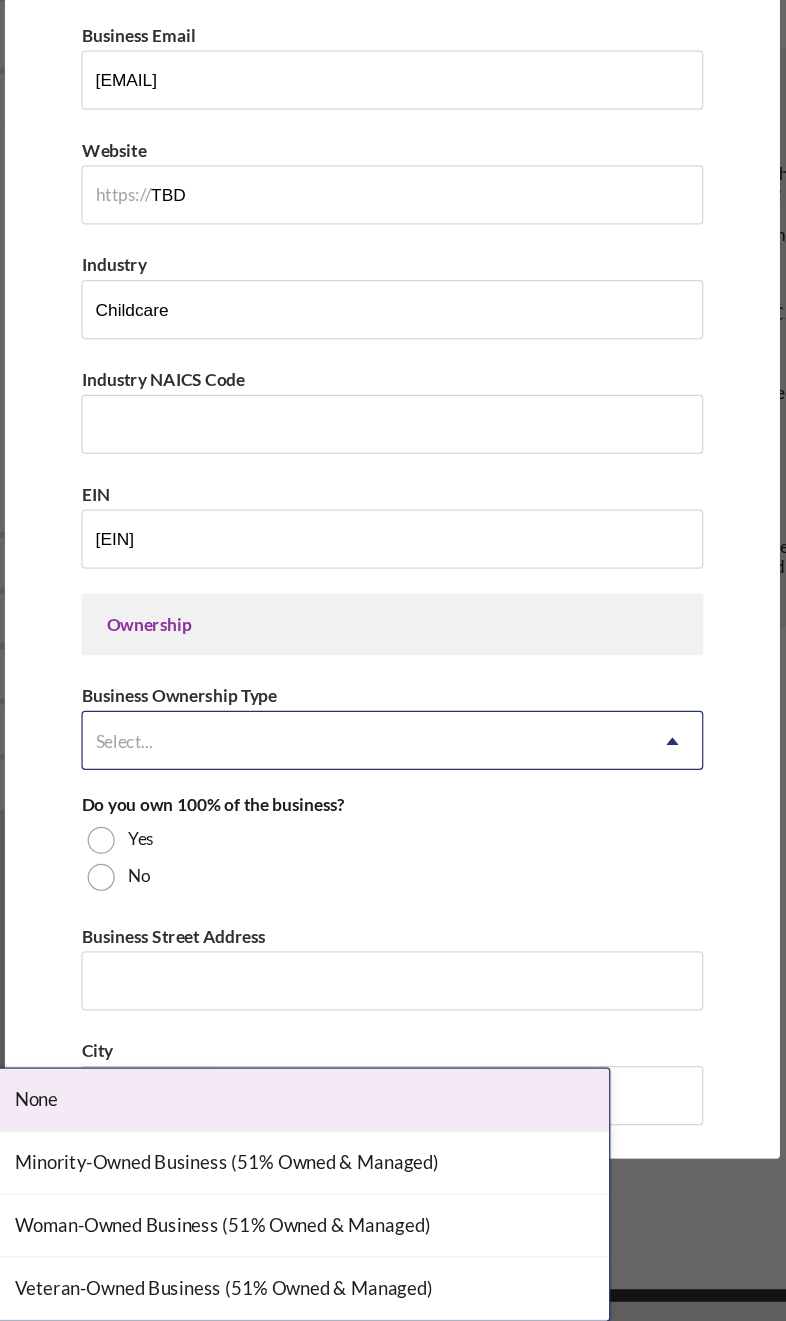 click on "None" at bounding box center [317, 1141] 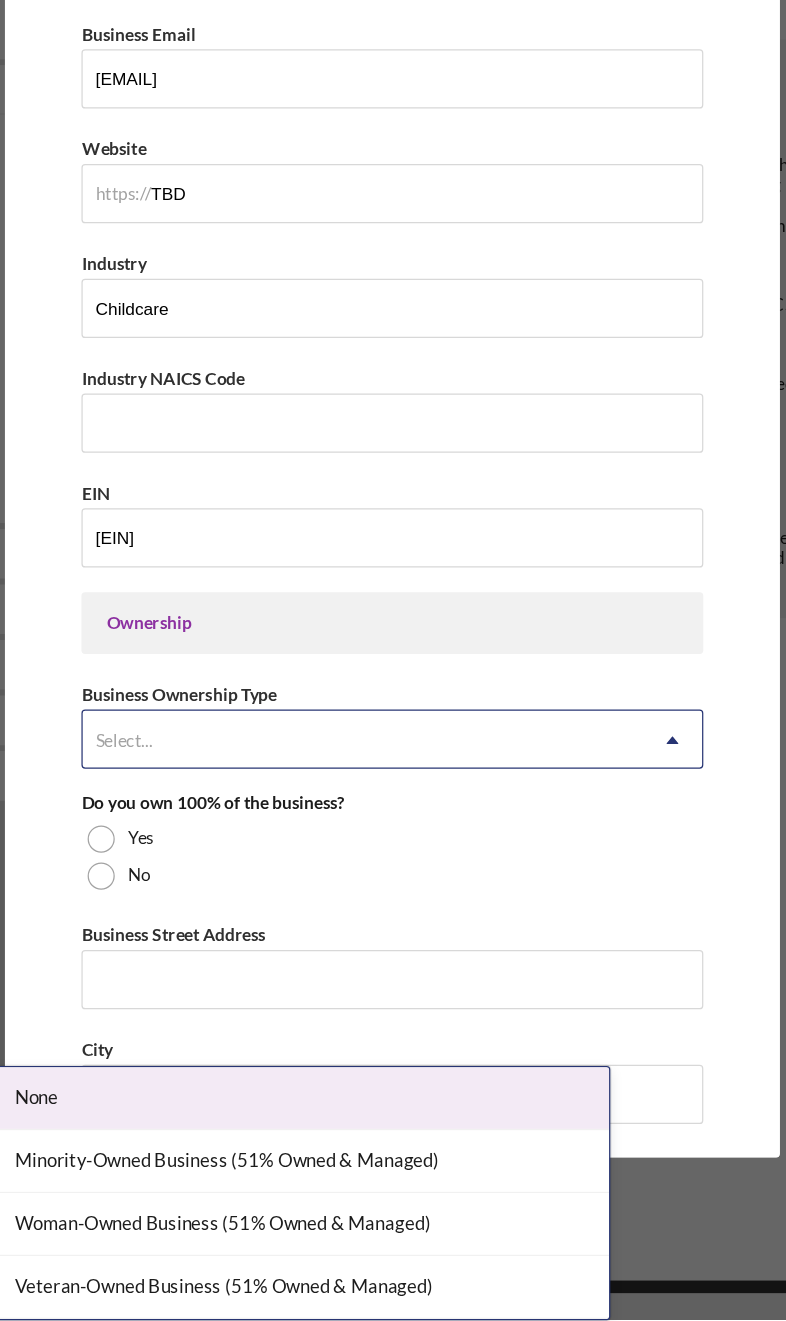 scroll, scrollTop: 232, scrollLeft: 0, axis: vertical 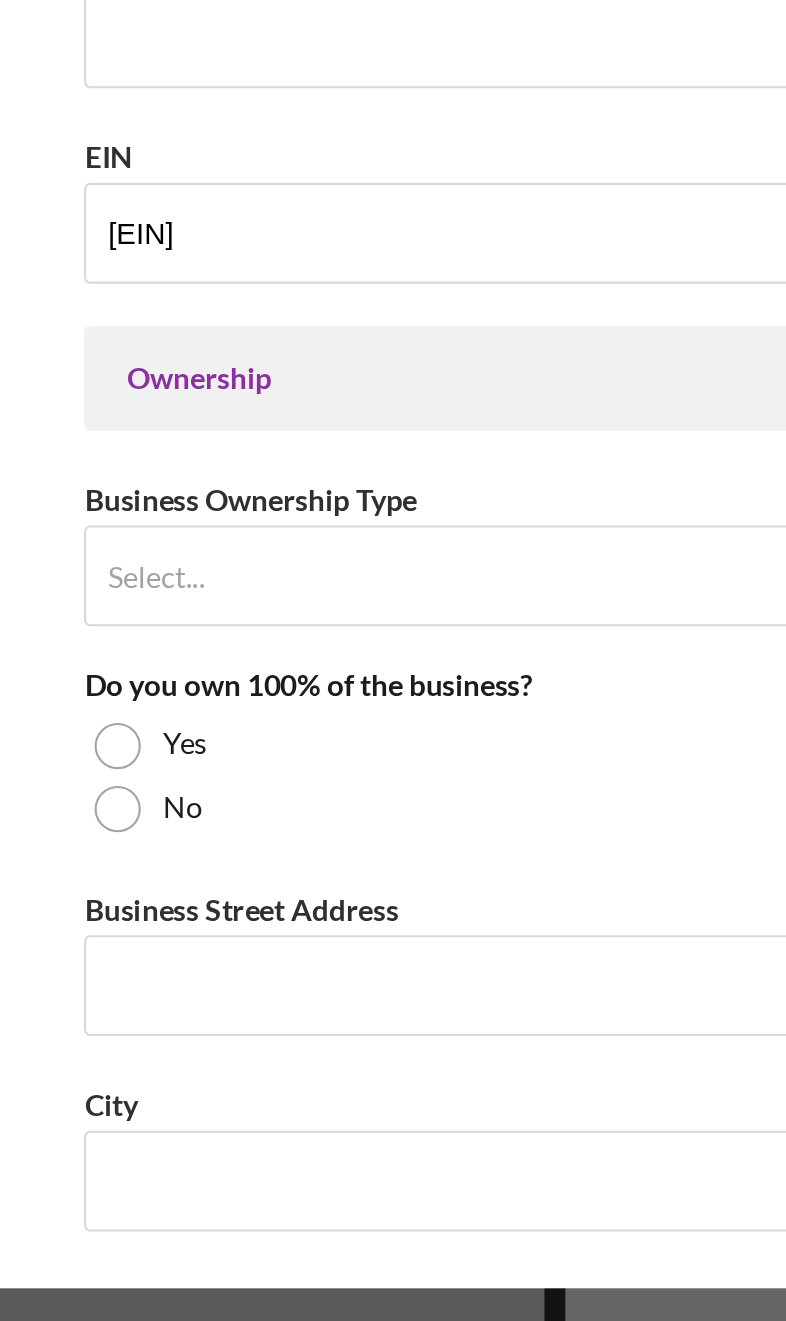 click on "Yes" at bounding box center [188, 930] 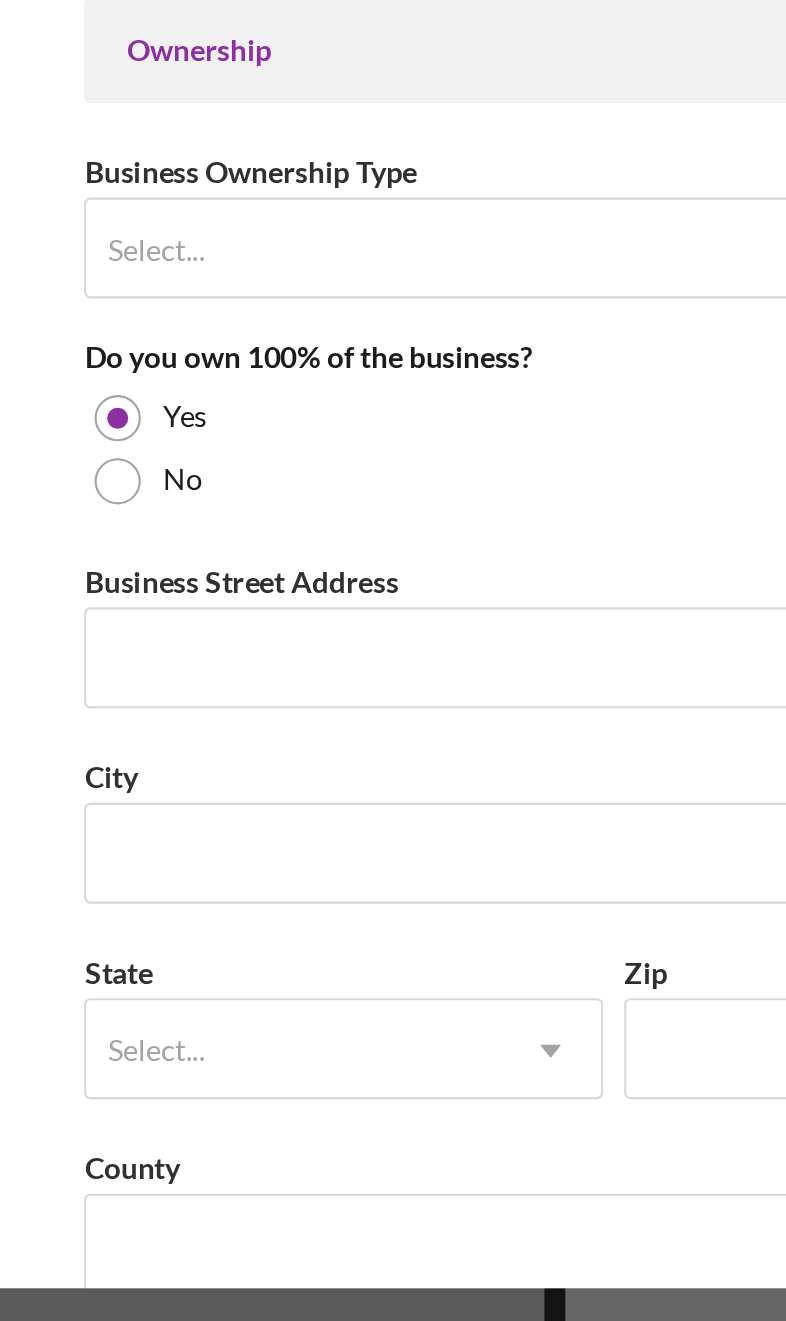 scroll, scrollTop: 551, scrollLeft: 0, axis: vertical 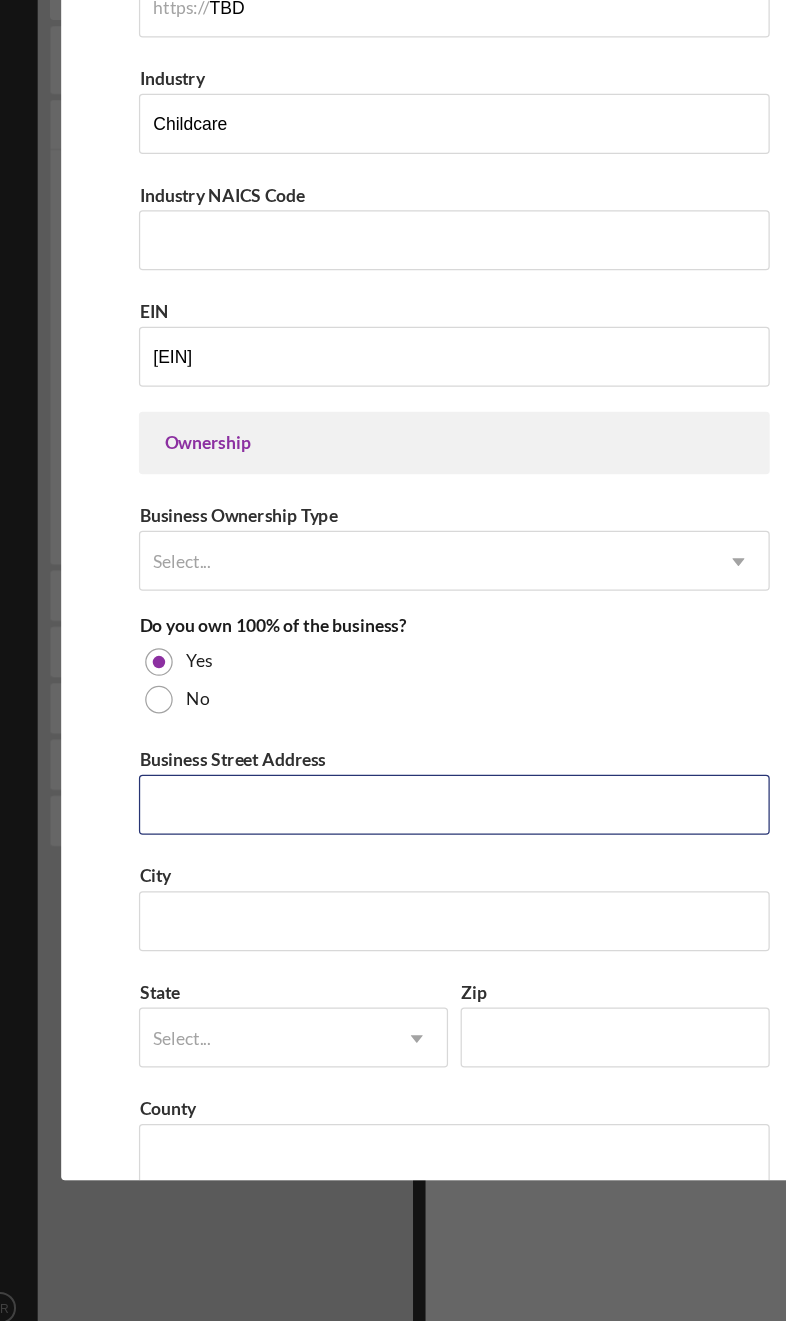 click on "Business Street Address" at bounding box center (392, 889) 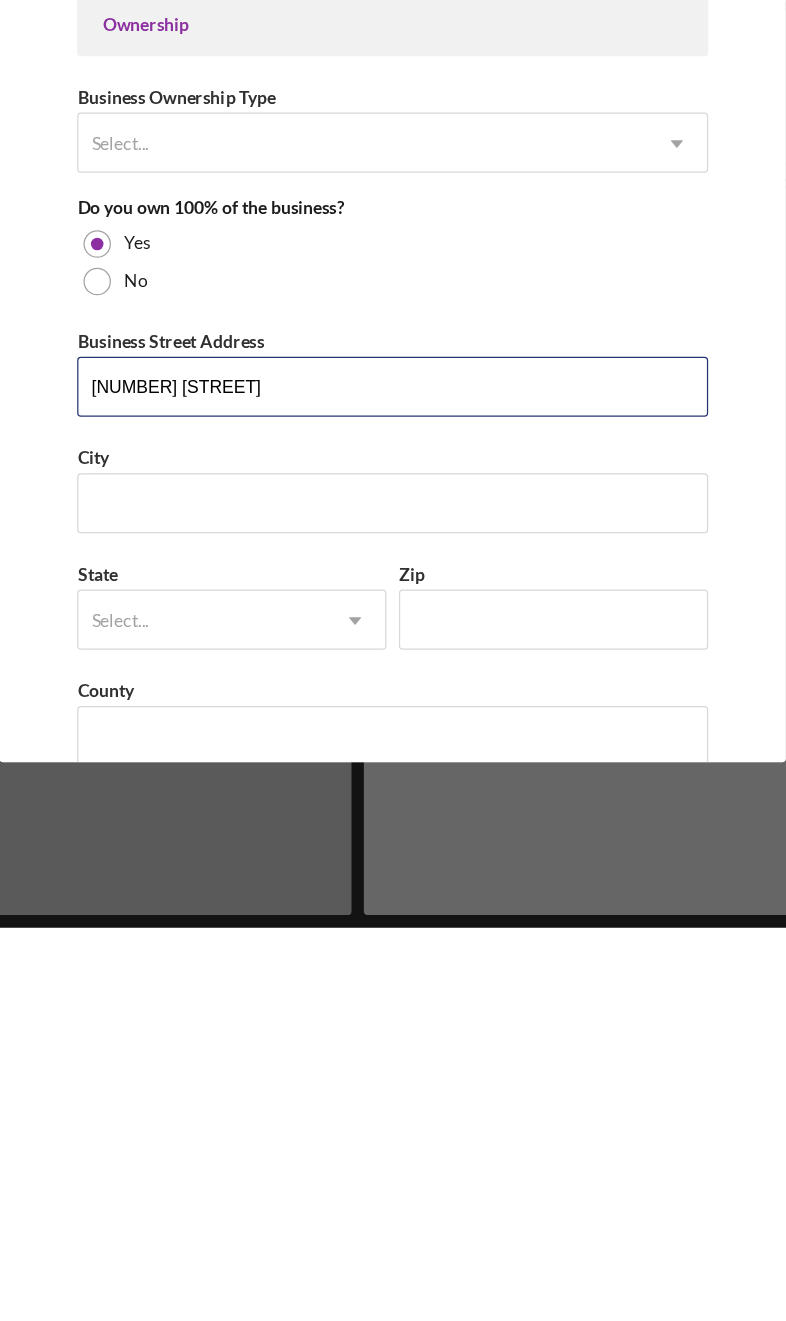 type on "[NUMBER] [STREET]" 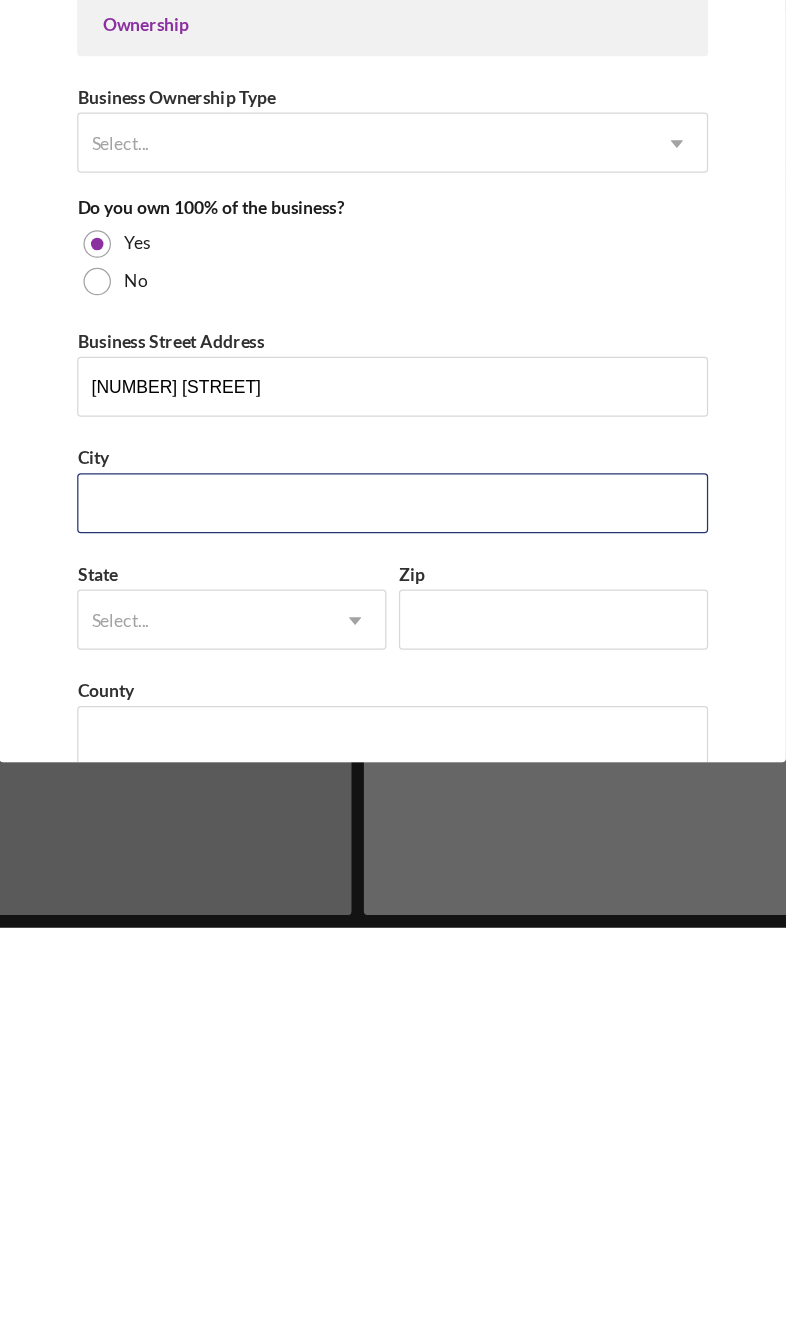 click on "City" at bounding box center (392, 982) 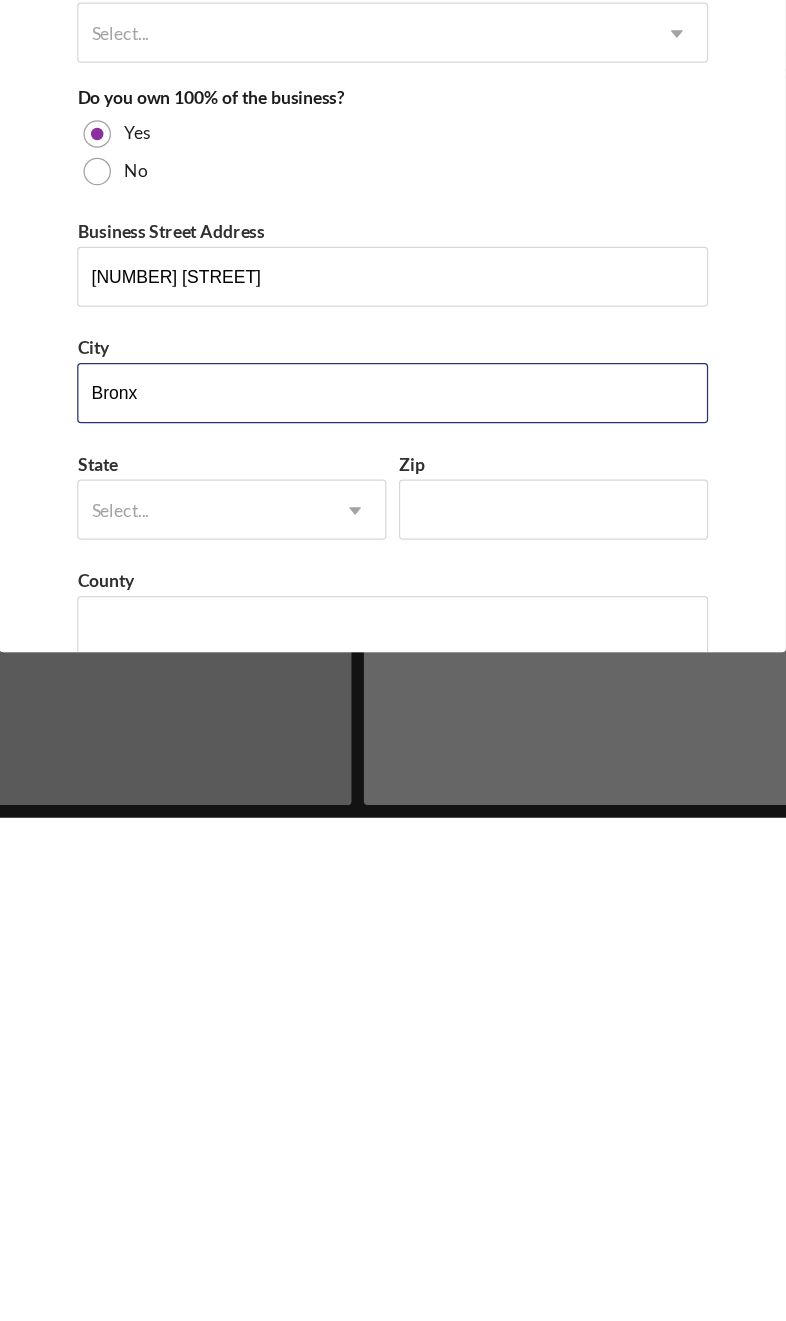type on "Bronx" 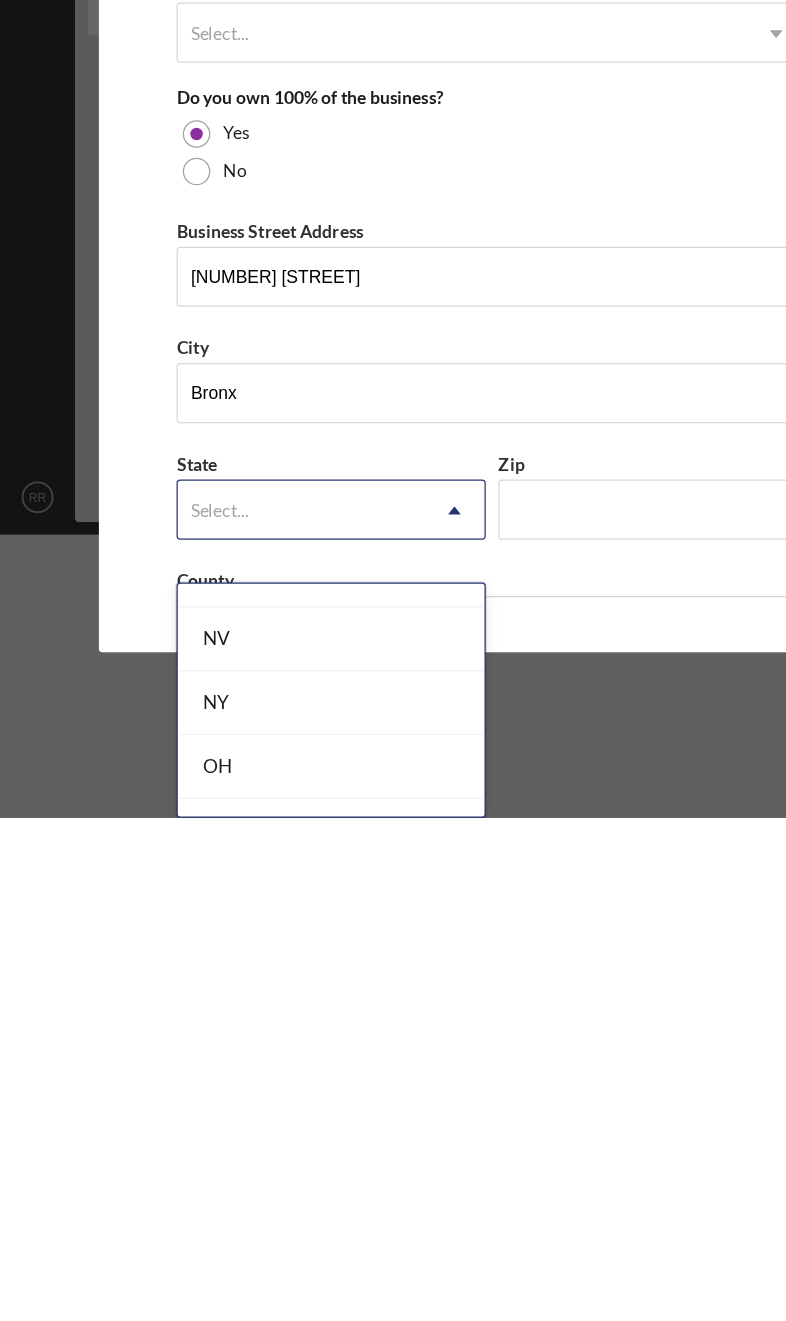 scroll, scrollTop: 2536, scrollLeft: 0, axis: vertical 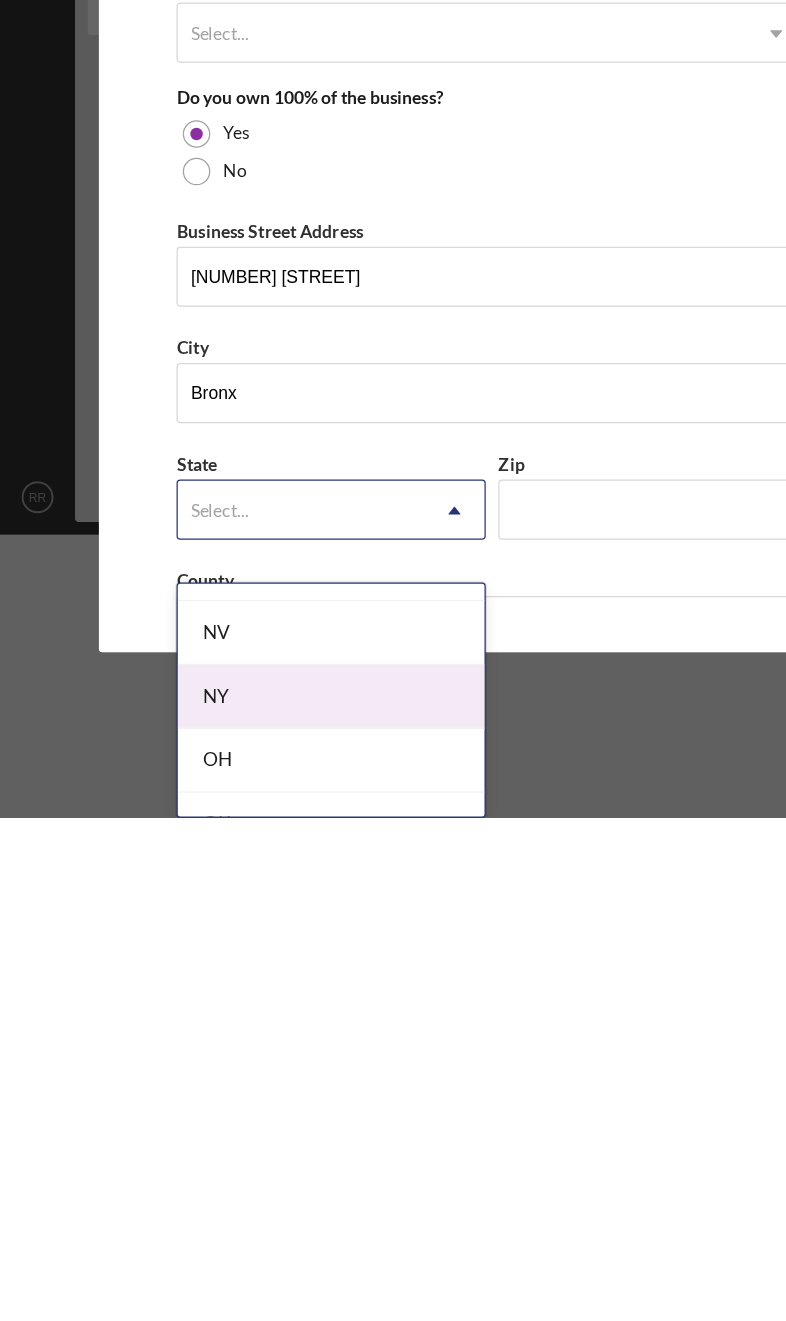 click on "NY" at bounding box center (264, 1224) 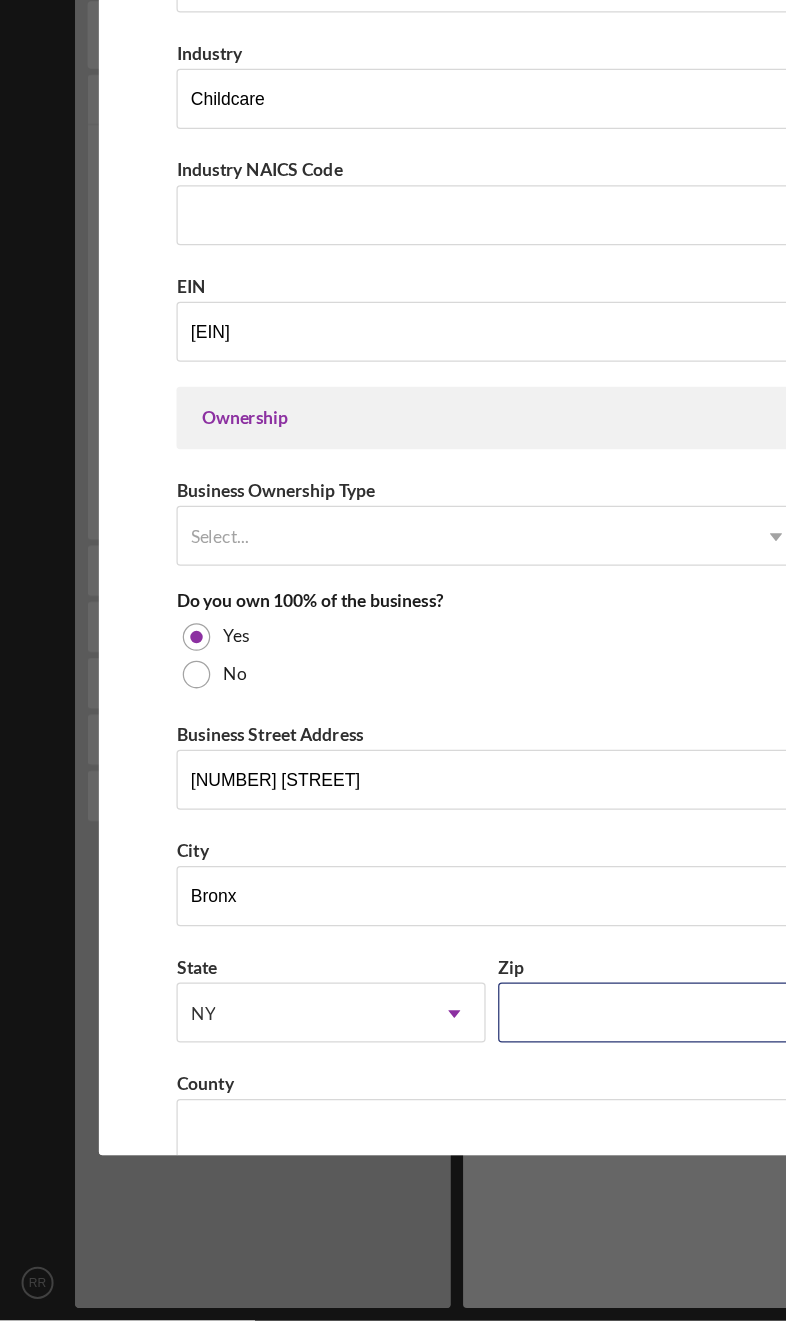 click on "Zip" at bounding box center (521, 1075) 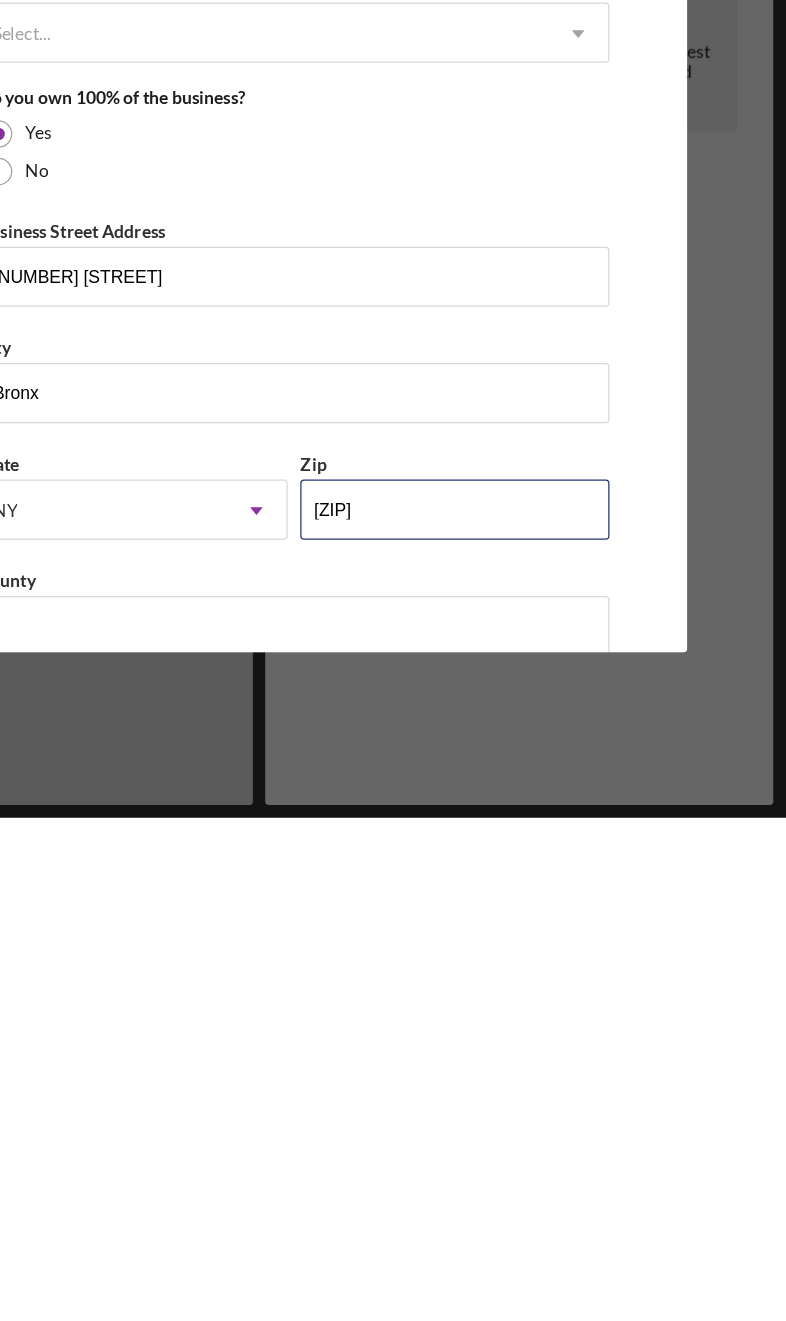 type on "[ZIP]" 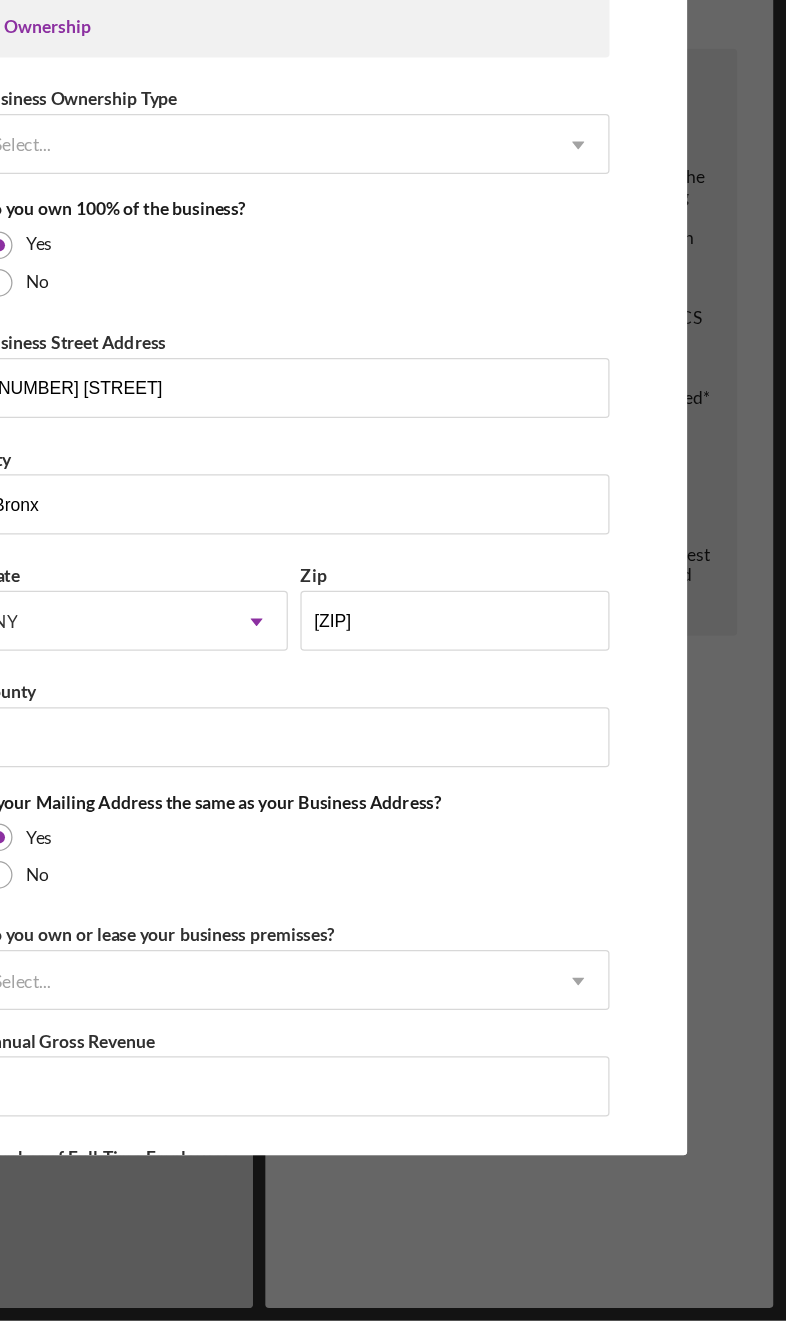 scroll, scrollTop: 887, scrollLeft: 0, axis: vertical 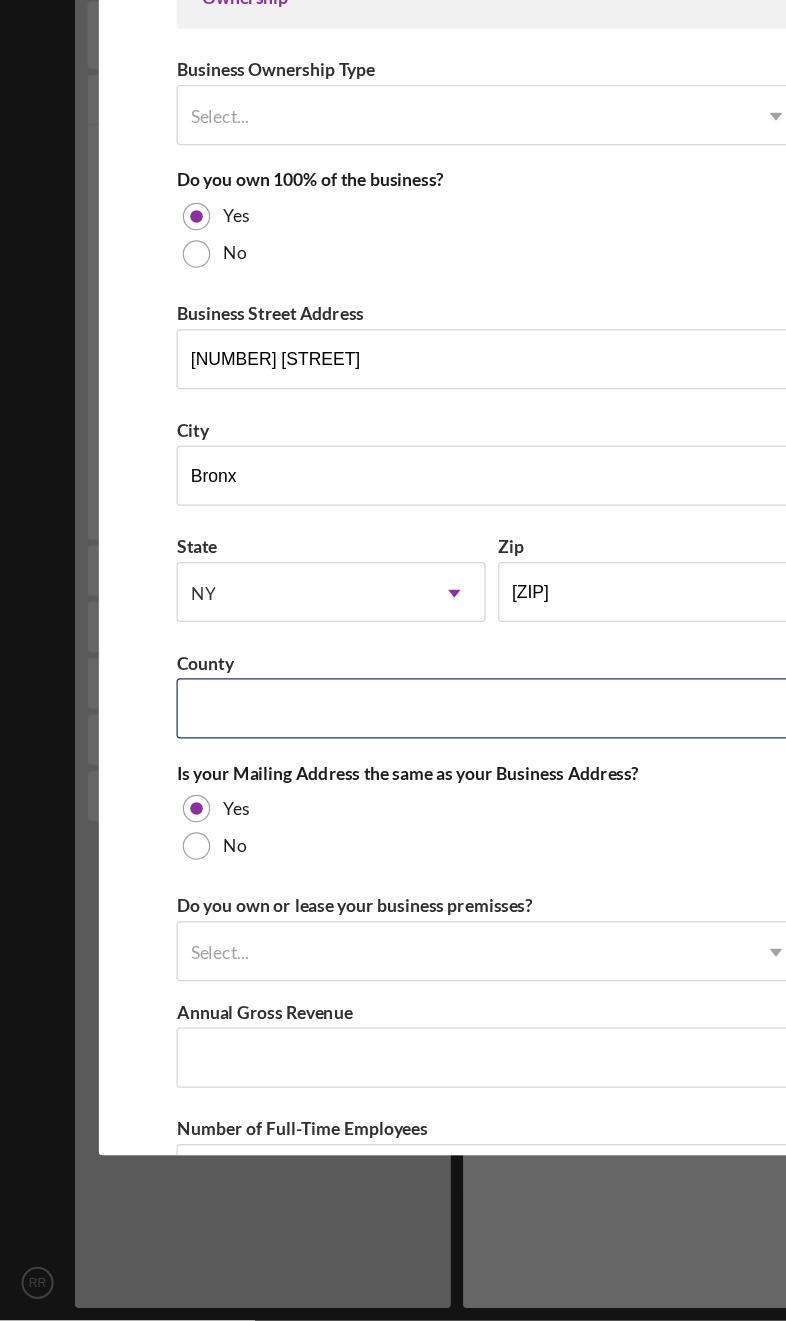 click on "County" at bounding box center (392, 832) 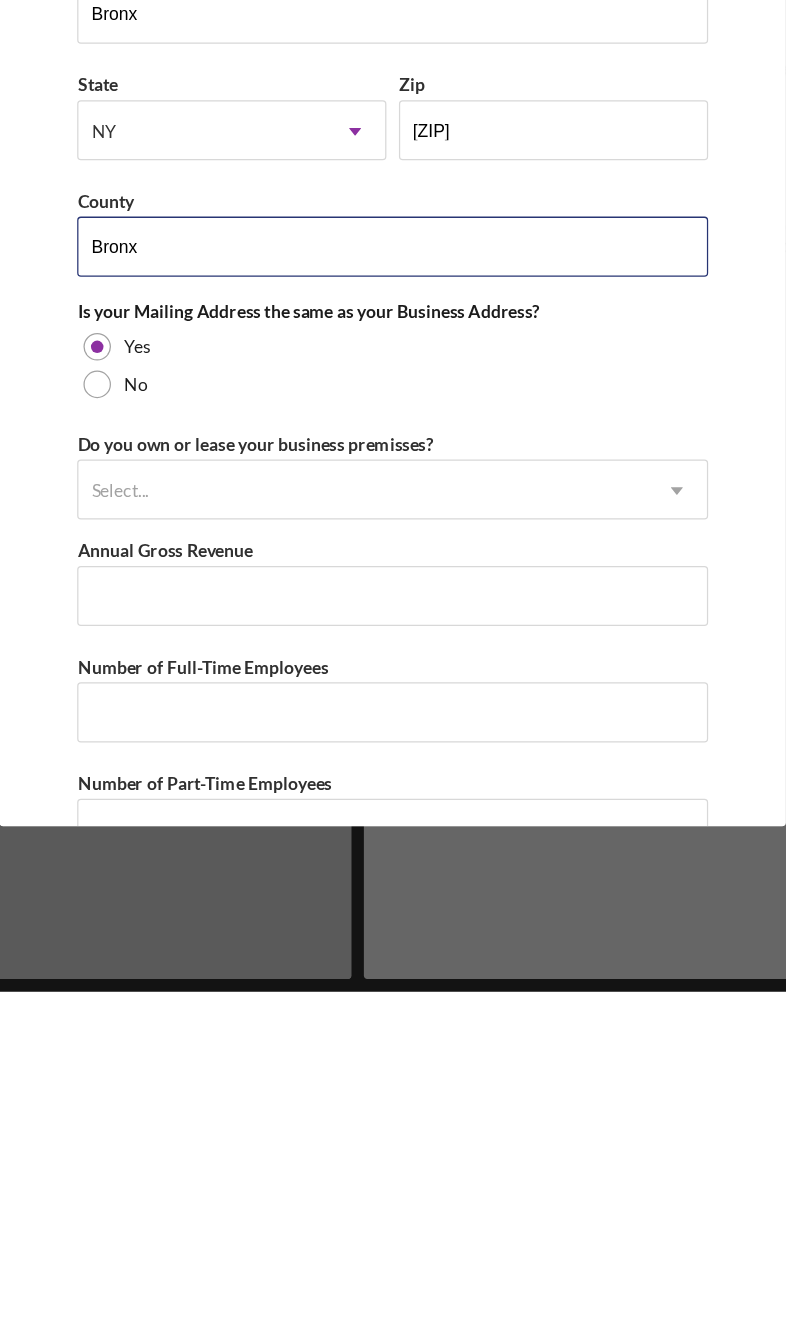 scroll, scrollTop: 996, scrollLeft: 0, axis: vertical 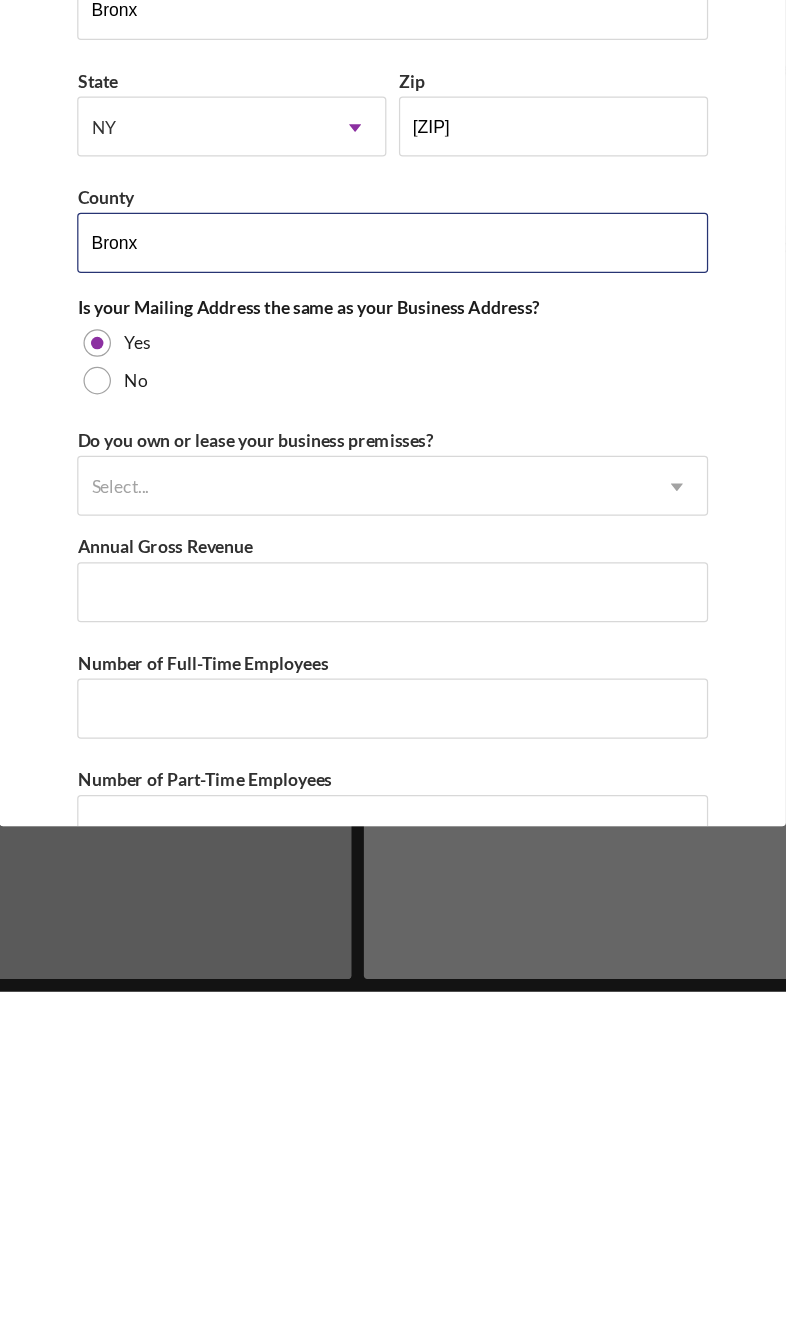 type on "Bronx" 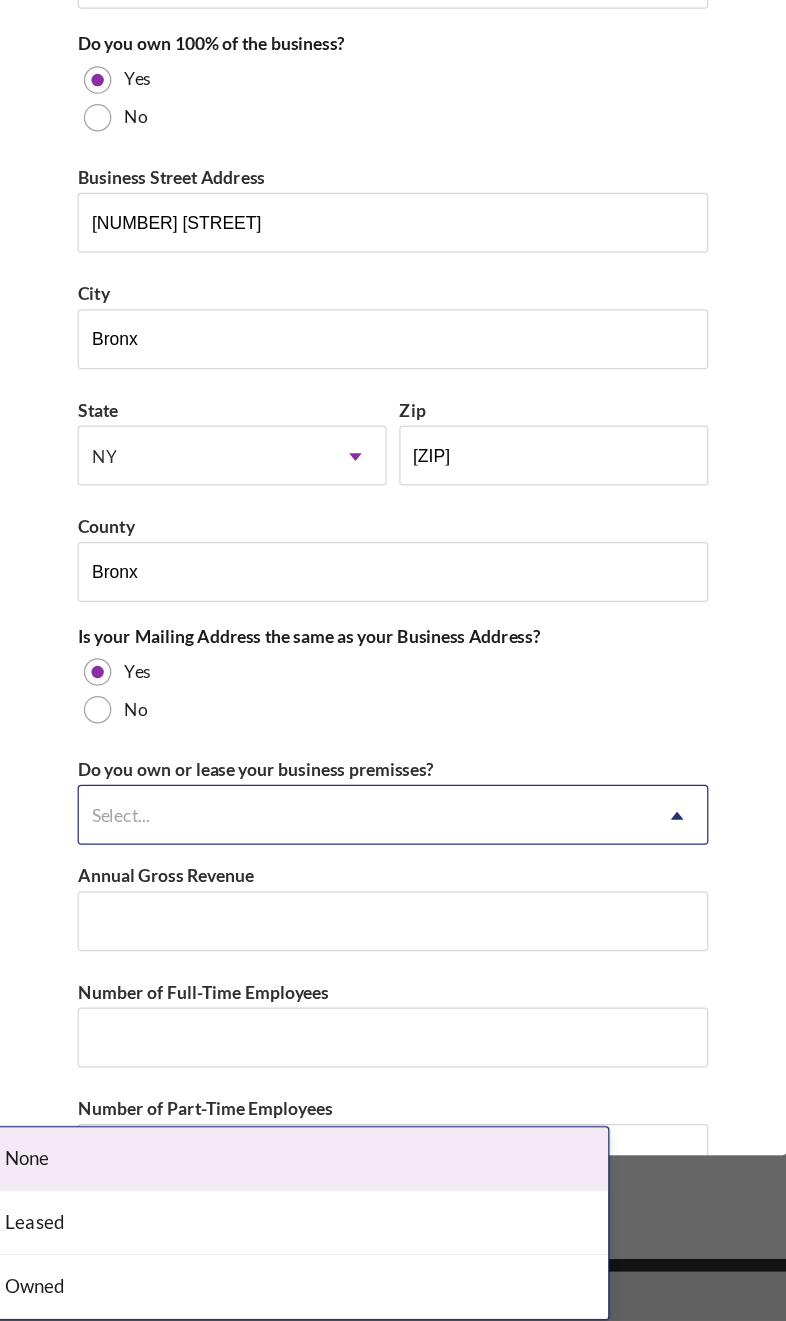 click on "Leased" at bounding box center [313, 1243] 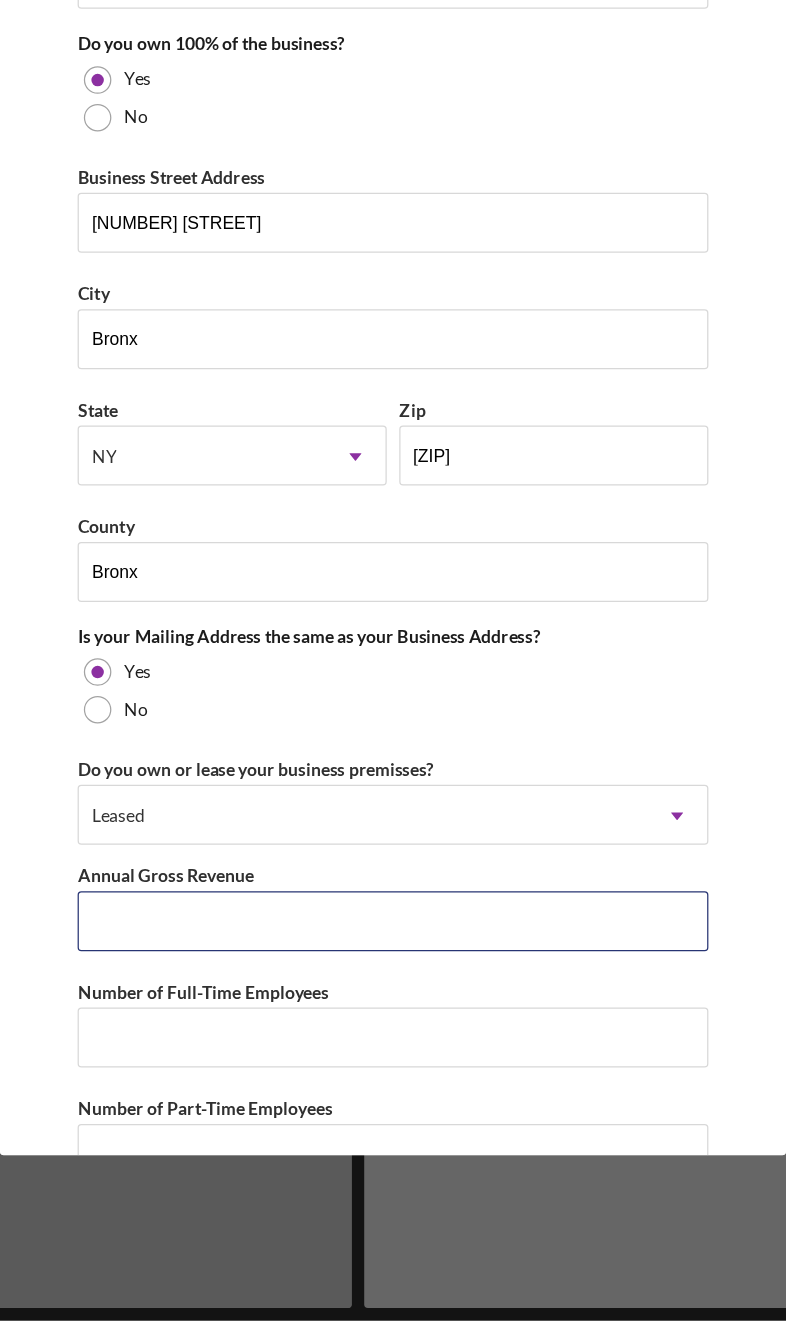 click on "Annual Gross Revenue" at bounding box center (392, 1002) 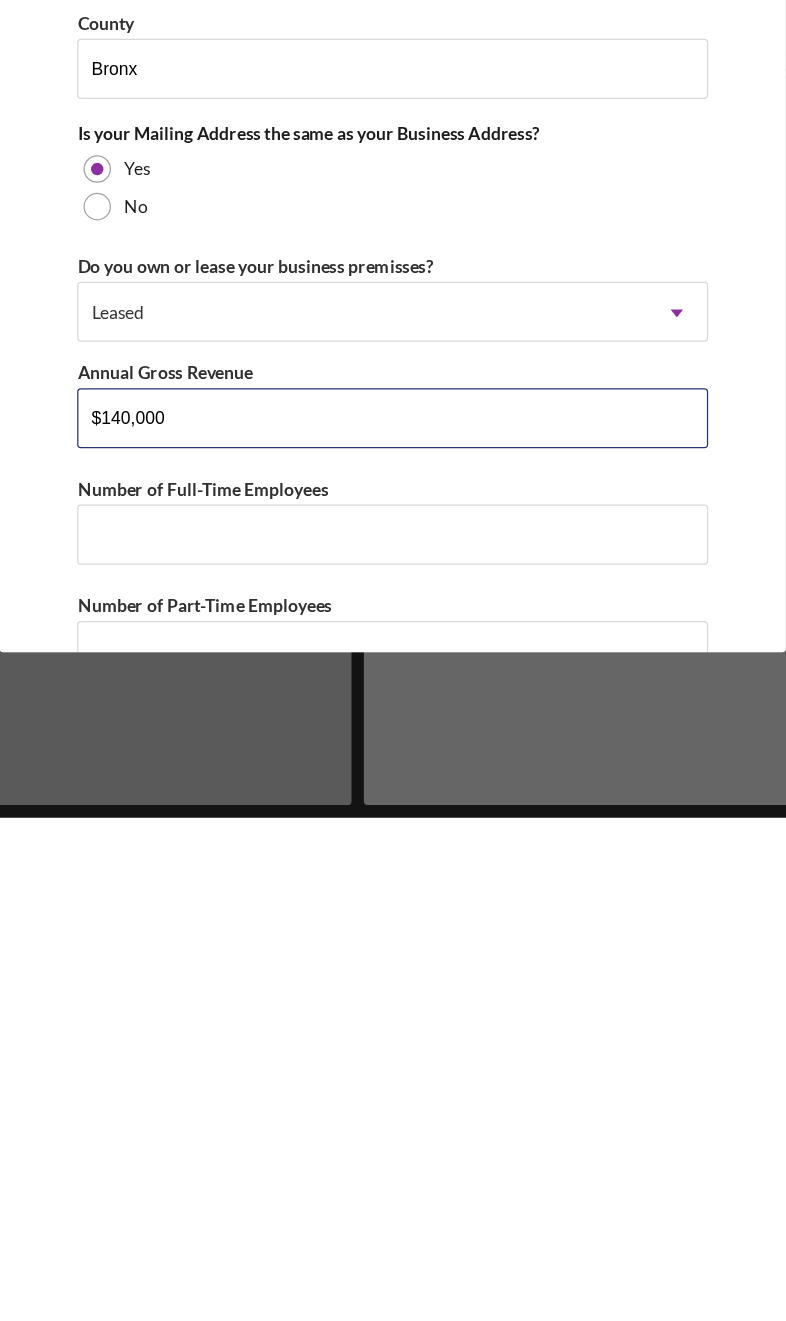 type on "$1,400,000" 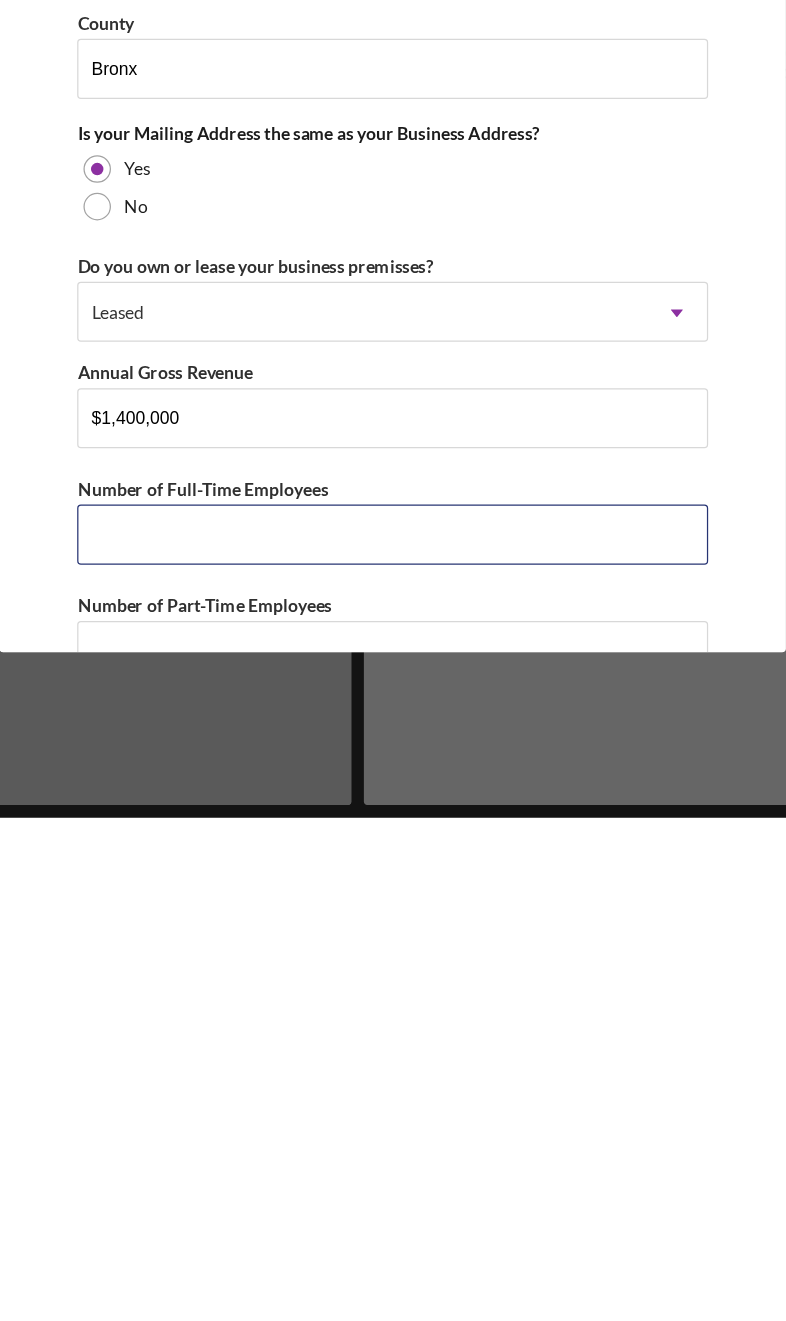 click on "Number of Full-Time Employees" at bounding box center (392, 1095) 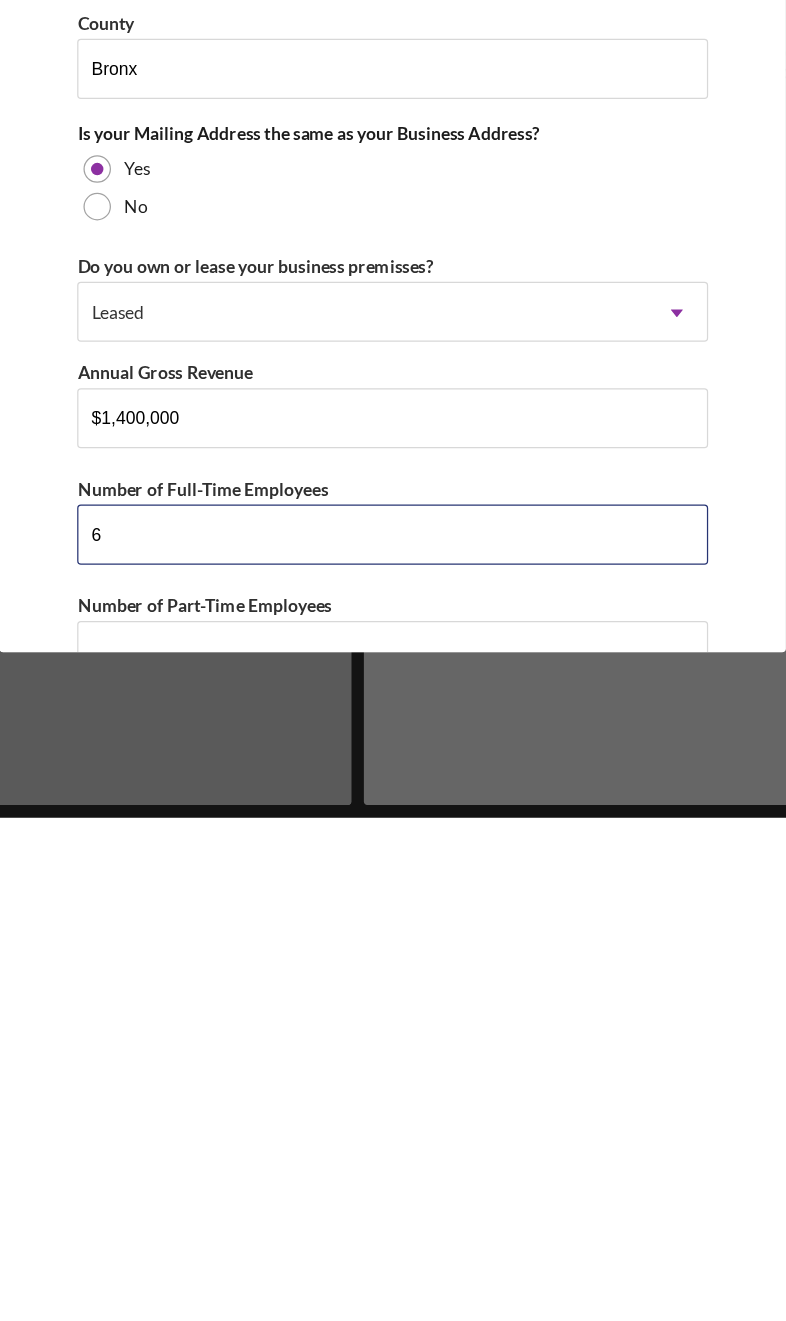 type on "6" 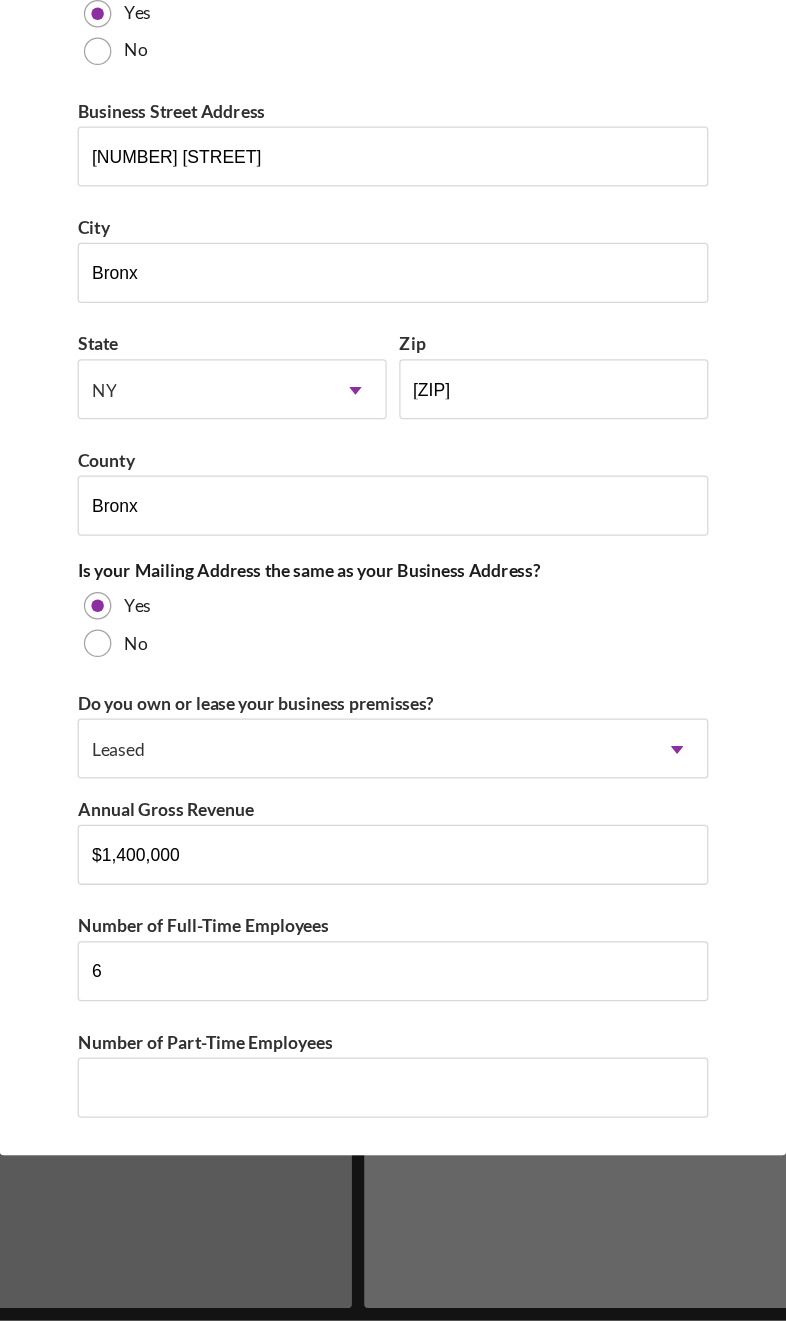 scroll, scrollTop: 1079, scrollLeft: 0, axis: vertical 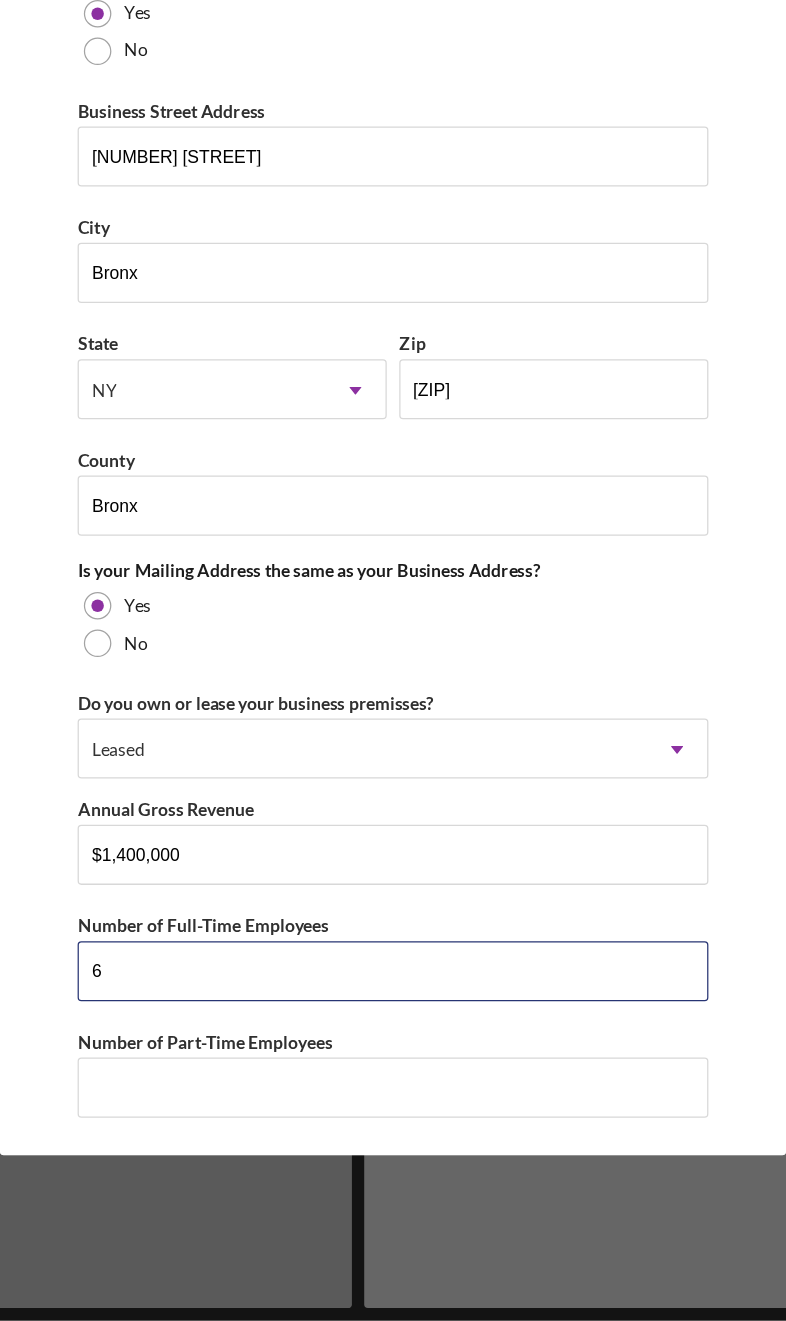 click on "6" at bounding box center [392, 1042] 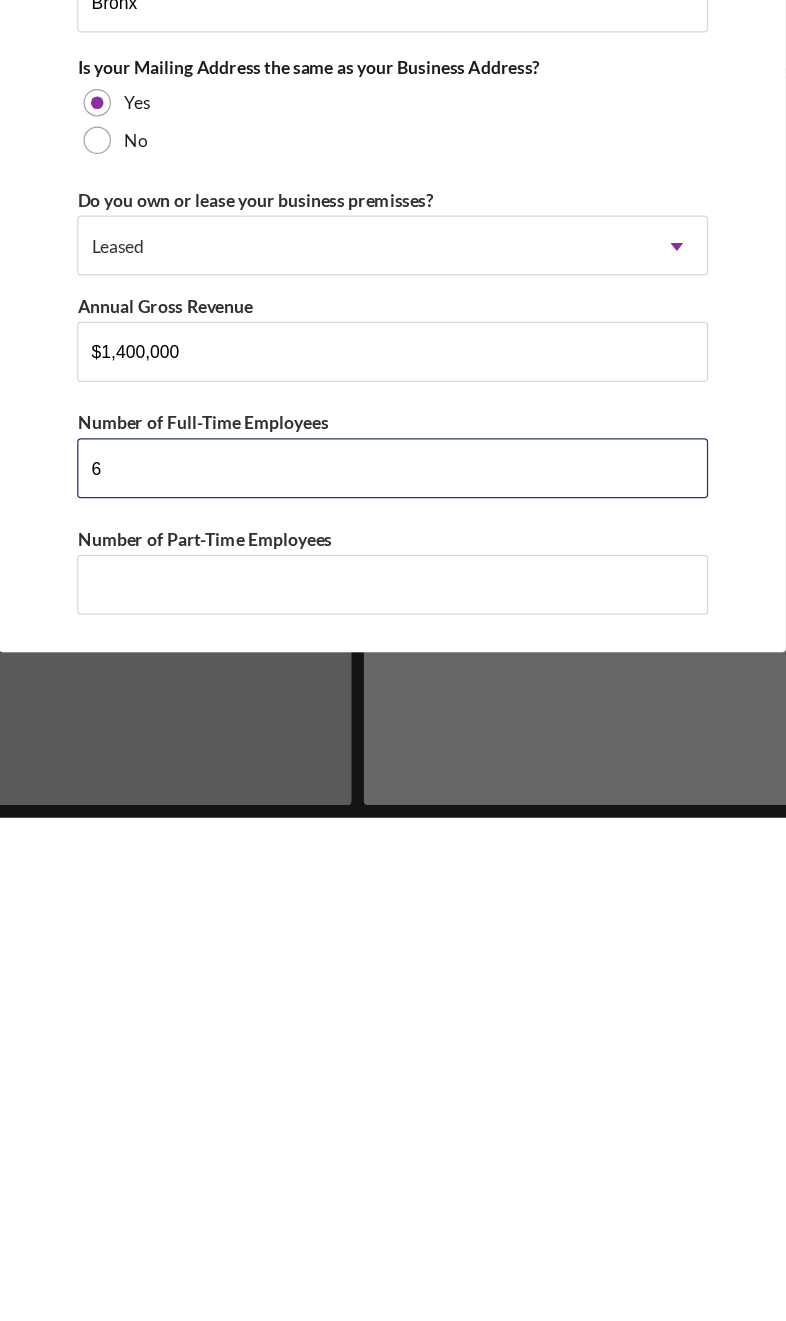 click on "6" at bounding box center [392, 1042] 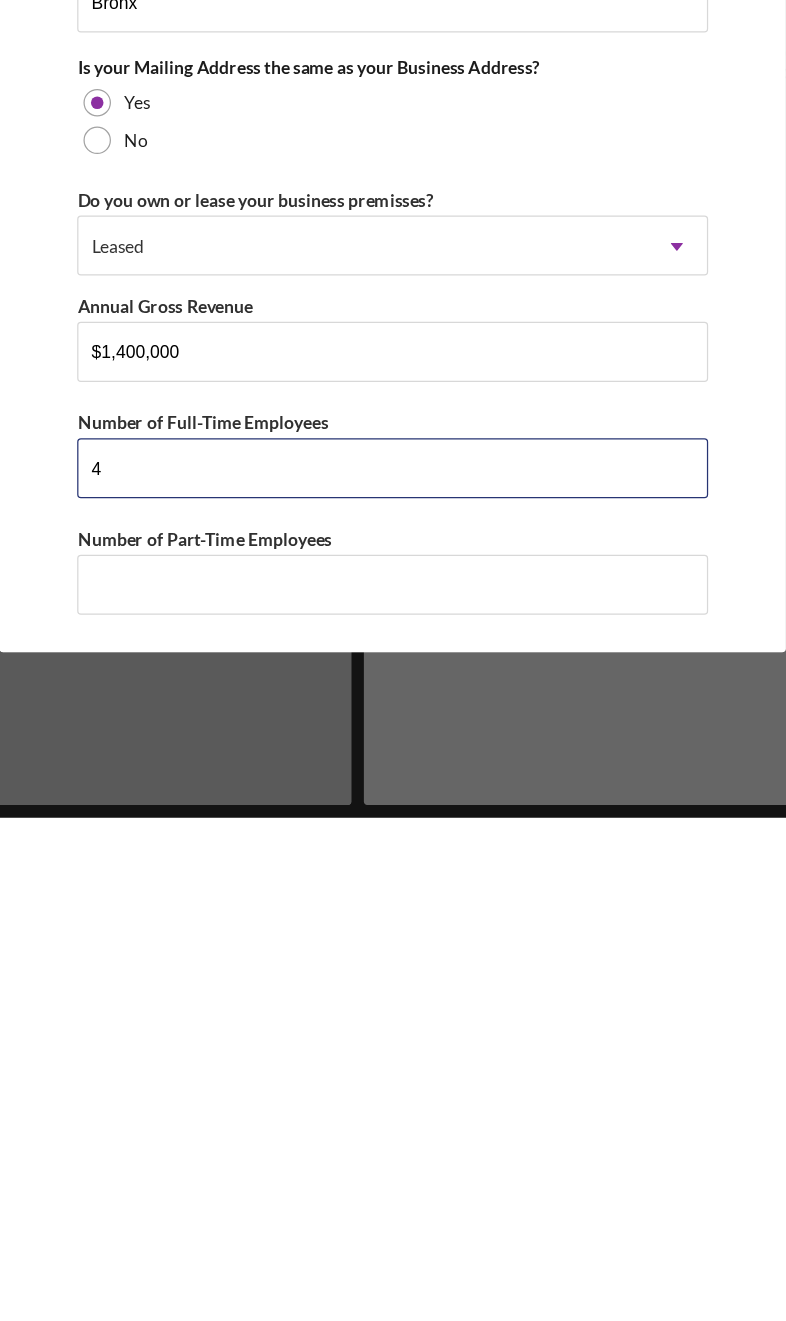 type on "4" 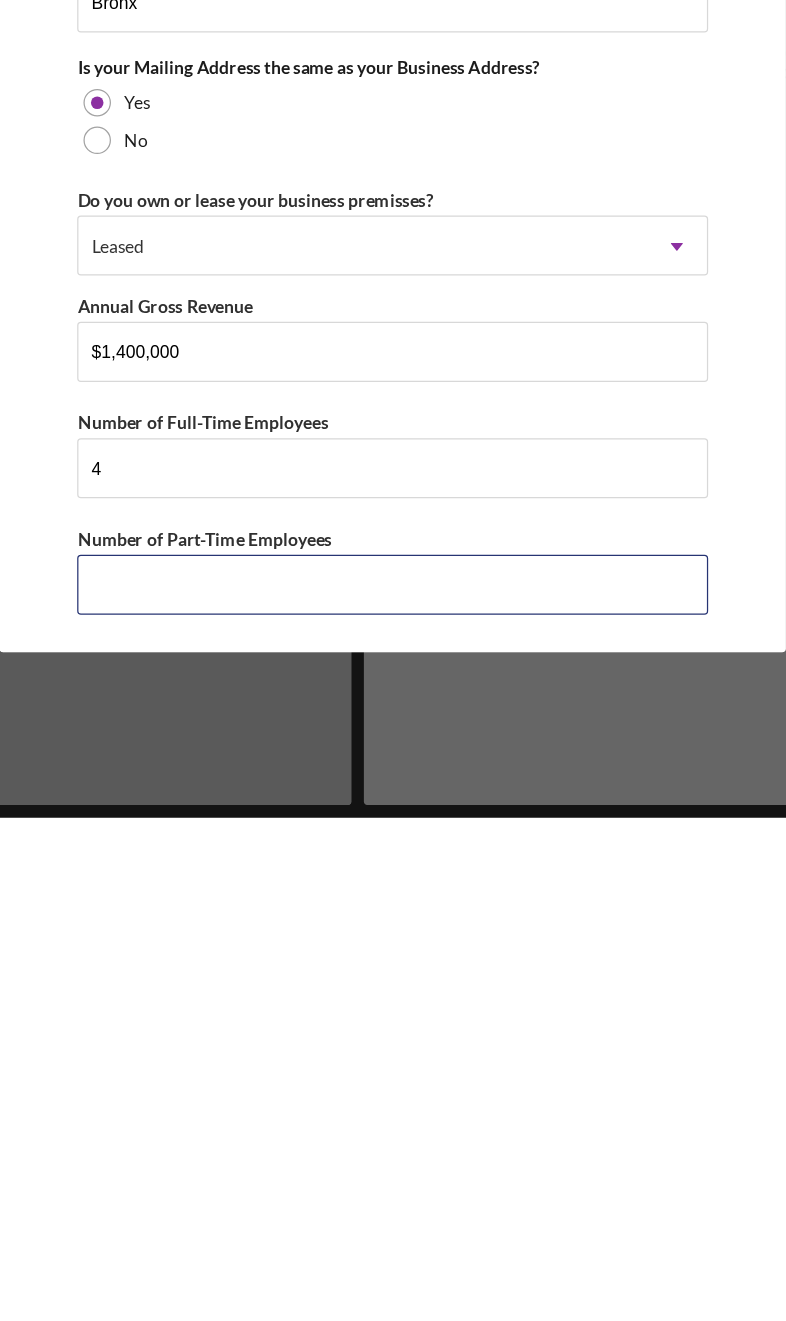 click on "Number of Part-Time Employees" at bounding box center (392, 1135) 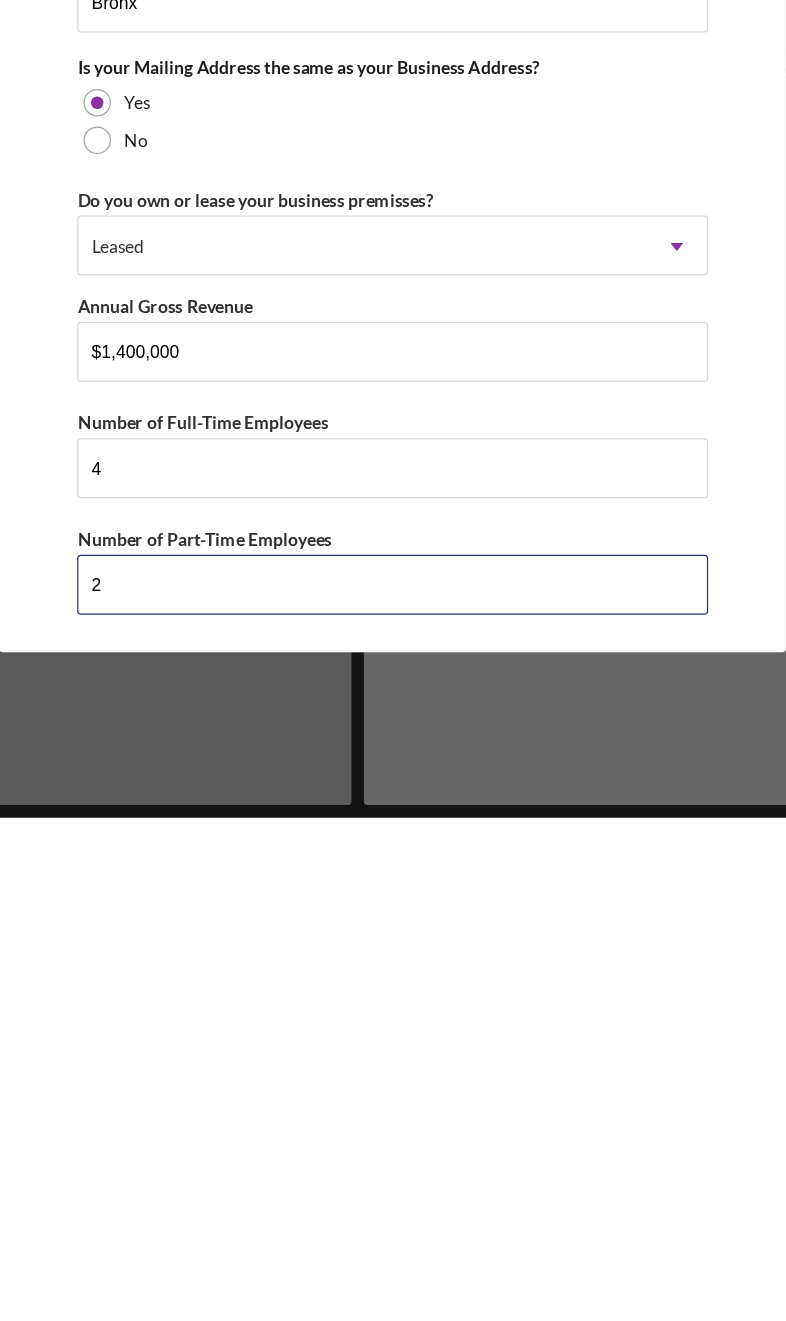 type on "2" 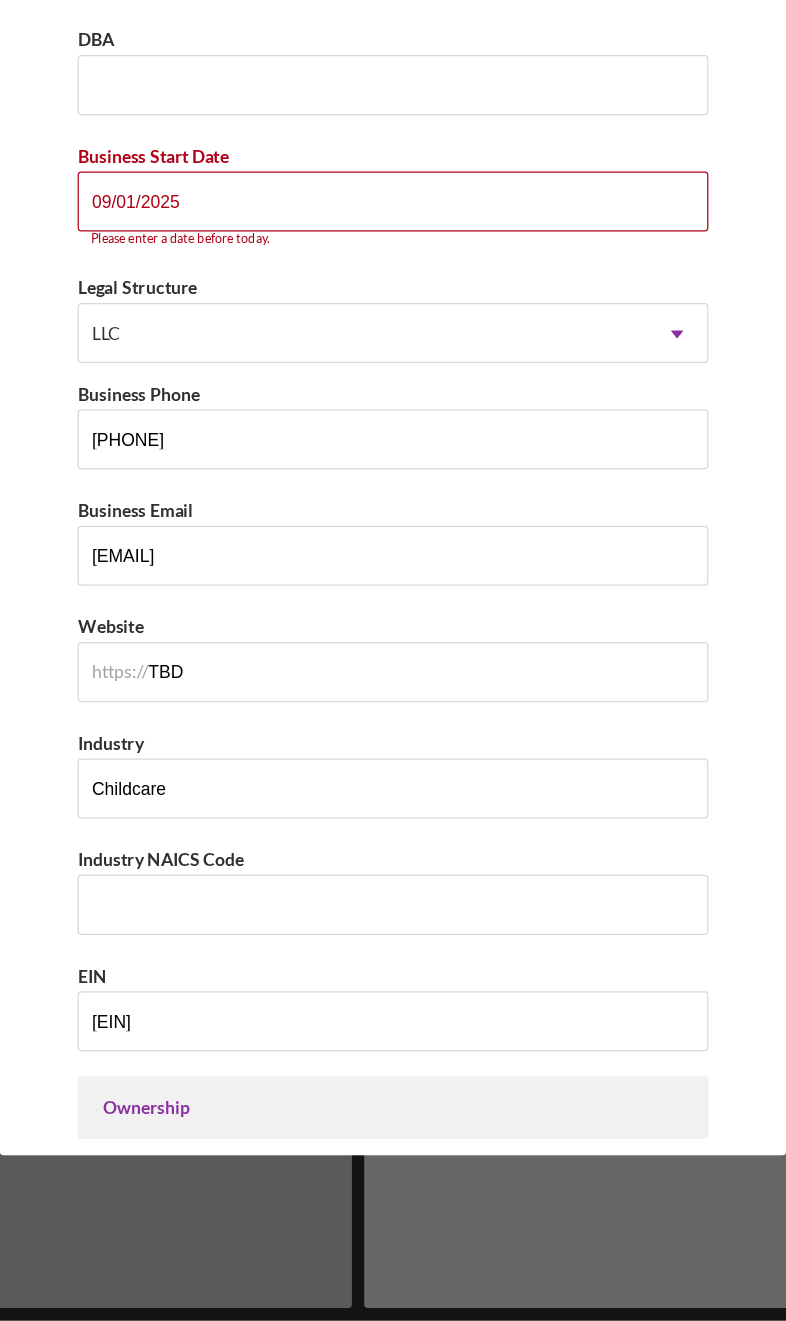 scroll, scrollTop: 0, scrollLeft: 0, axis: both 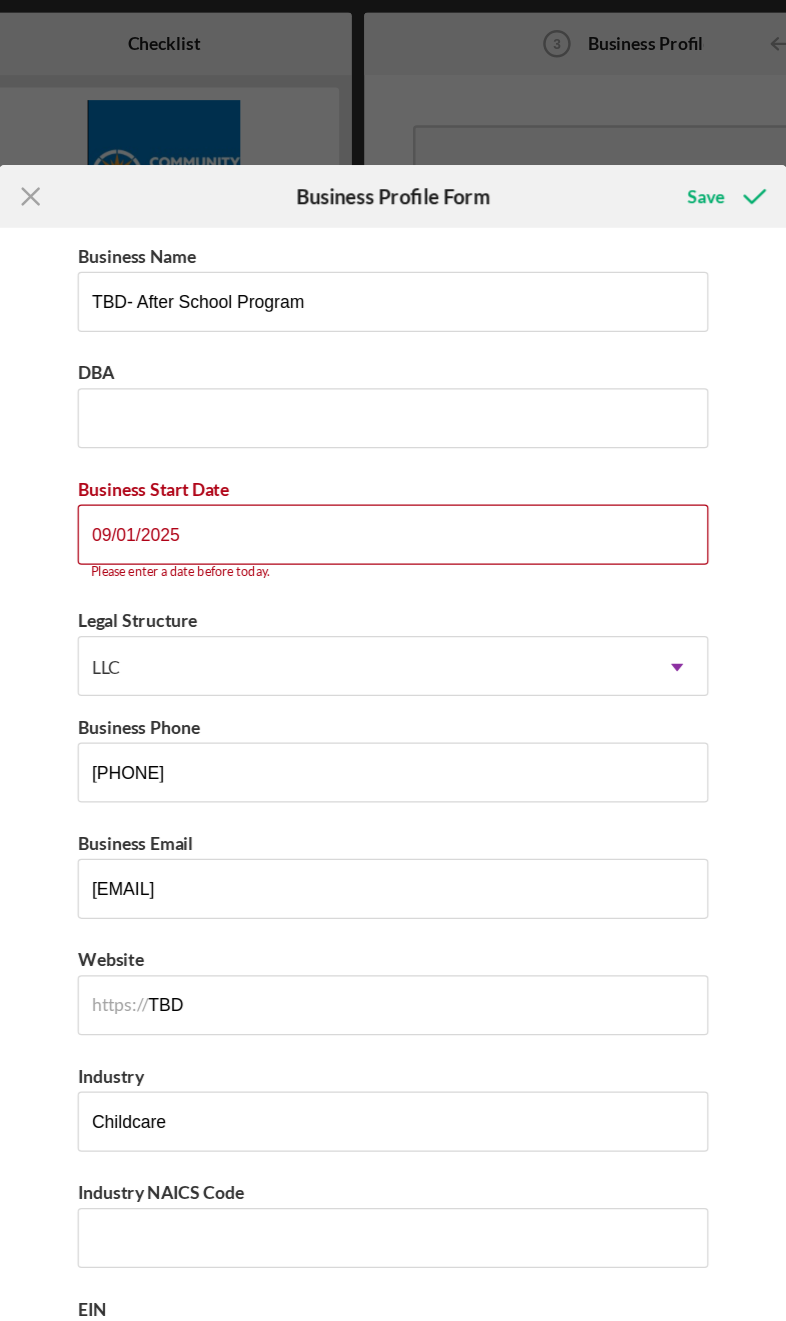 click on "09/01/2025" at bounding box center (392, 427) 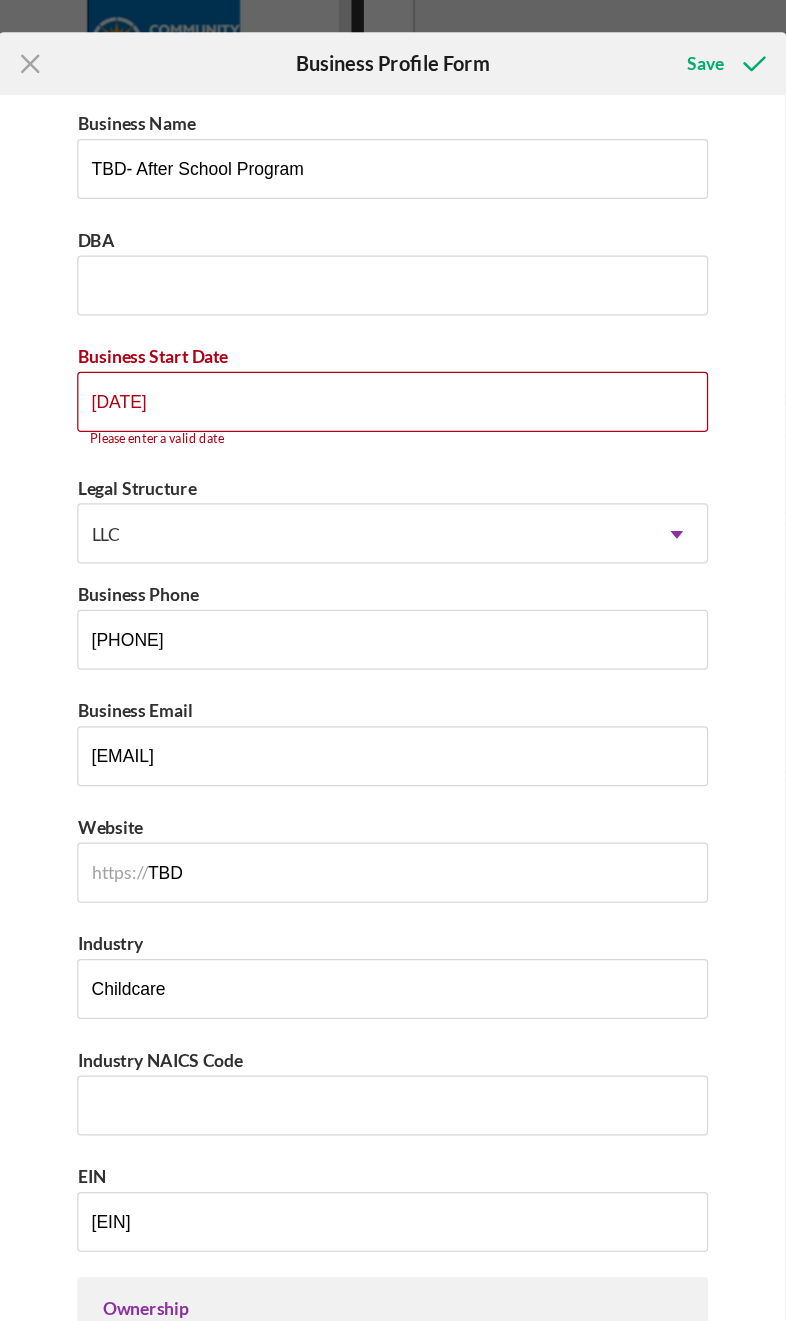 type on "08/01/2025" 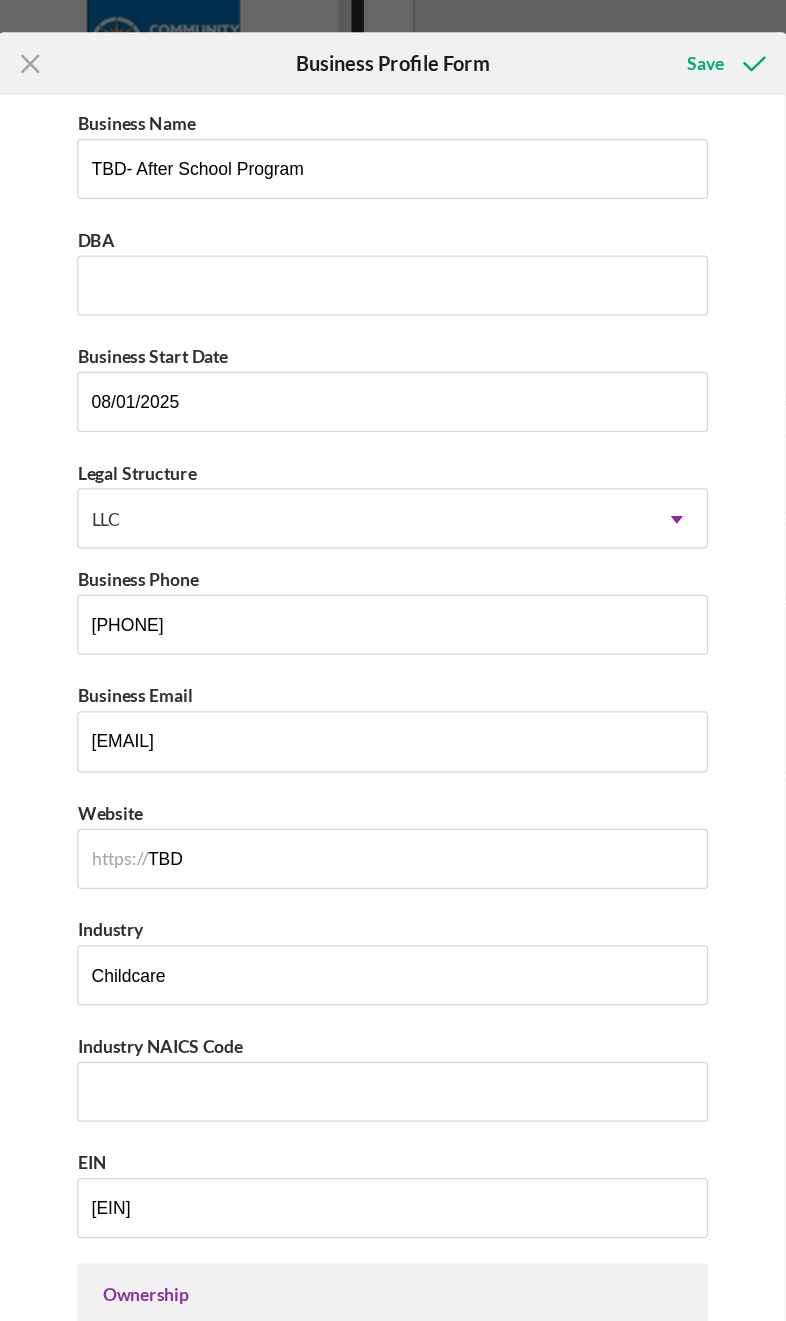 click on "Save" at bounding box center [642, 157] 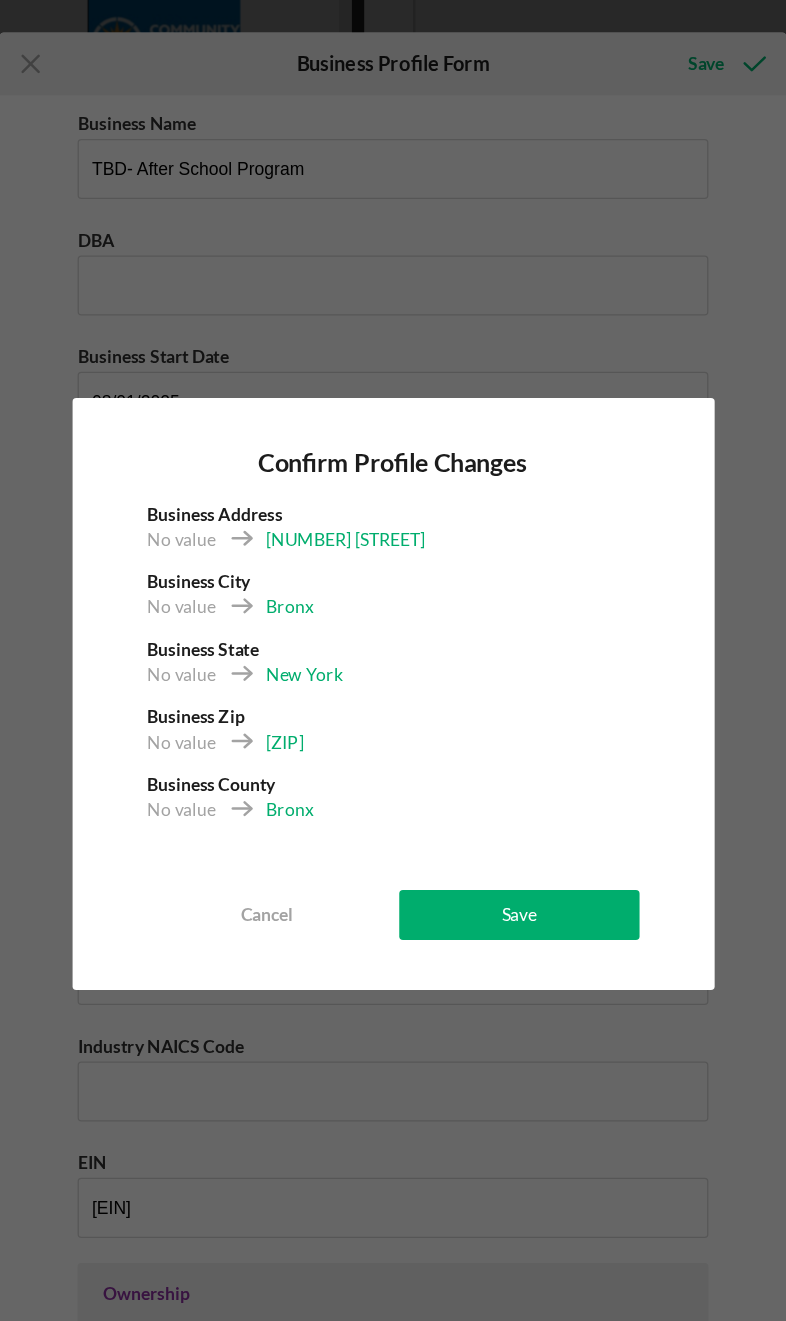 click on "Save" at bounding box center [494, 837] 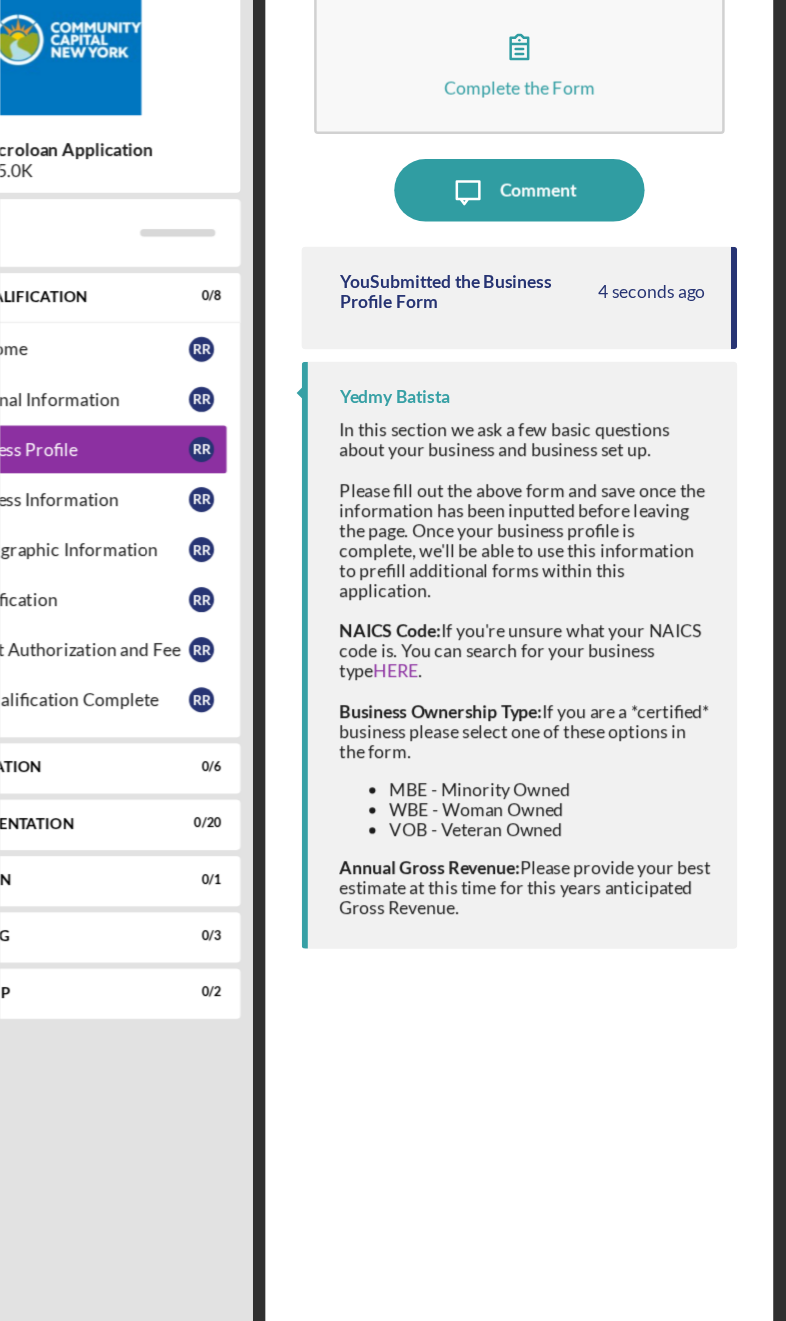 scroll, scrollTop: 42, scrollLeft: 0, axis: vertical 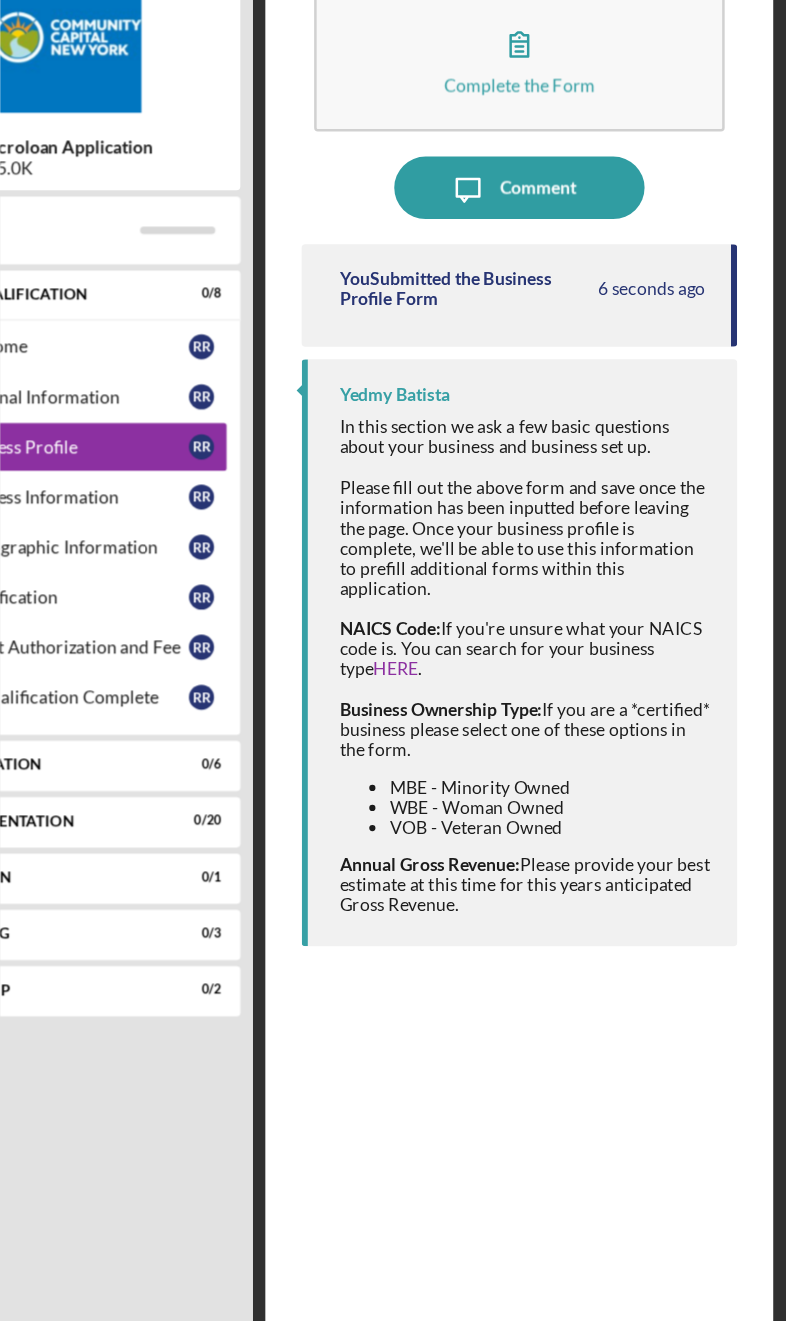 click on "In this section we ask a few basic questions about your business and business set up.  Please fill out the above form and save once the information has been inputted before leaving the page. Once your business profile is complete, we'll be able to use this information to prefill additional forms within this application. NAICS Code:  If you're unsure what your NAICS code is. You can search for your business type  HERE . Business Ownership Type:  If you are a *certified* business please select one of these options in the form.
MBE - Minority Owned
WBE - Woman Owned
VOB - Veteran Owned
Annual Gross Revenue:  Please provide your best estimate at this time for this years anticipated Gross Revenue." at bounding box center [577, 642] 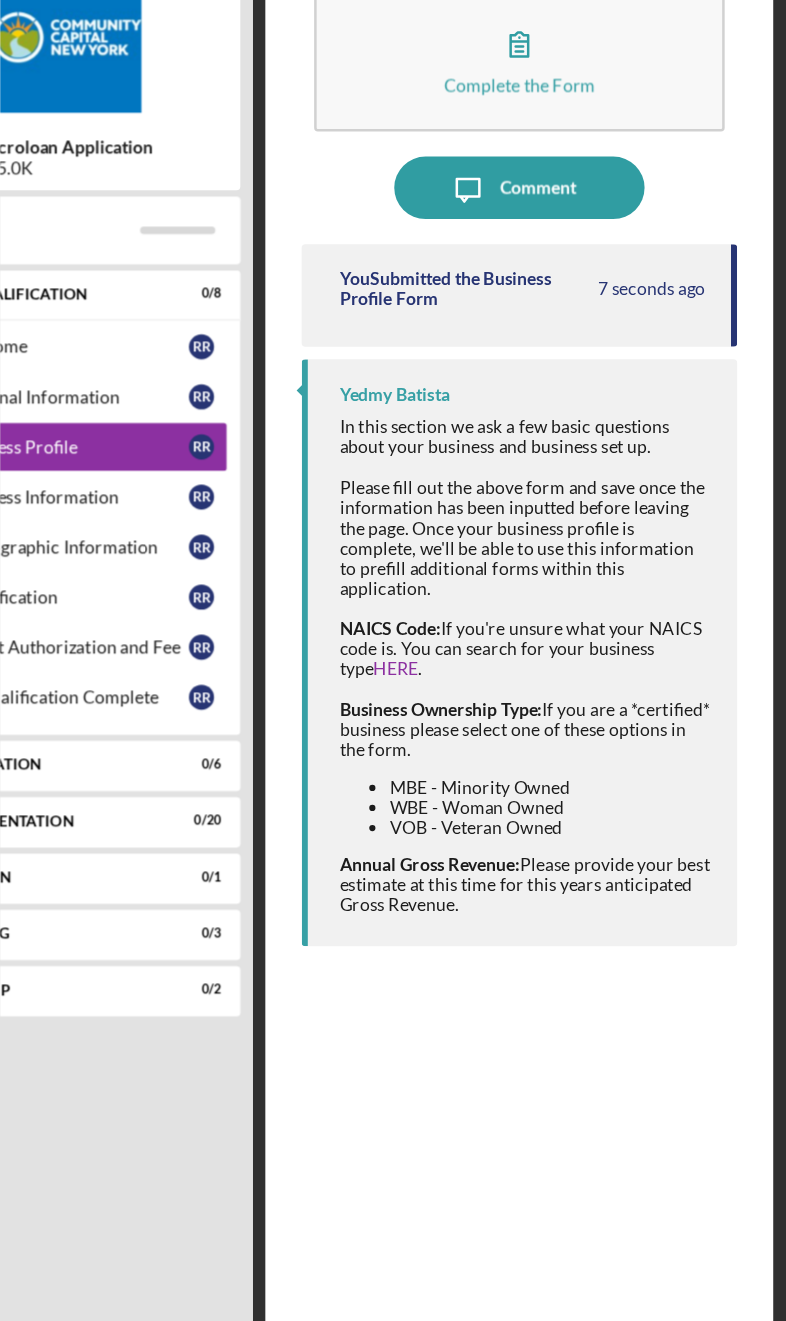 click on "HERE" at bounding box center (474, 643) 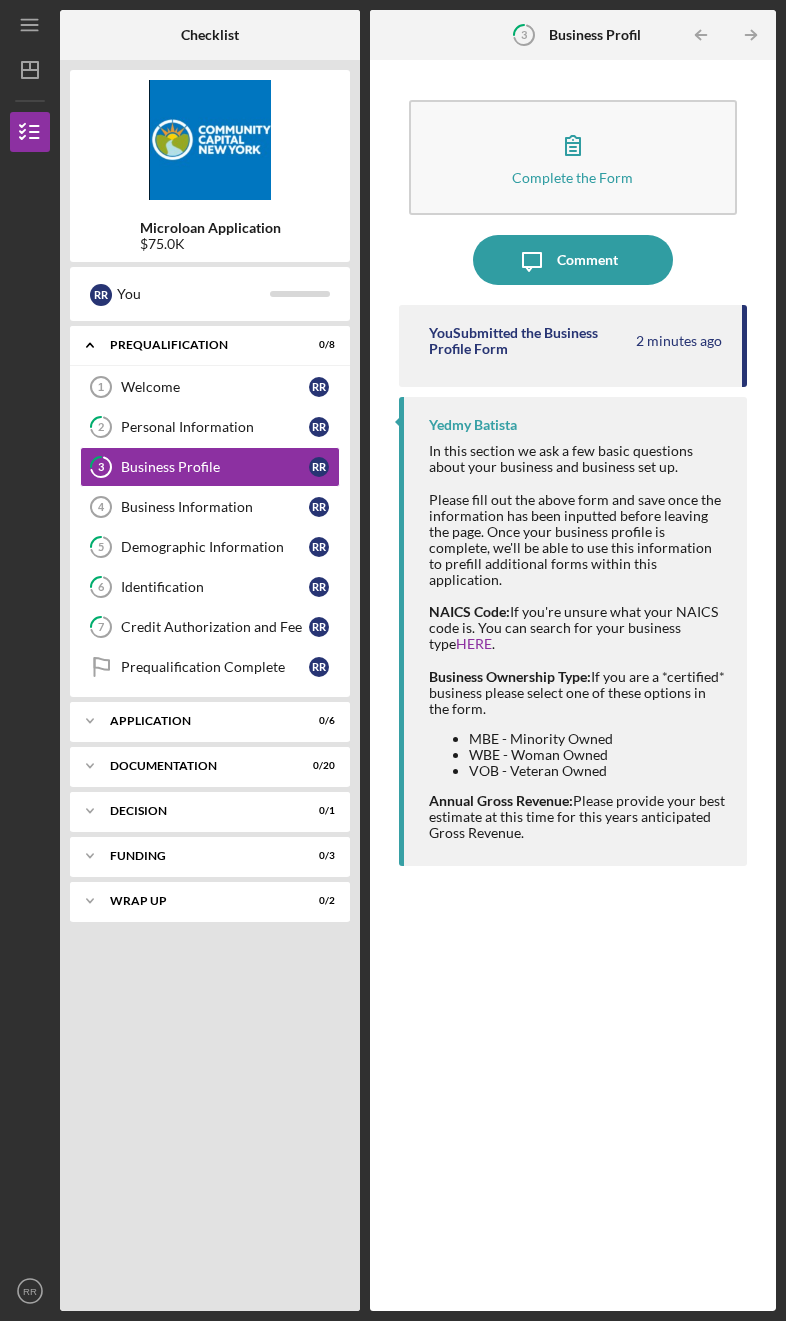 click 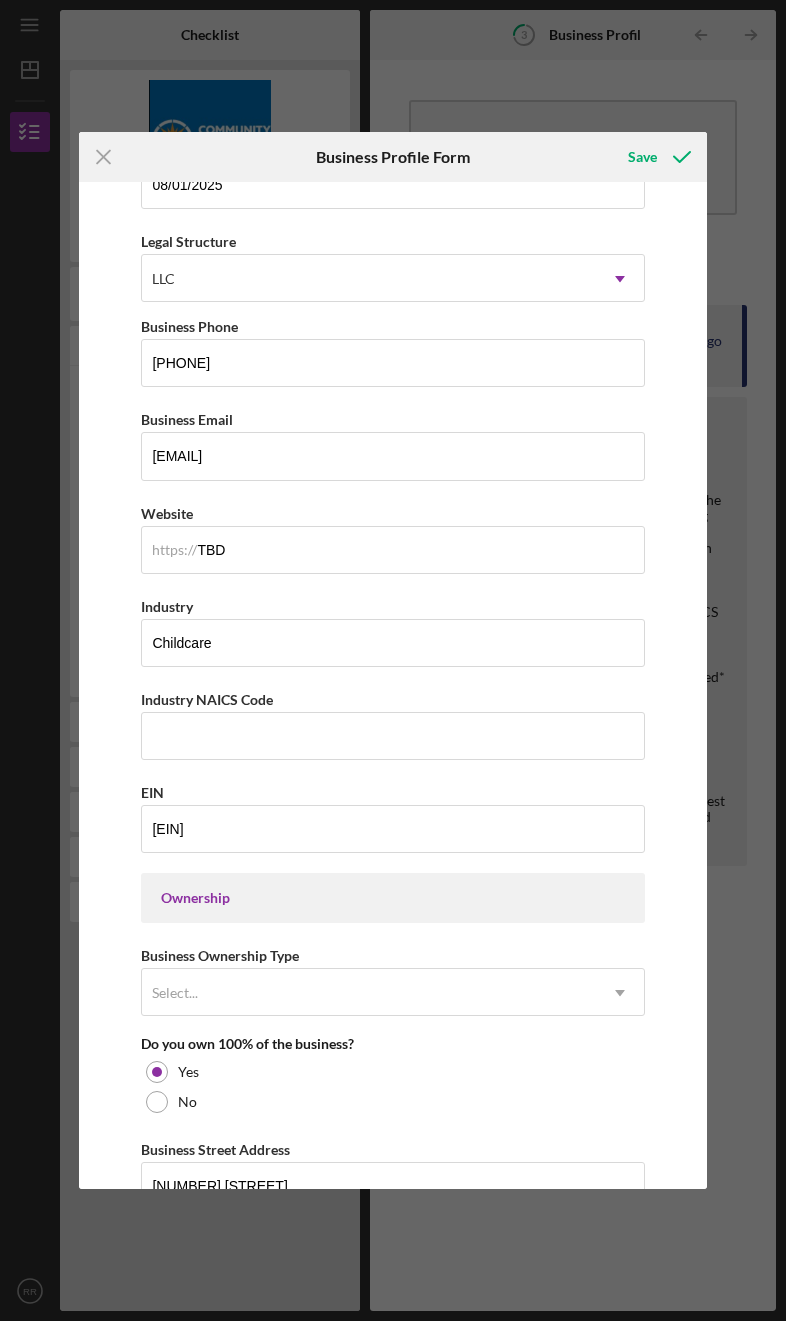 scroll, scrollTop: 243, scrollLeft: 0, axis: vertical 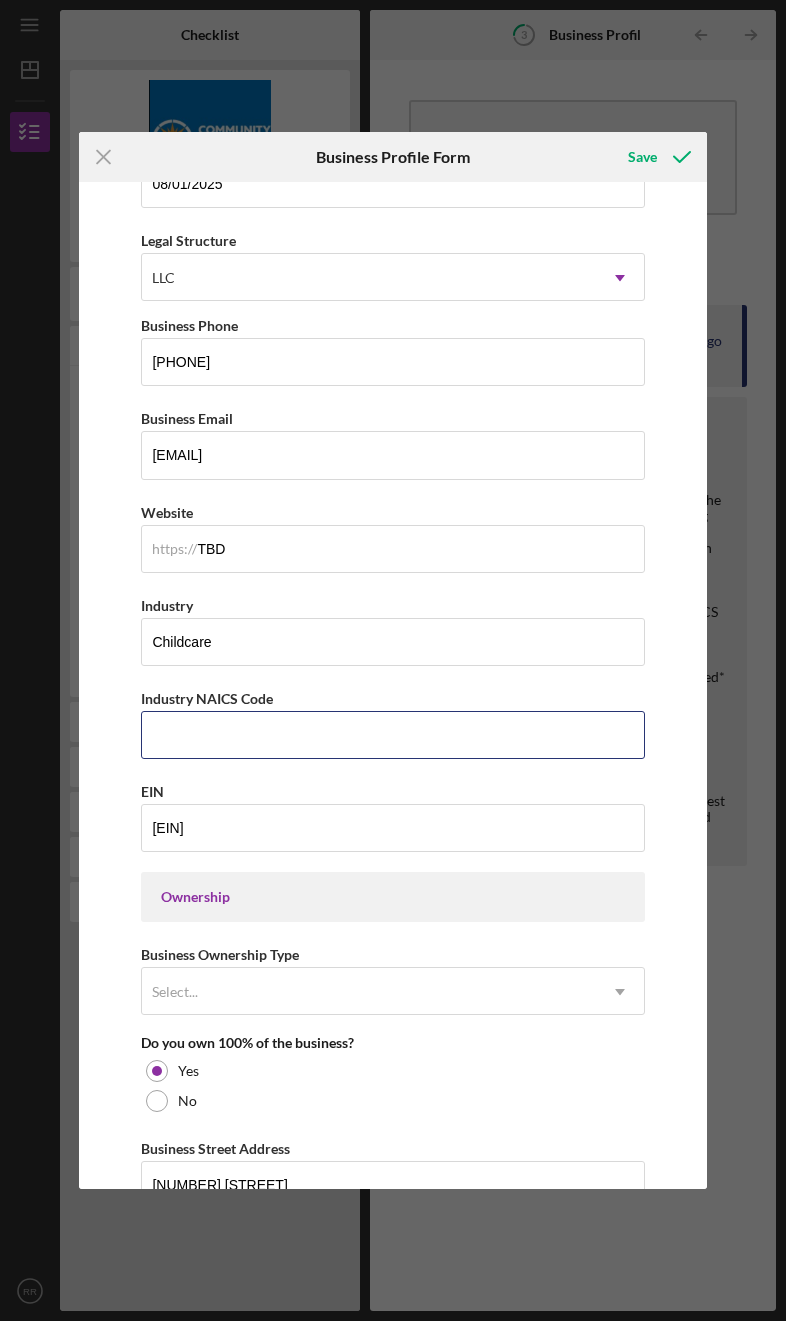 click on "Industry NAICS Code" at bounding box center (392, 735) 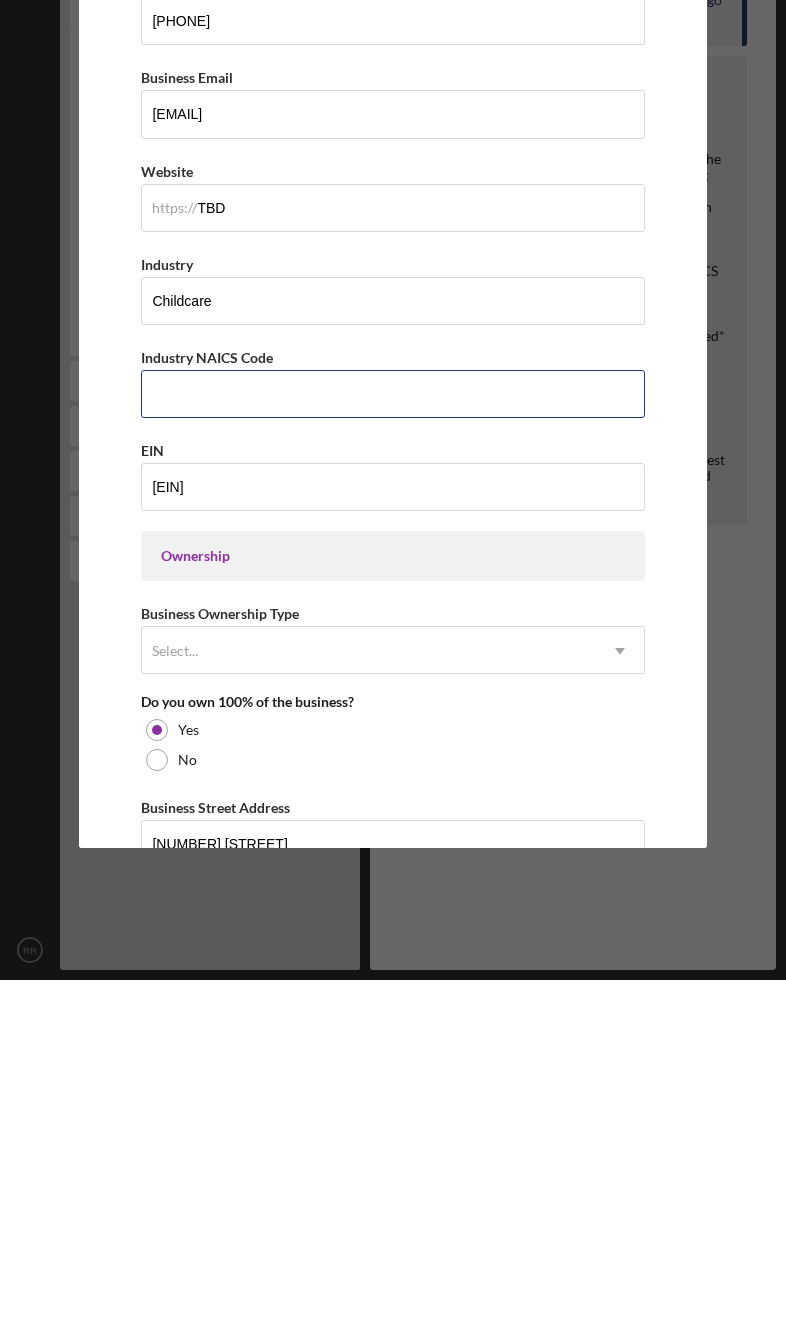 click on "Industry NAICS Code" at bounding box center (392, 735) 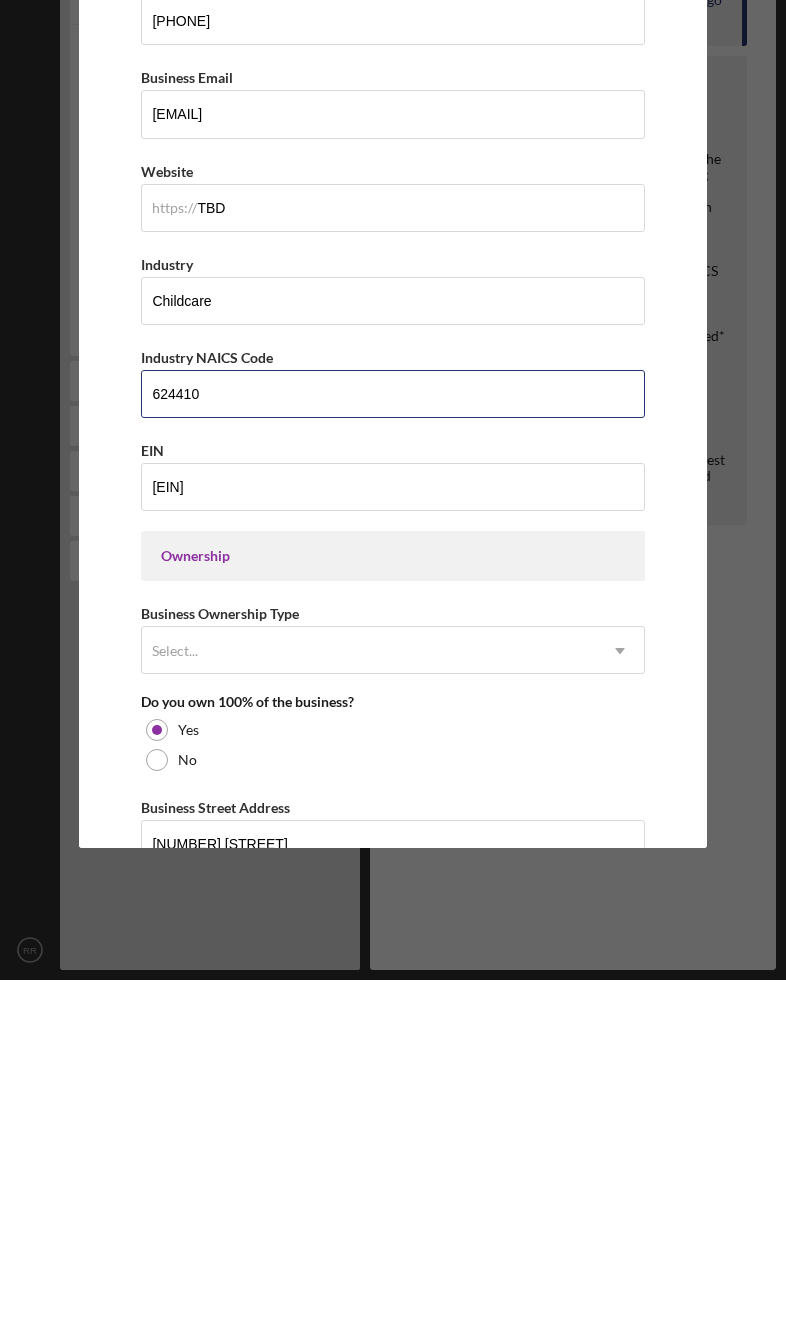 type on "624410" 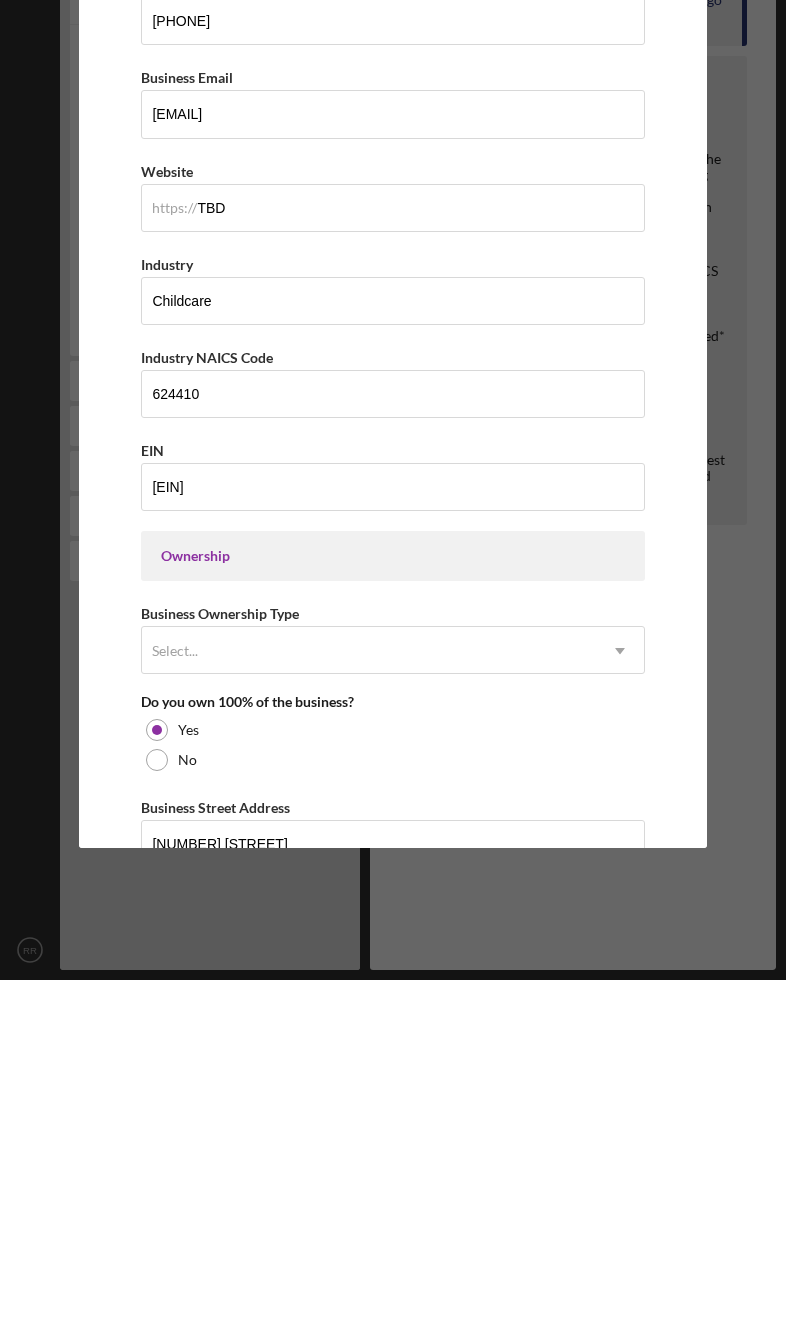 scroll, scrollTop: 232, scrollLeft: 0, axis: vertical 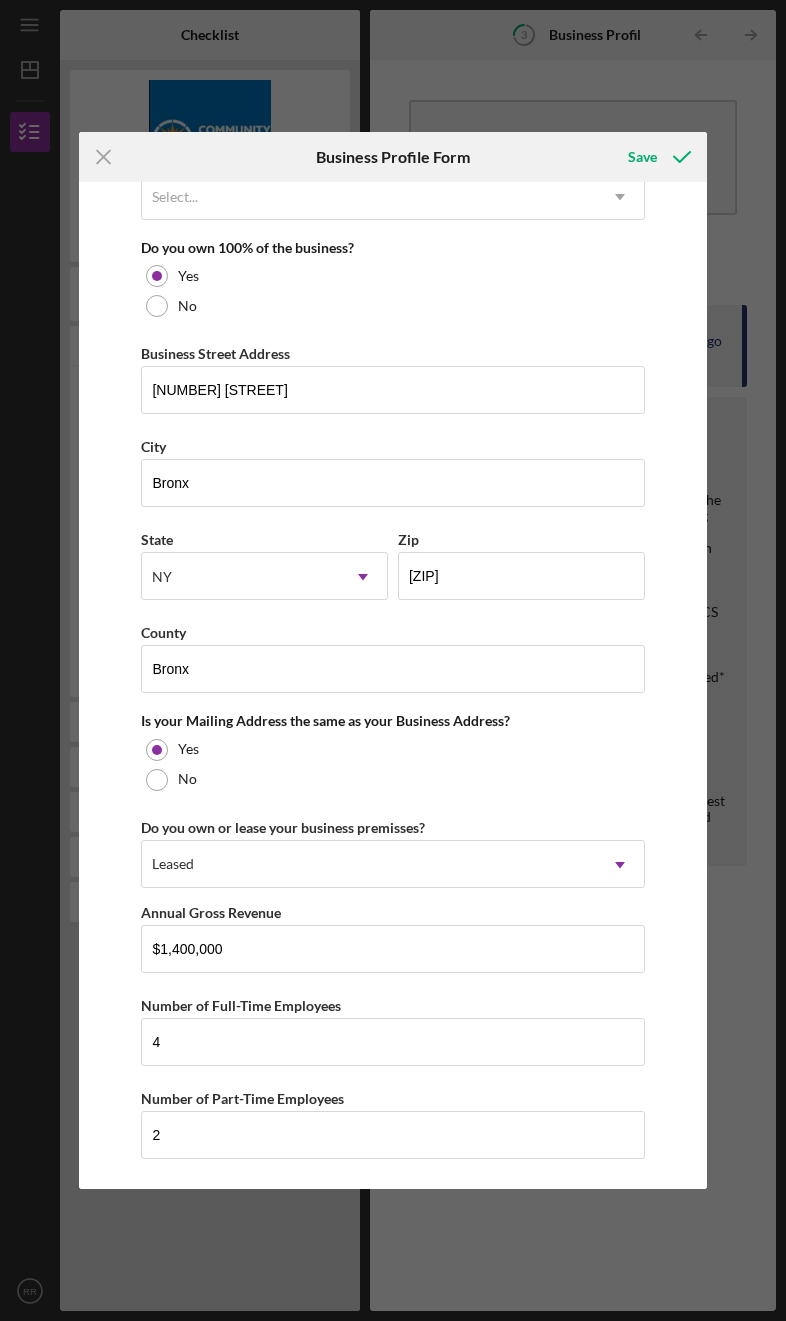 click 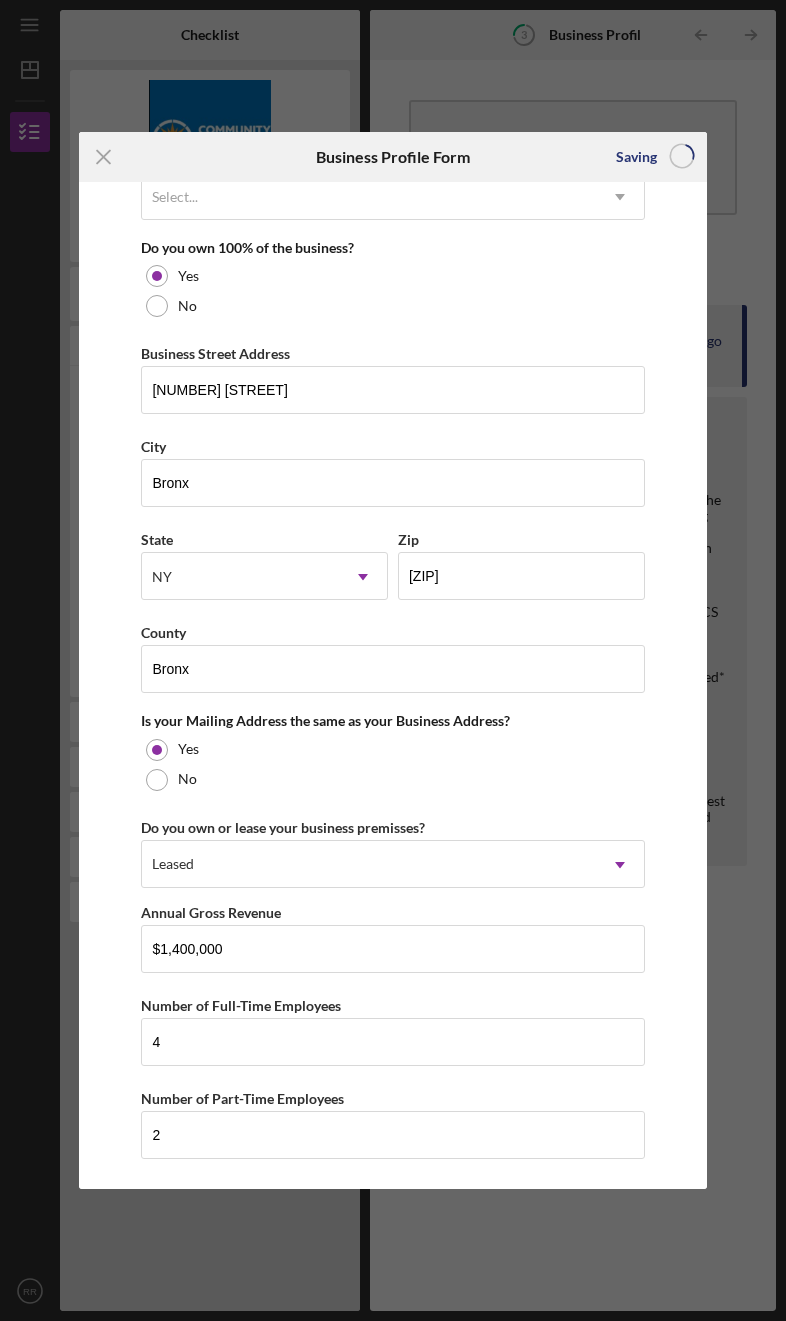 scroll, scrollTop: 70, scrollLeft: 0, axis: vertical 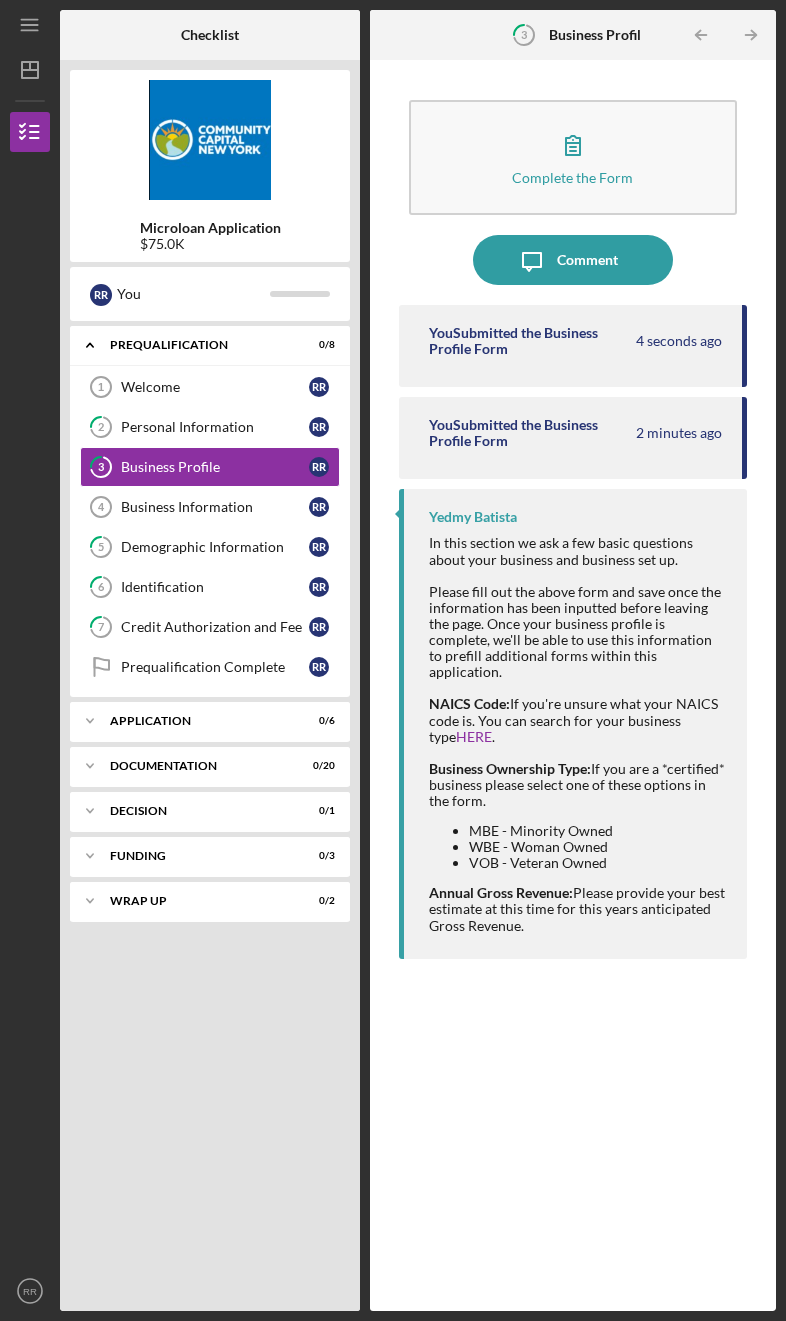 click on "Business Information" at bounding box center (215, 507) 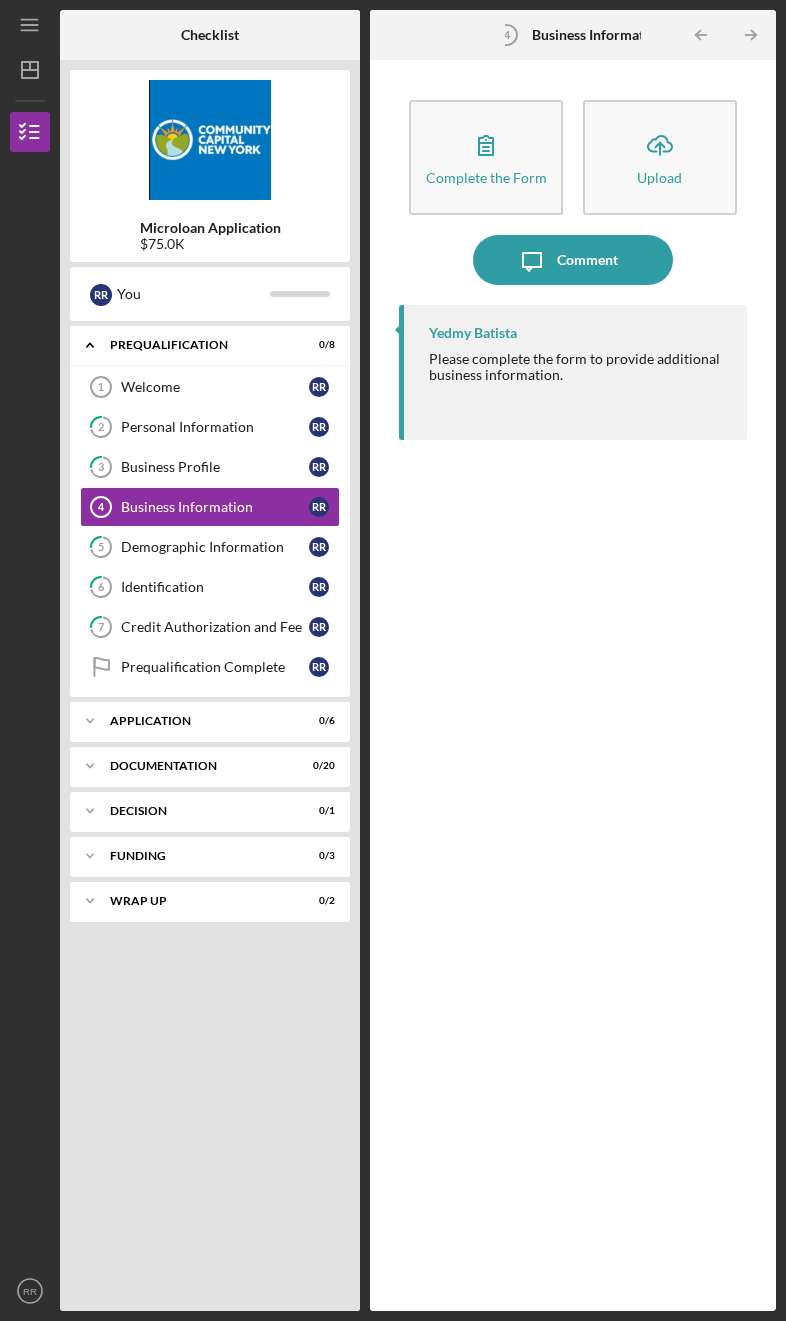 click 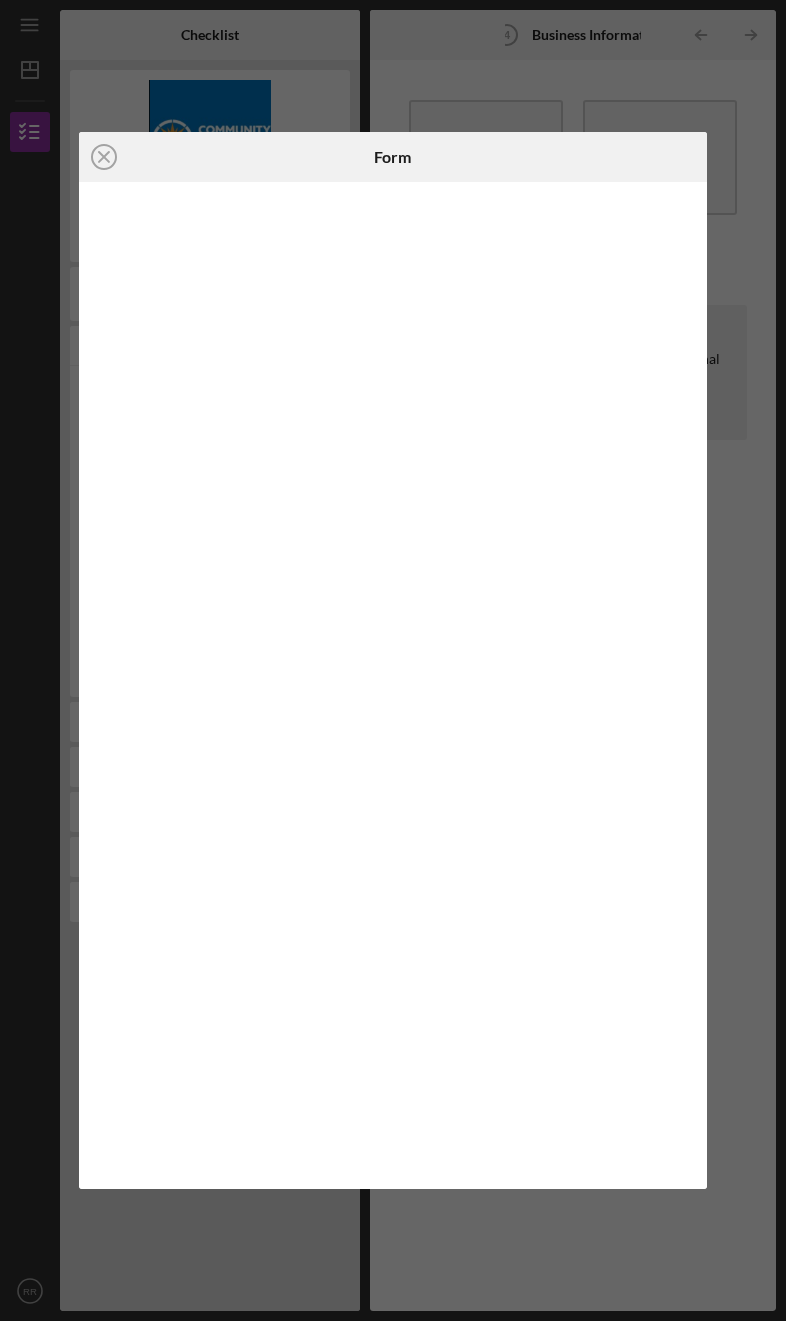 click on "Icon/Close Form" at bounding box center [393, 660] 